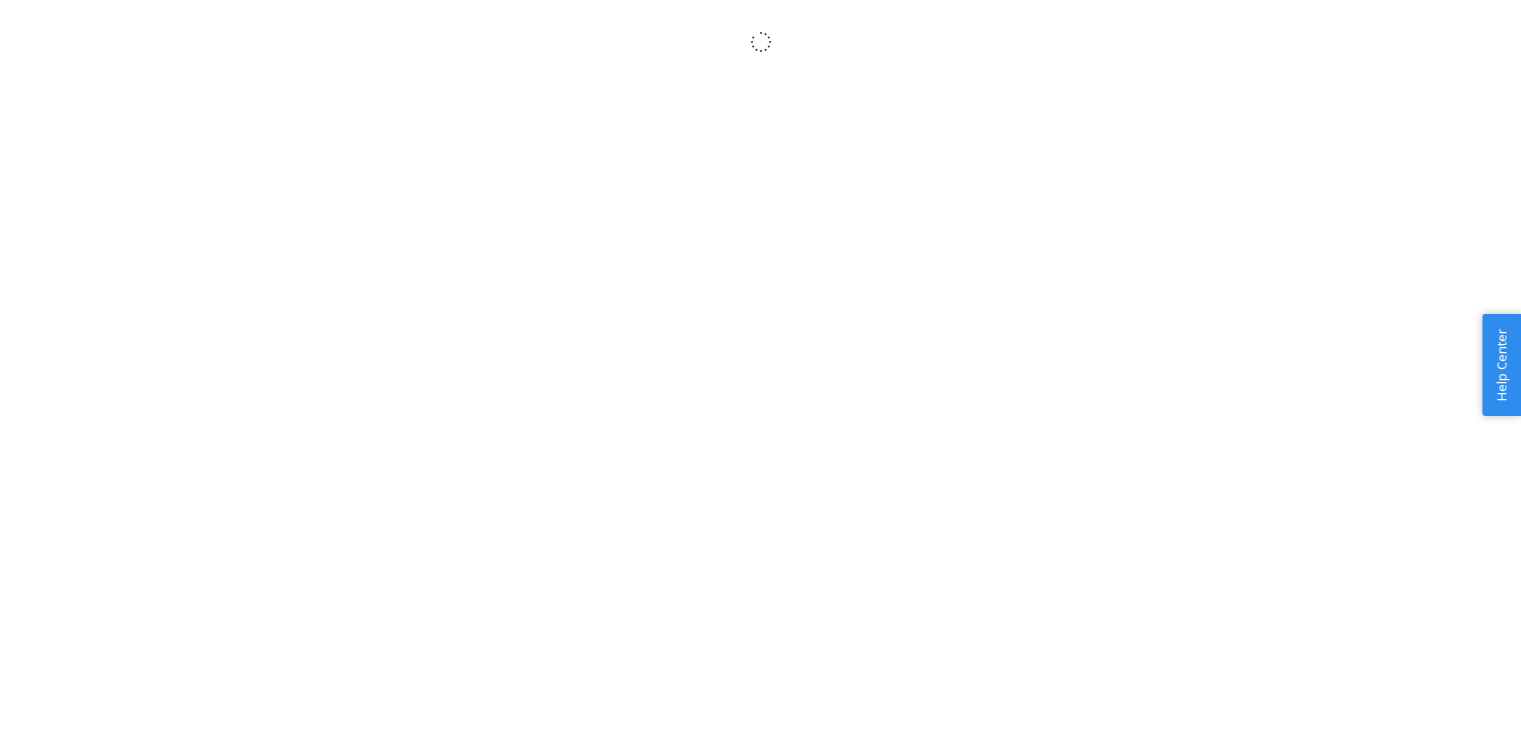 scroll, scrollTop: 0, scrollLeft: 0, axis: both 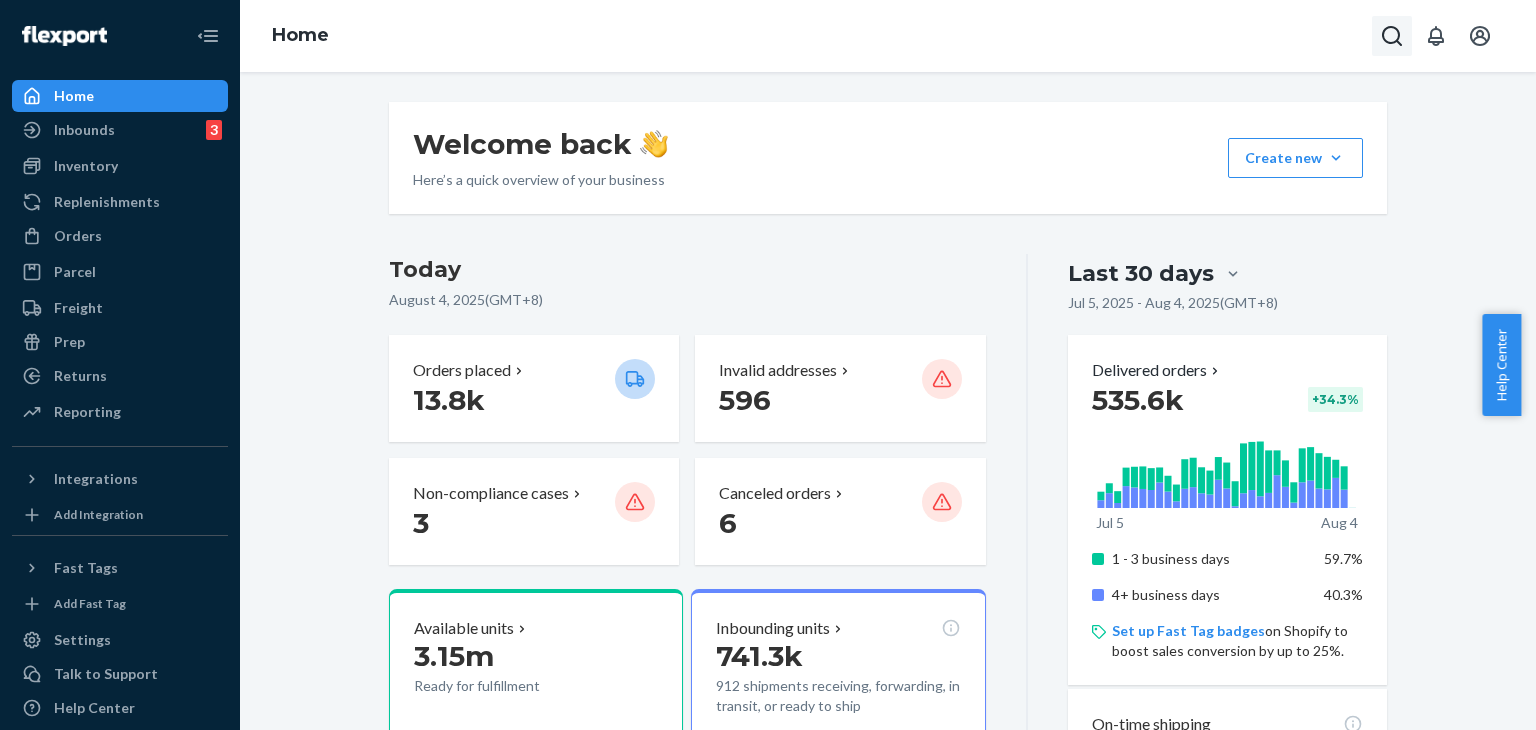 click 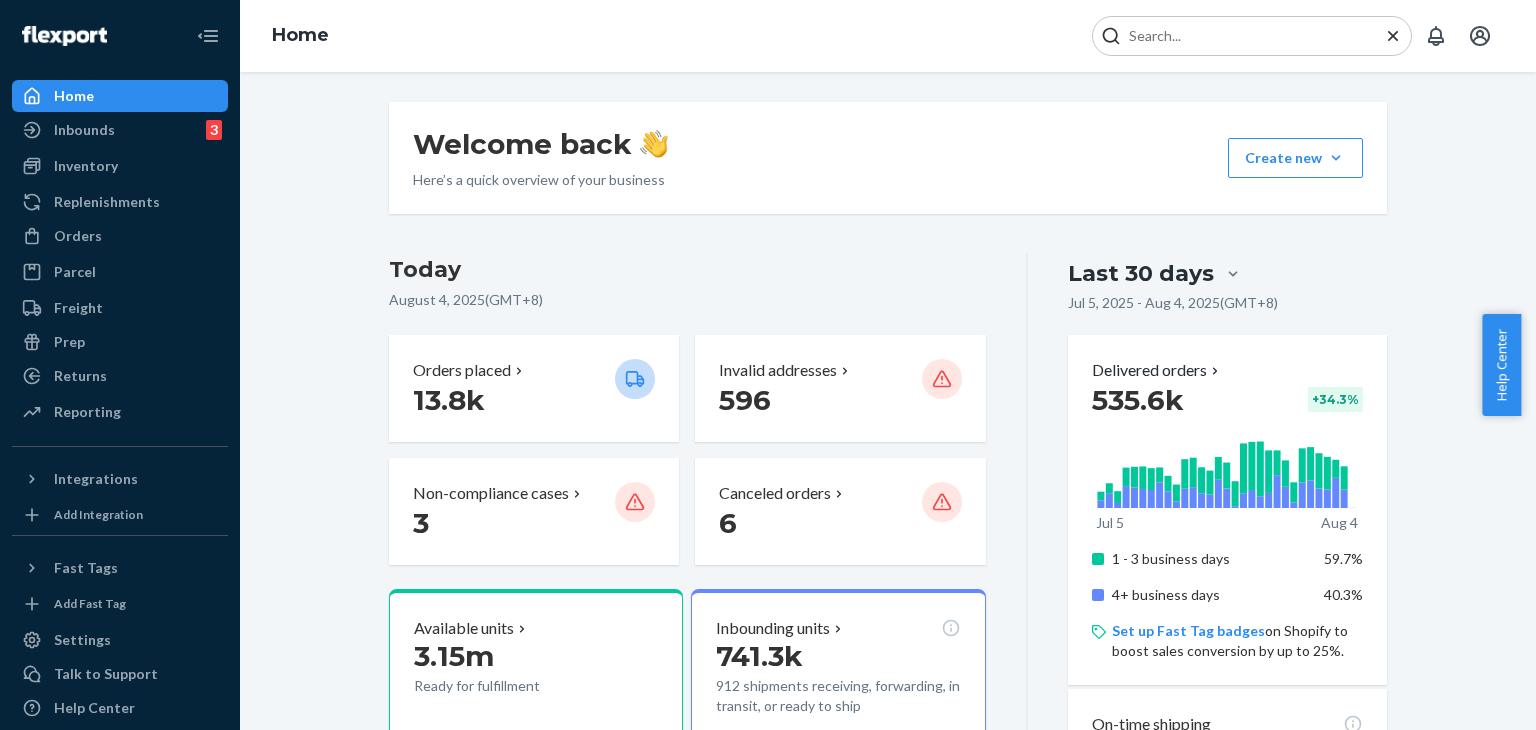 click at bounding box center [1252, 36] 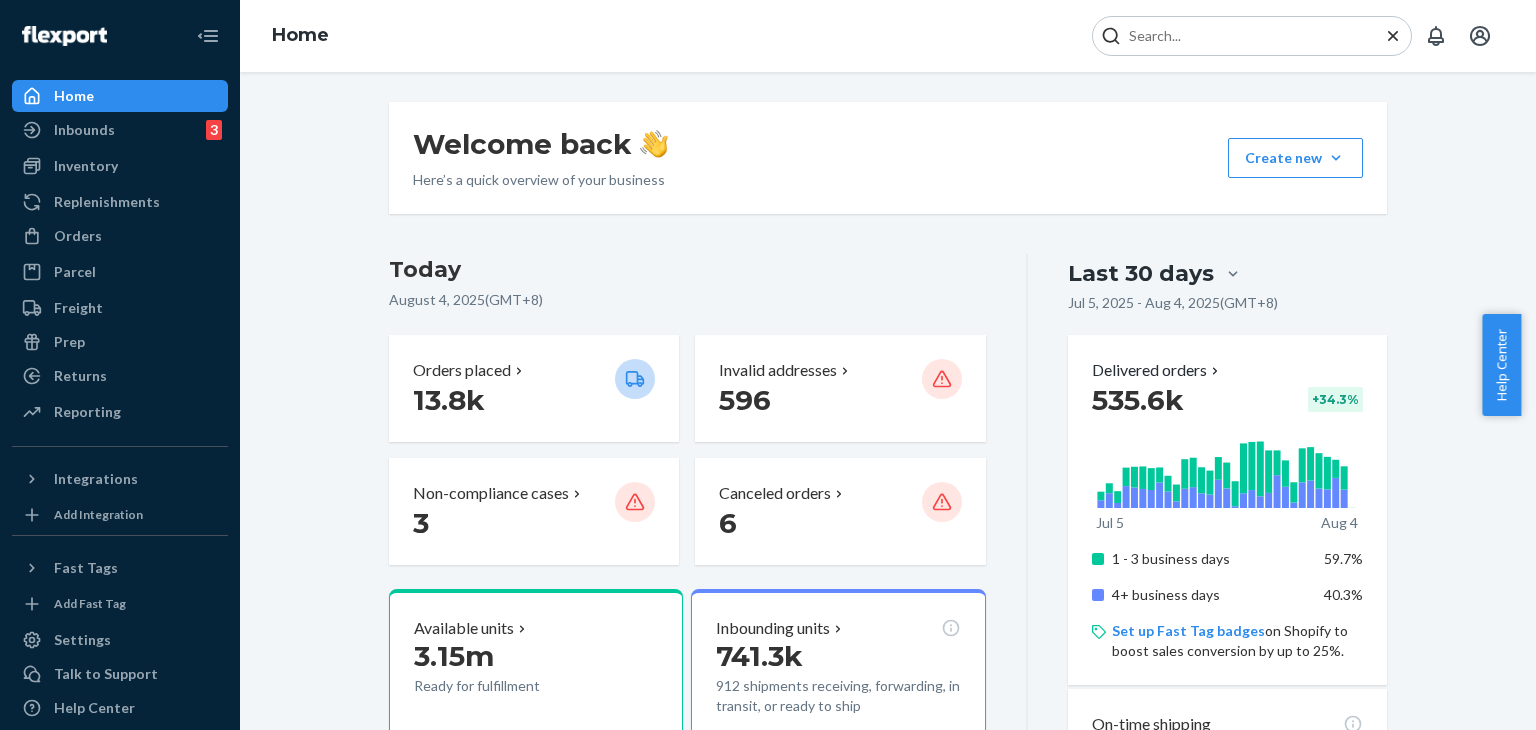 click at bounding box center [1244, 36] 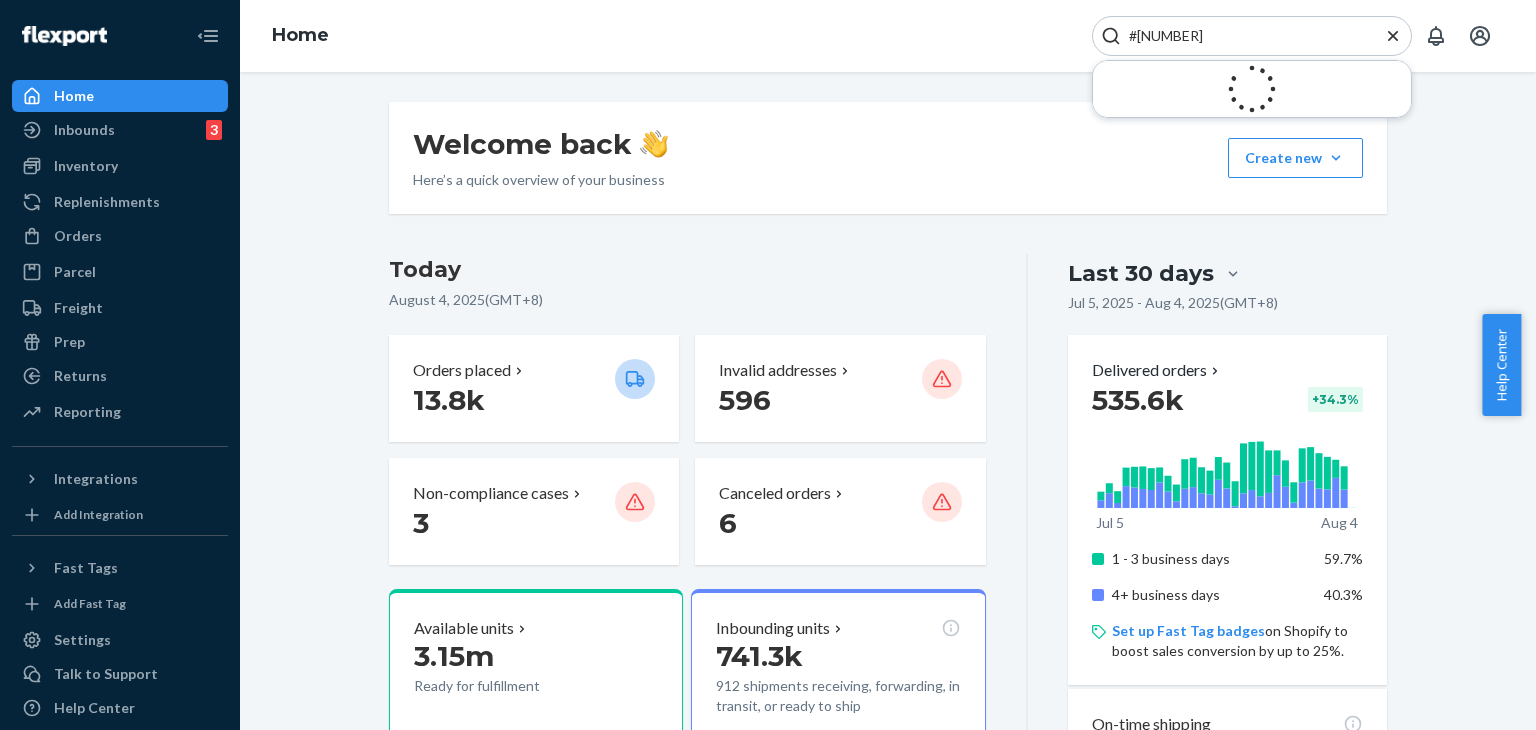 type on "#[NUMBER]" 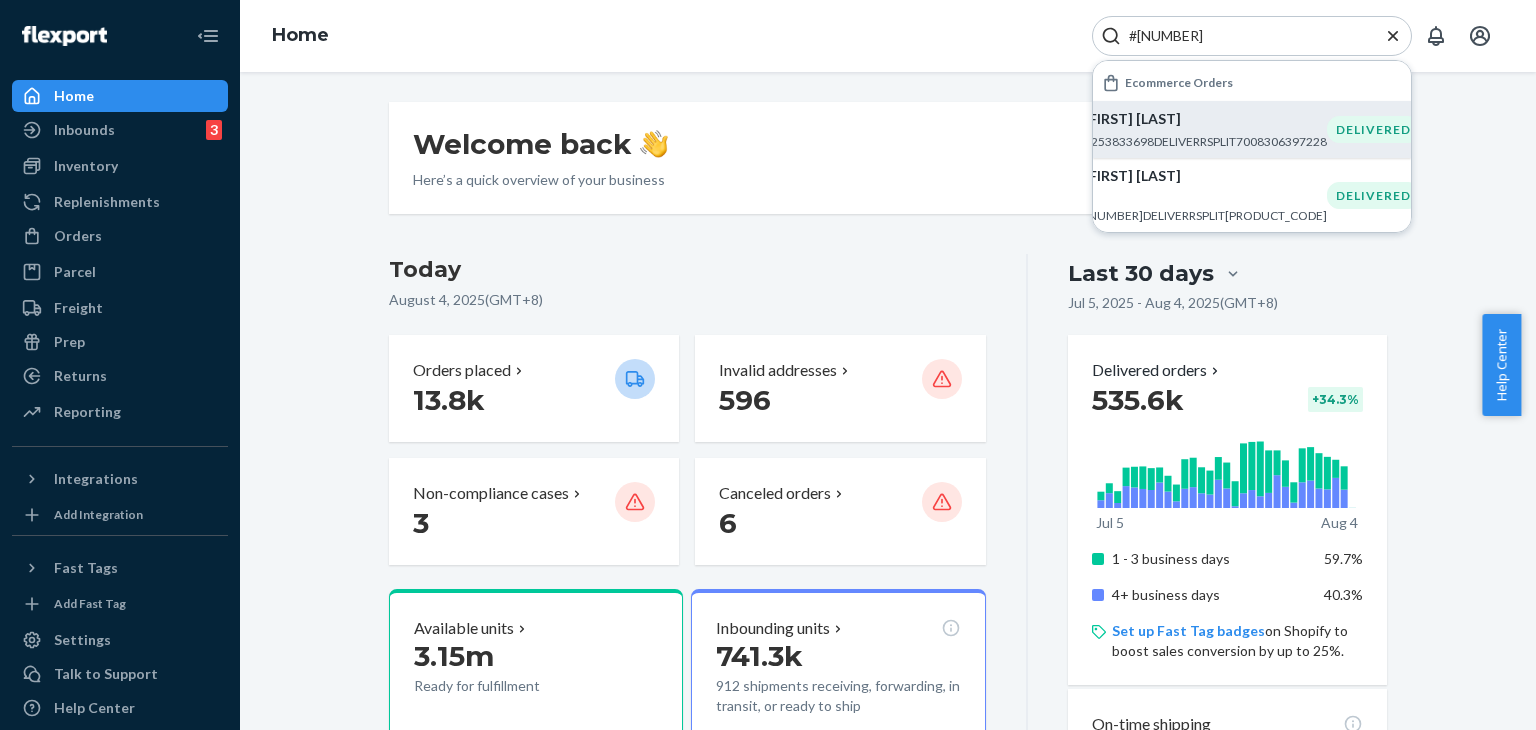 click on "[FIRST] [LAST] #[NUMBER]DELIVERRSPLIT[PRODUCT_CODE]" at bounding box center [1205, 129] 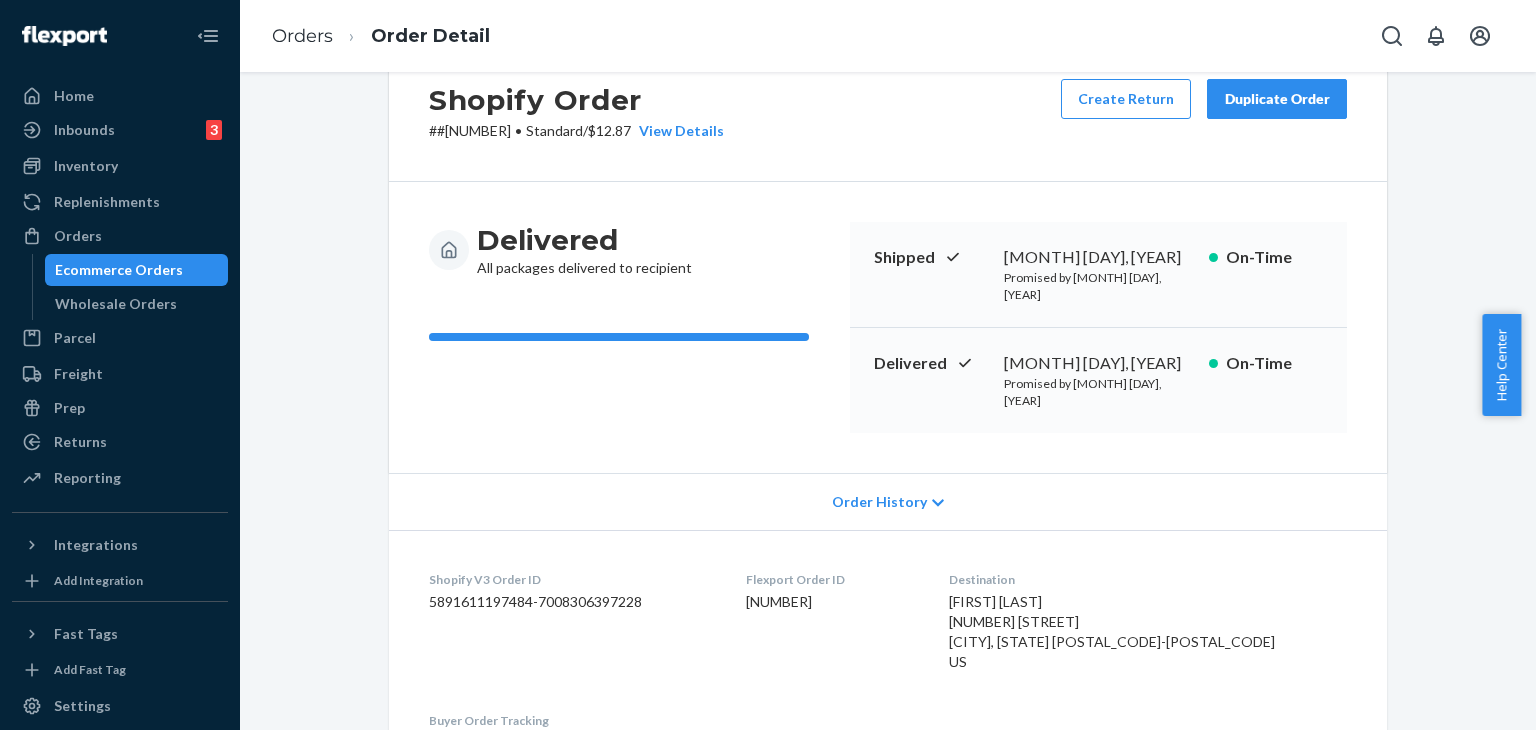 scroll, scrollTop: 0, scrollLeft: 0, axis: both 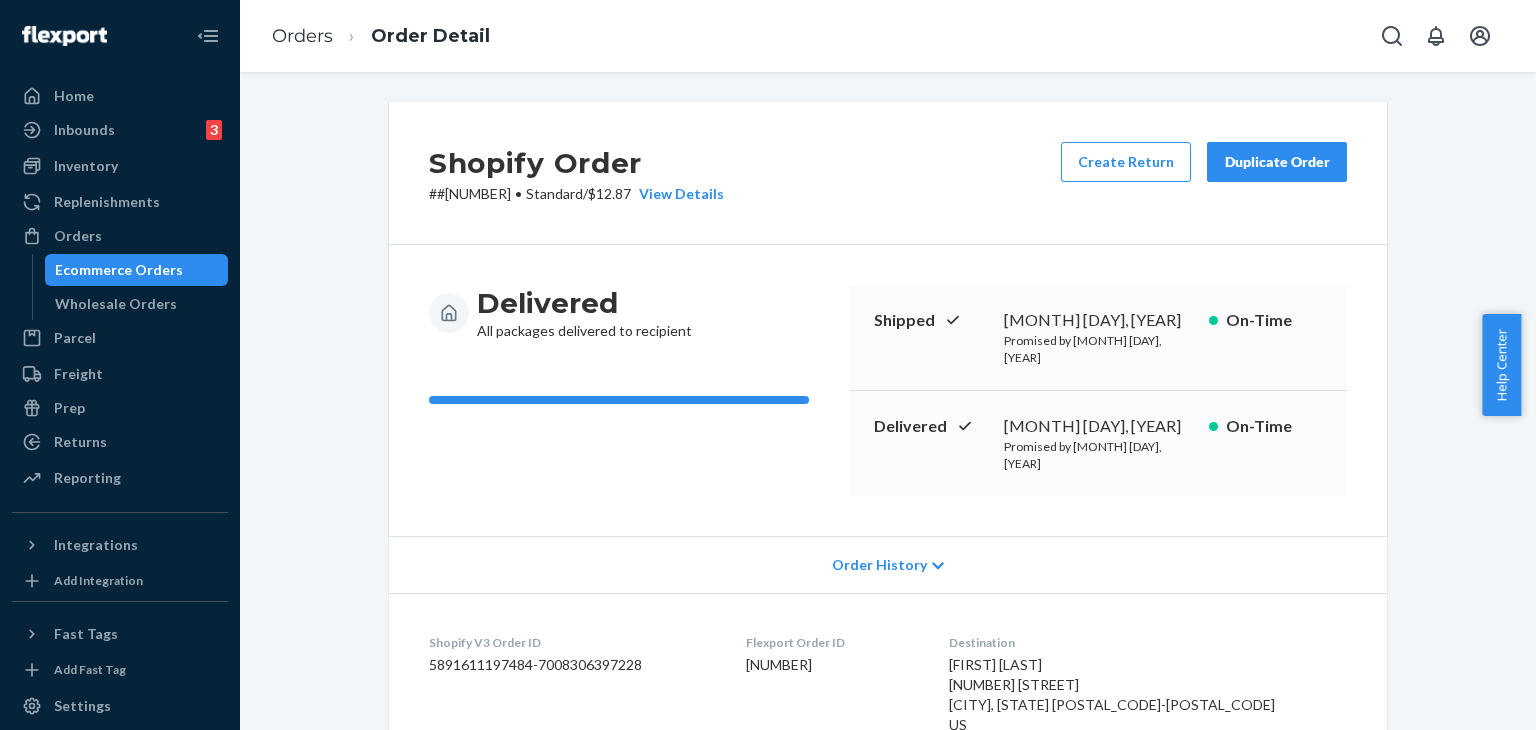 click on "Duplicate Order" at bounding box center [1277, 162] 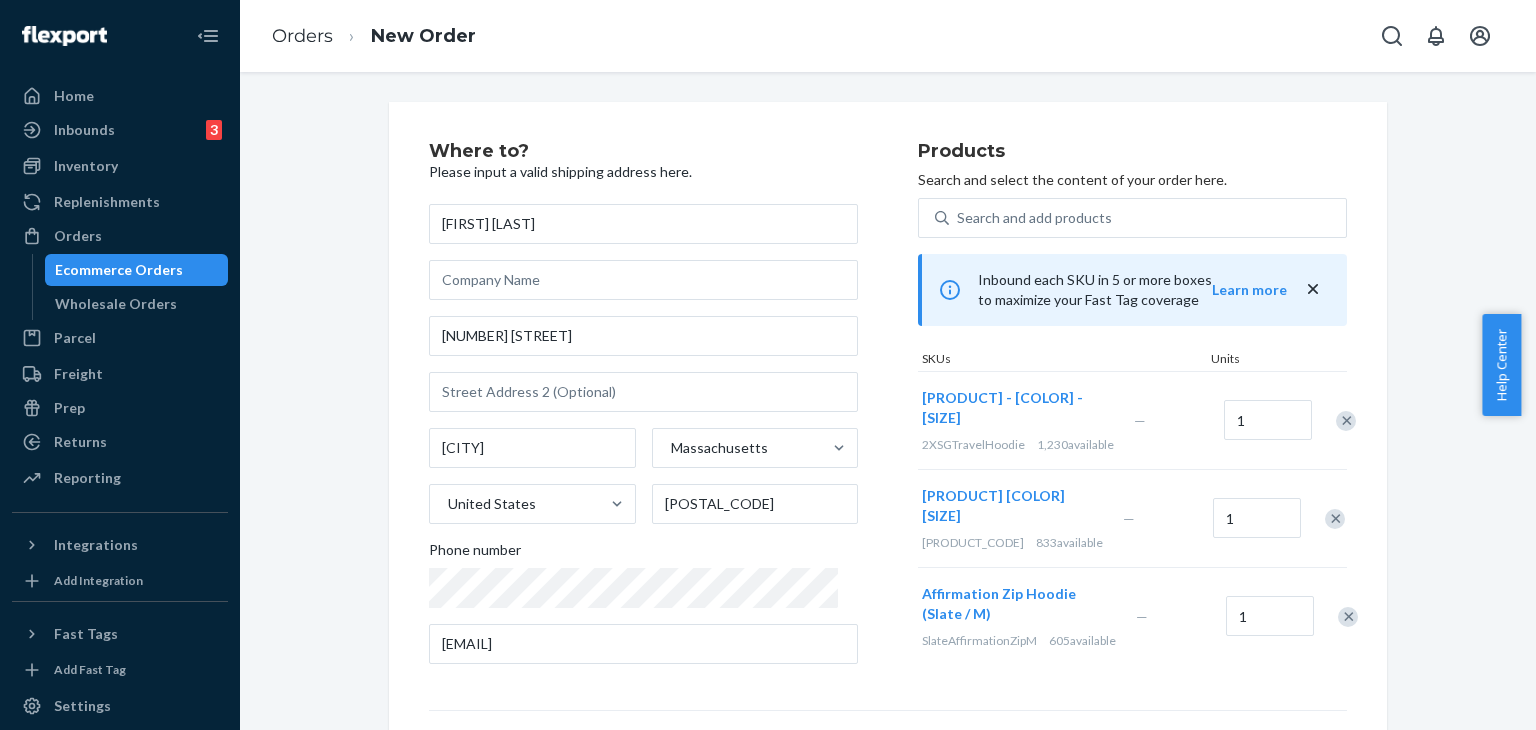 click at bounding box center [1346, 421] 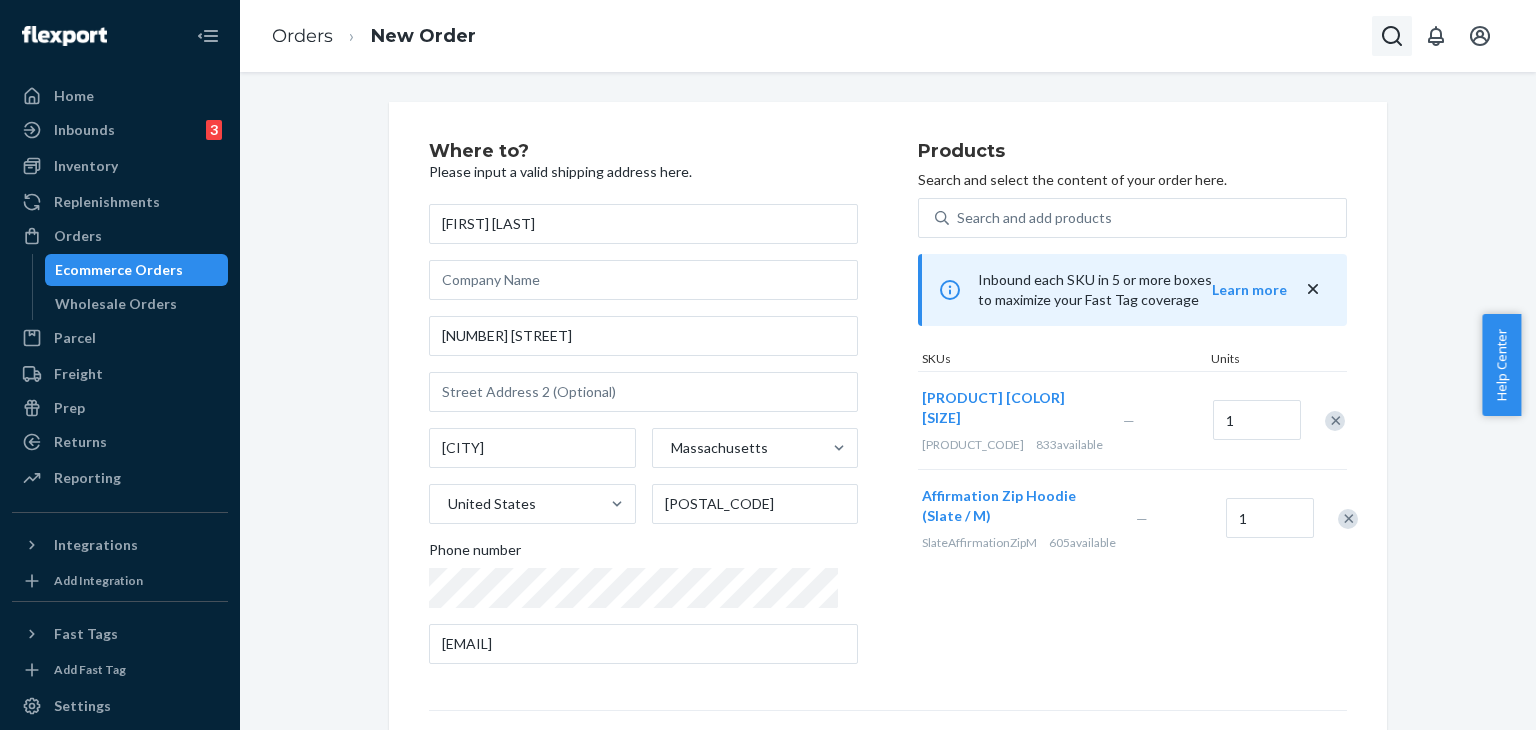 click at bounding box center [1392, 36] 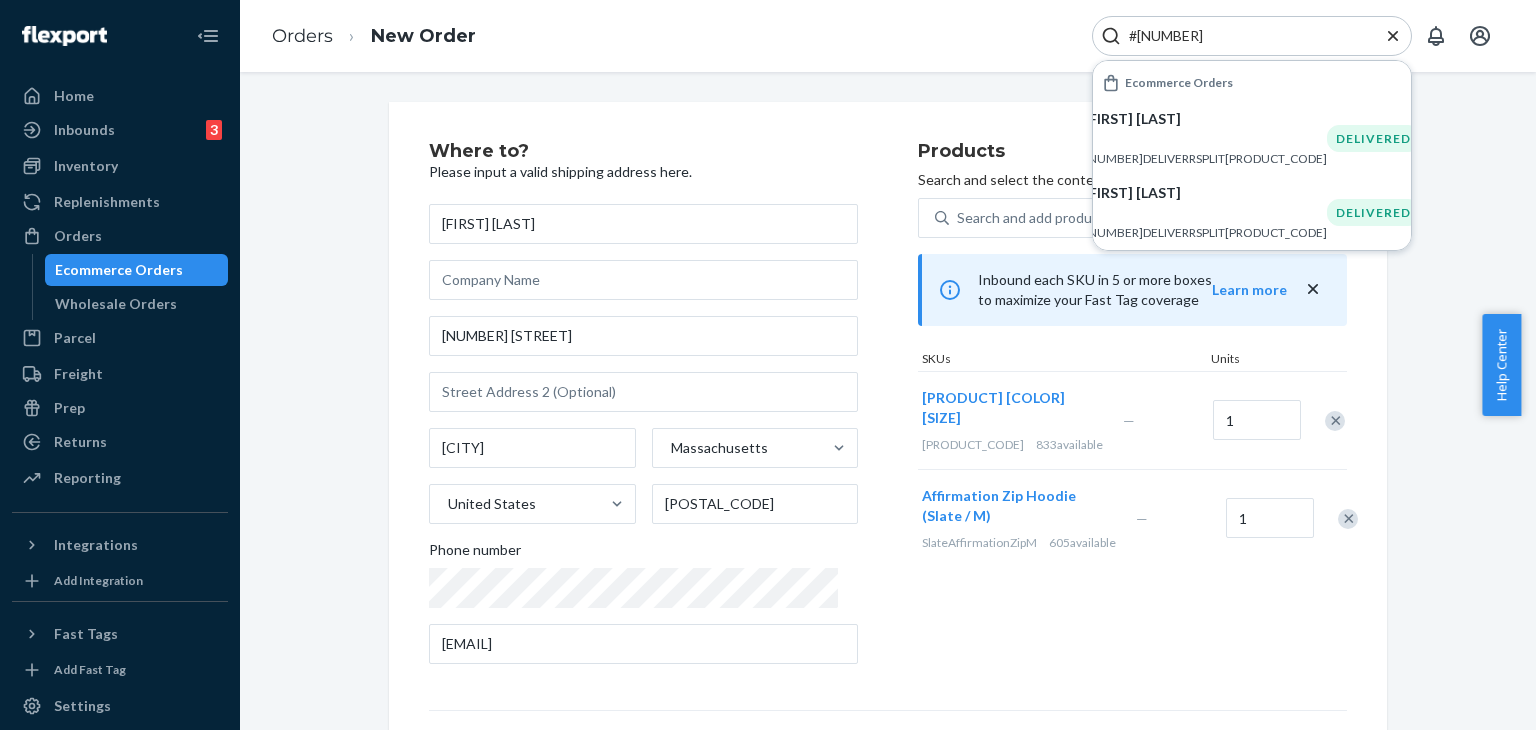 type on "#[NUMBER]" 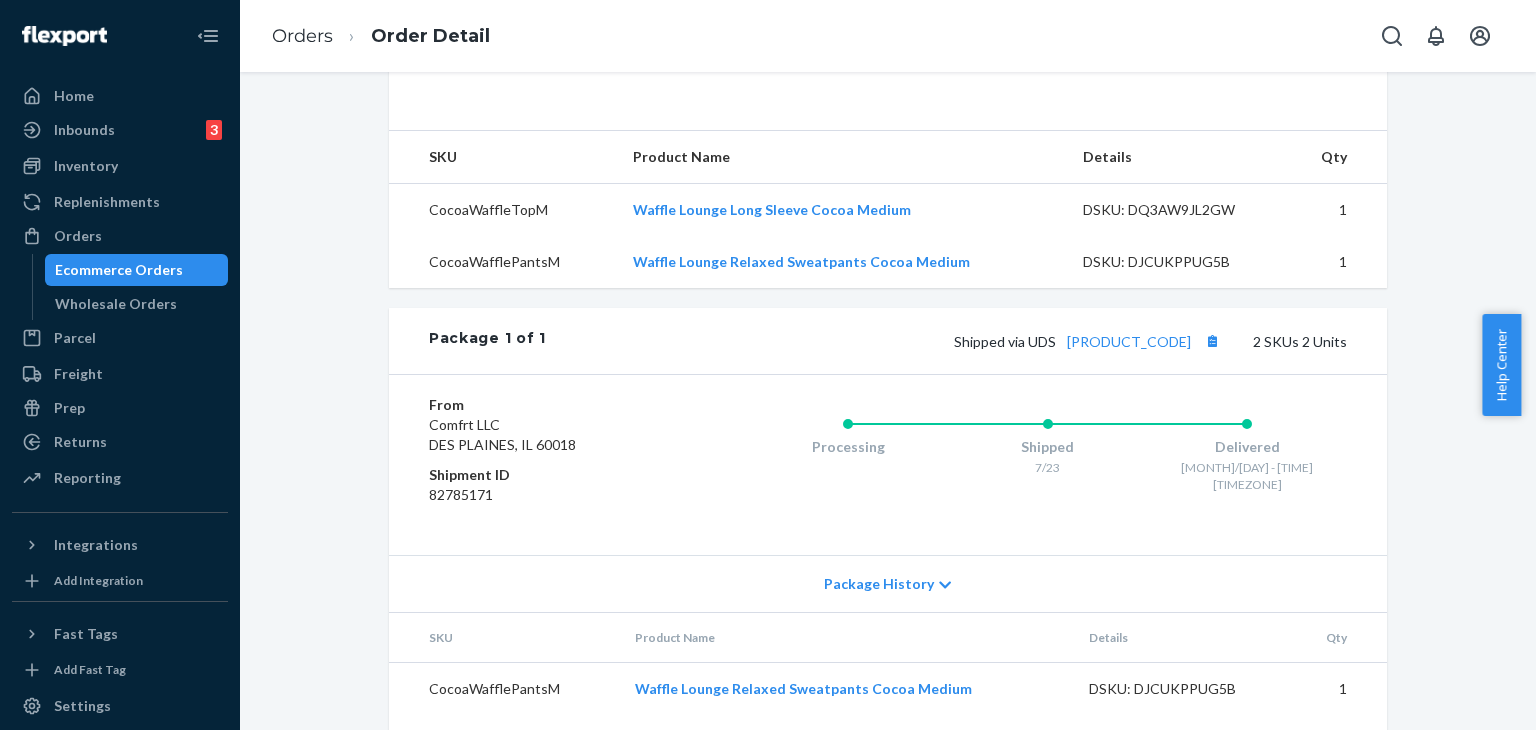 scroll, scrollTop: 772, scrollLeft: 0, axis: vertical 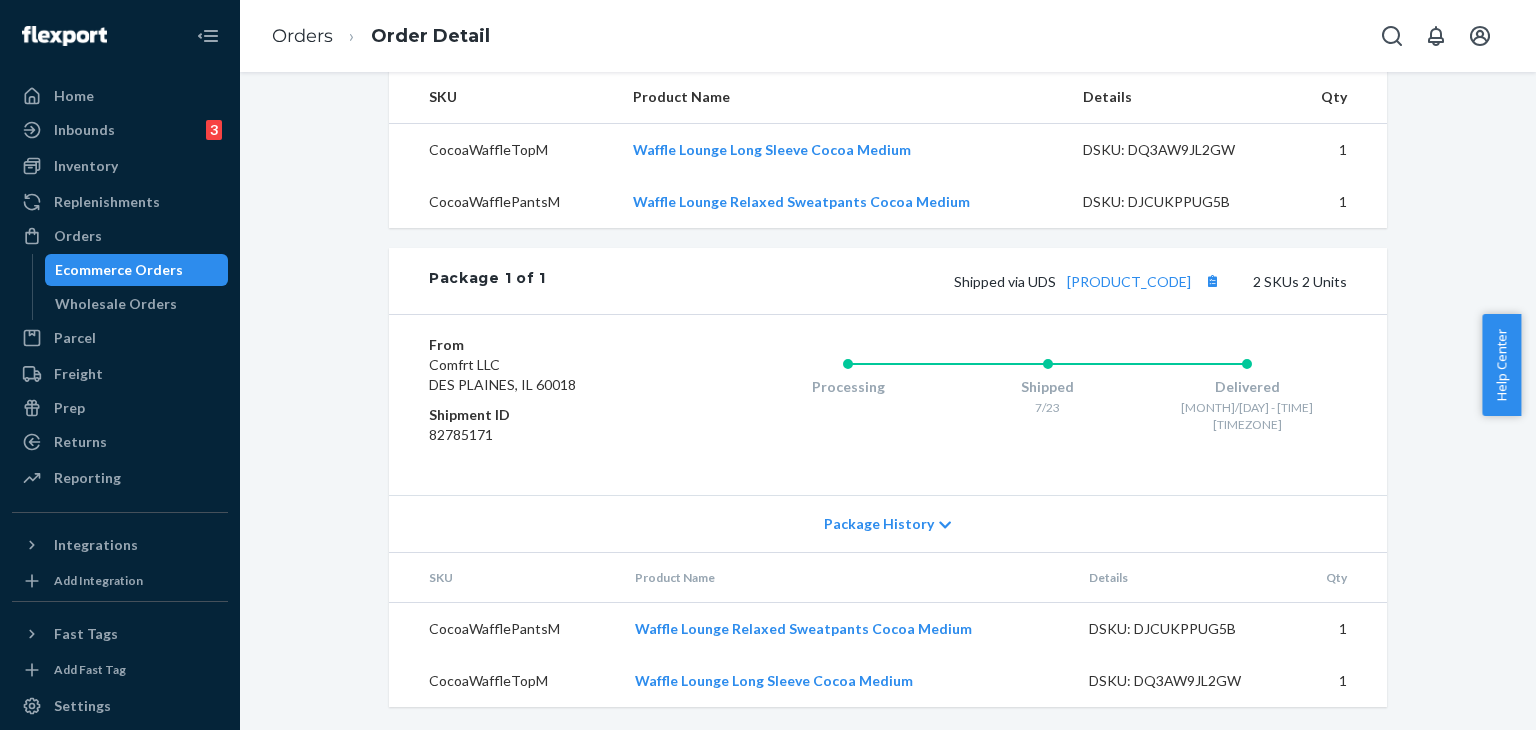 click on "Package History" at bounding box center (879, 524) 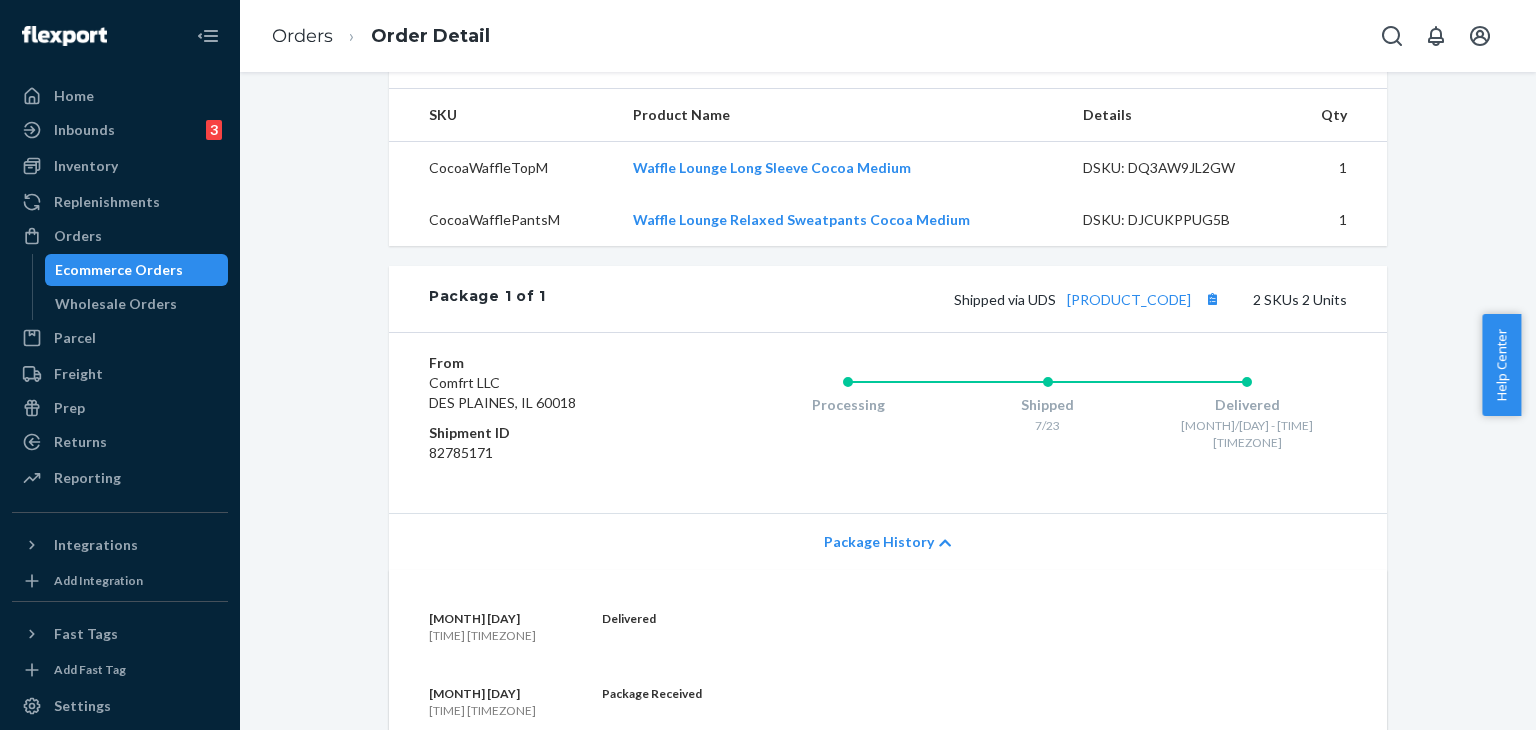 scroll, scrollTop: 697, scrollLeft: 0, axis: vertical 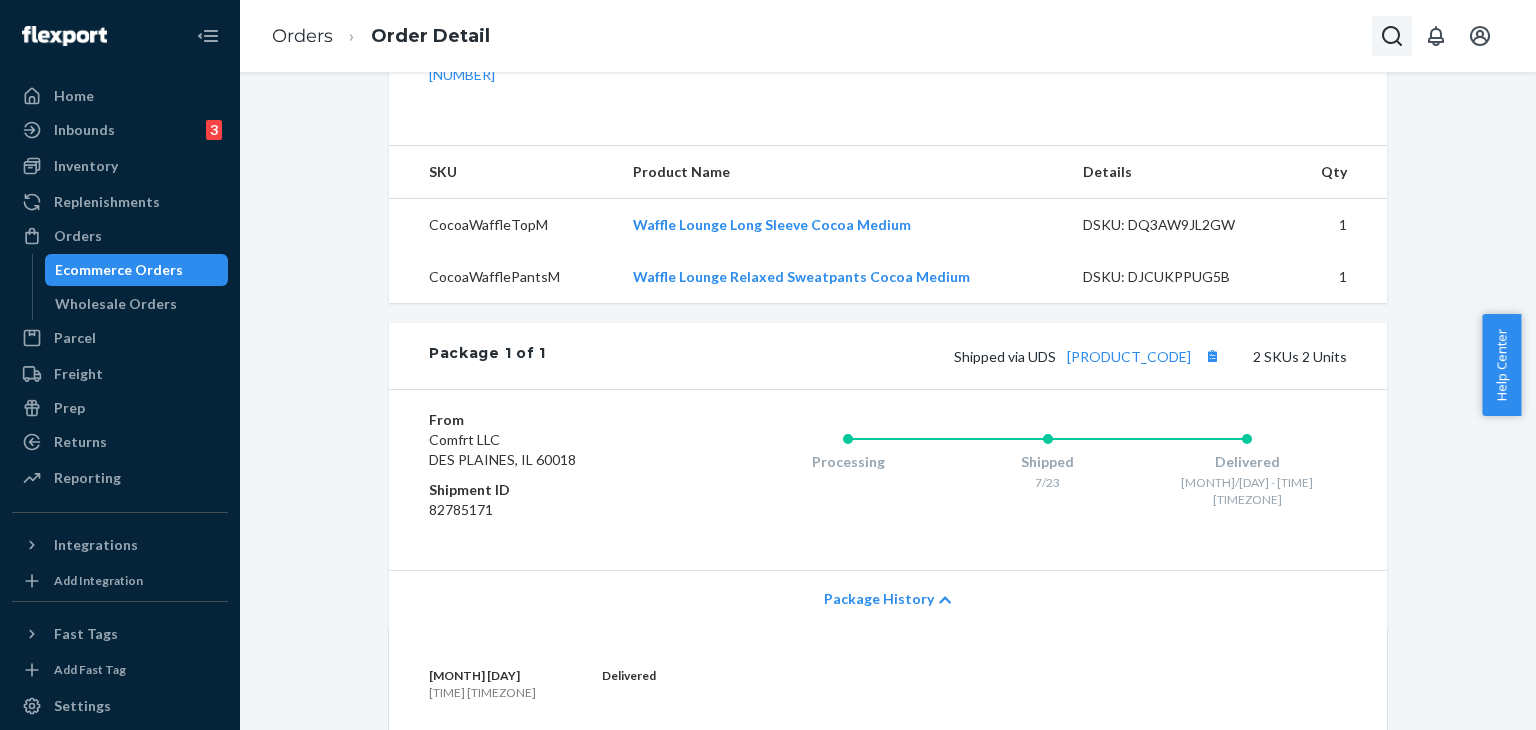click at bounding box center [1392, 36] 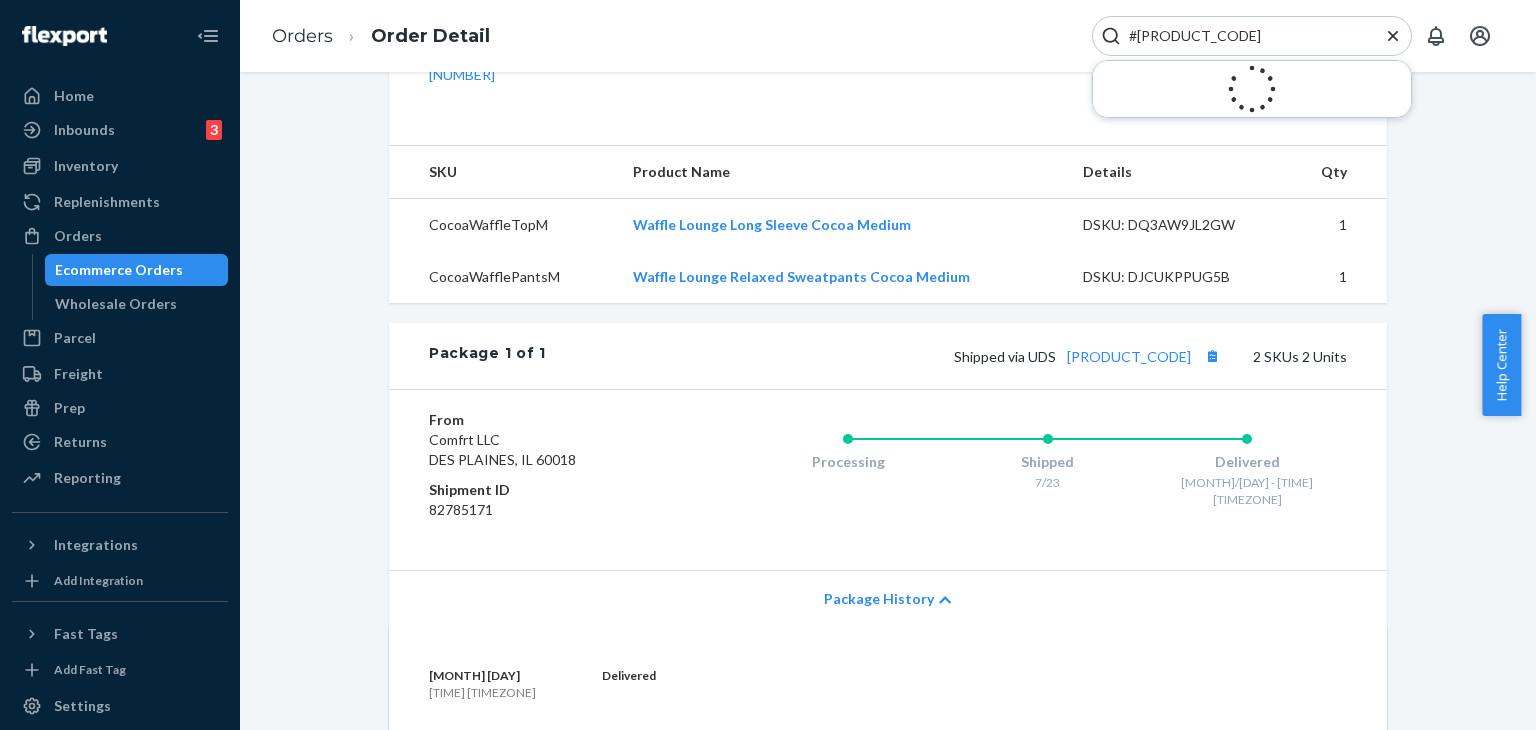 type on "#[PRODUCT_CODE]" 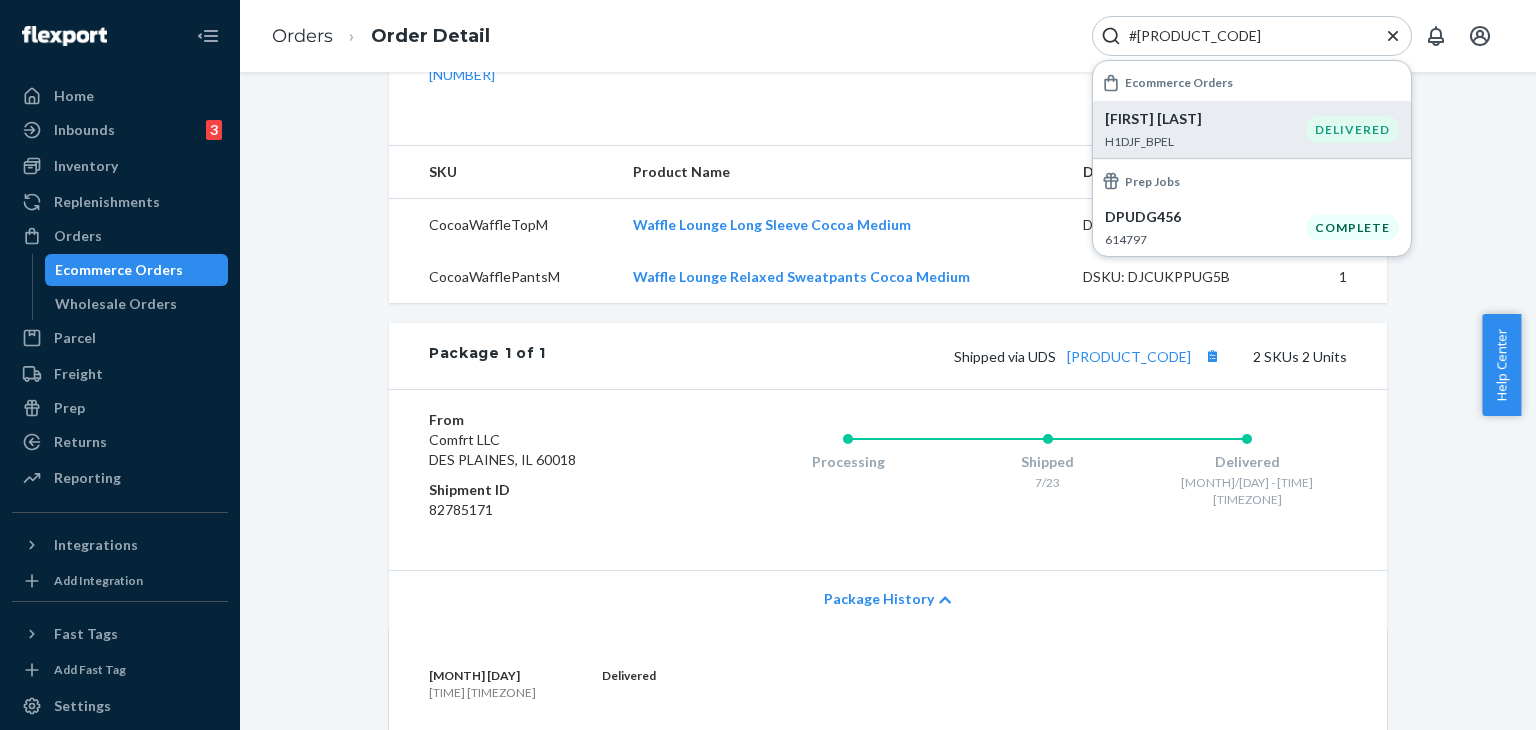click on "[FIRST] [LAST] [PRODUCT_CODE]" at bounding box center (1205, 129) 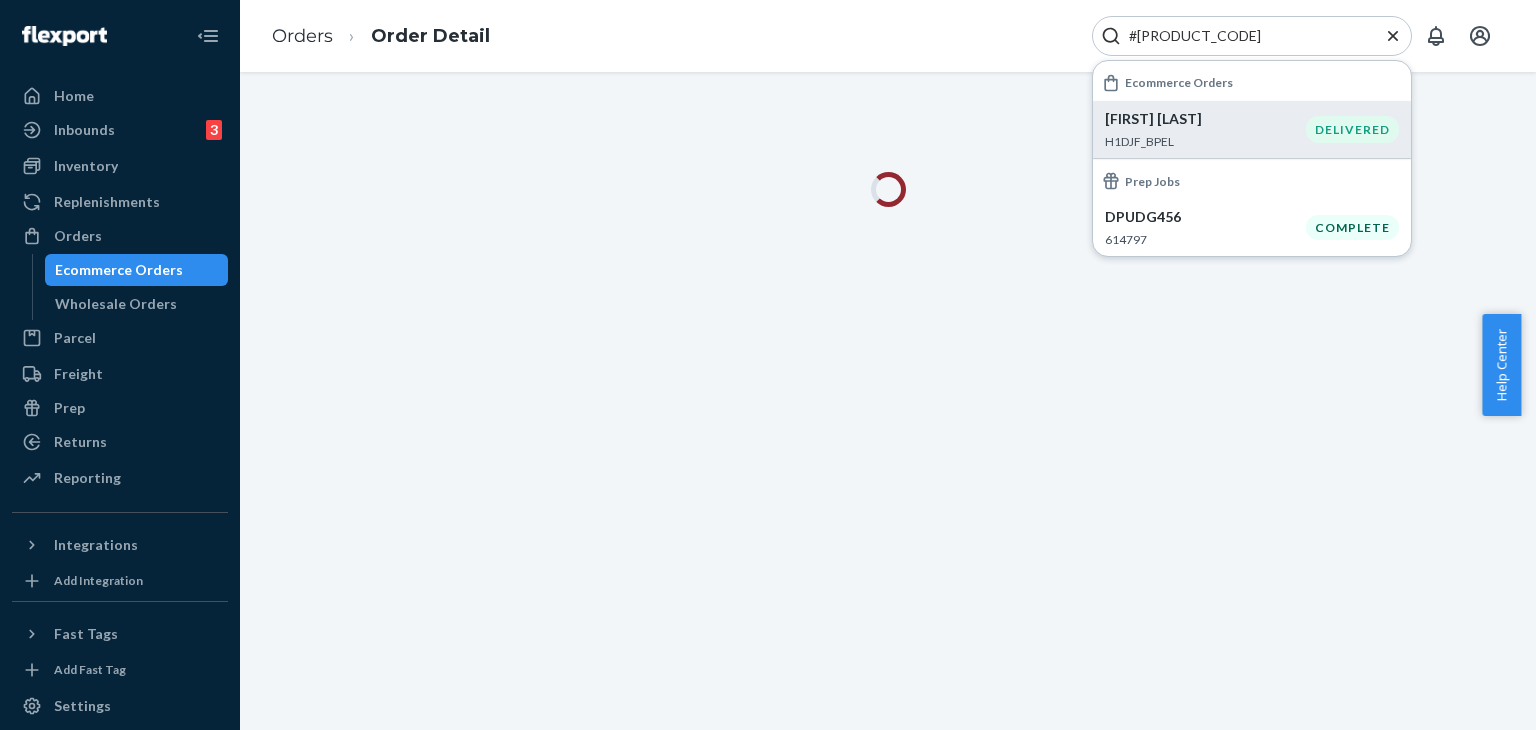 scroll, scrollTop: 0, scrollLeft: 0, axis: both 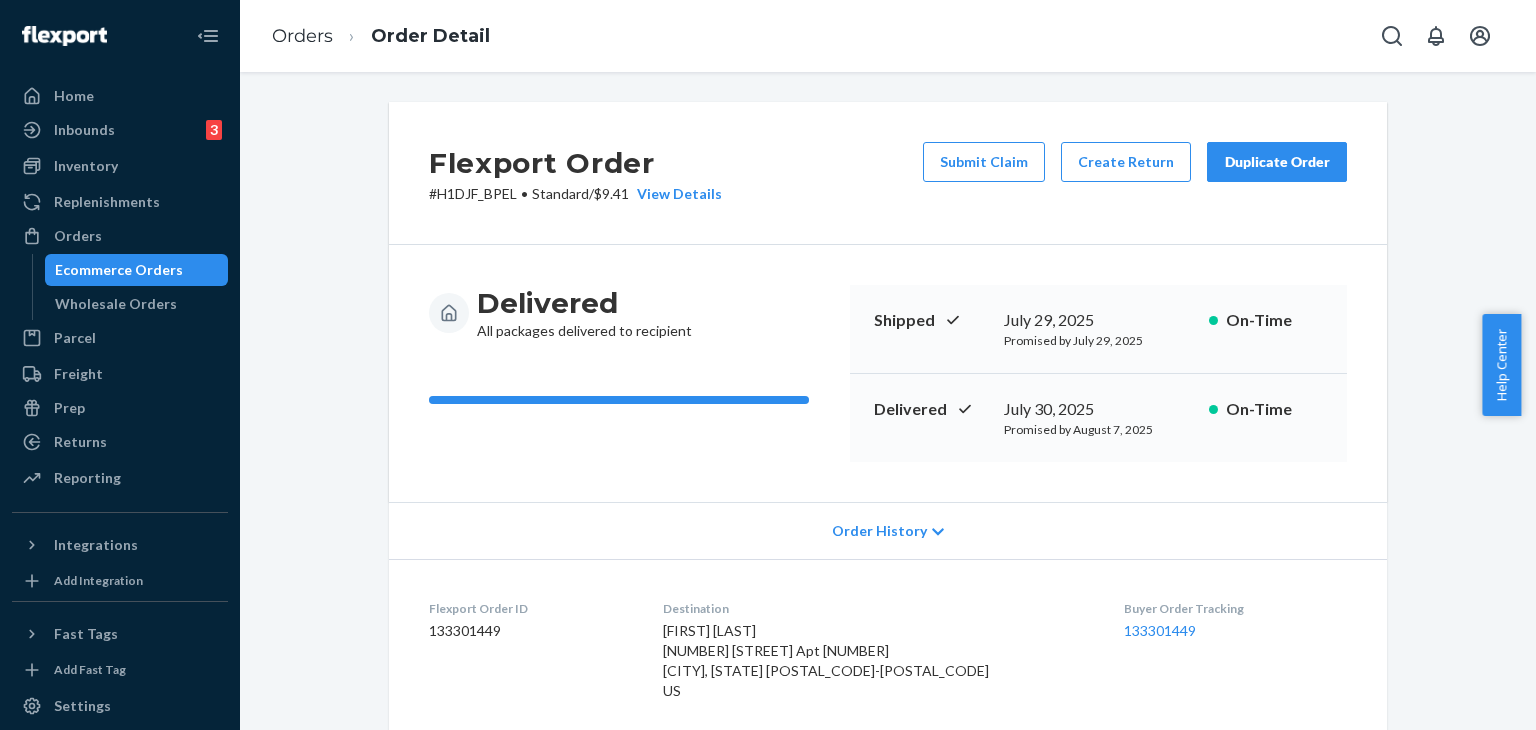 click on "Duplicate Order" at bounding box center [1277, 162] 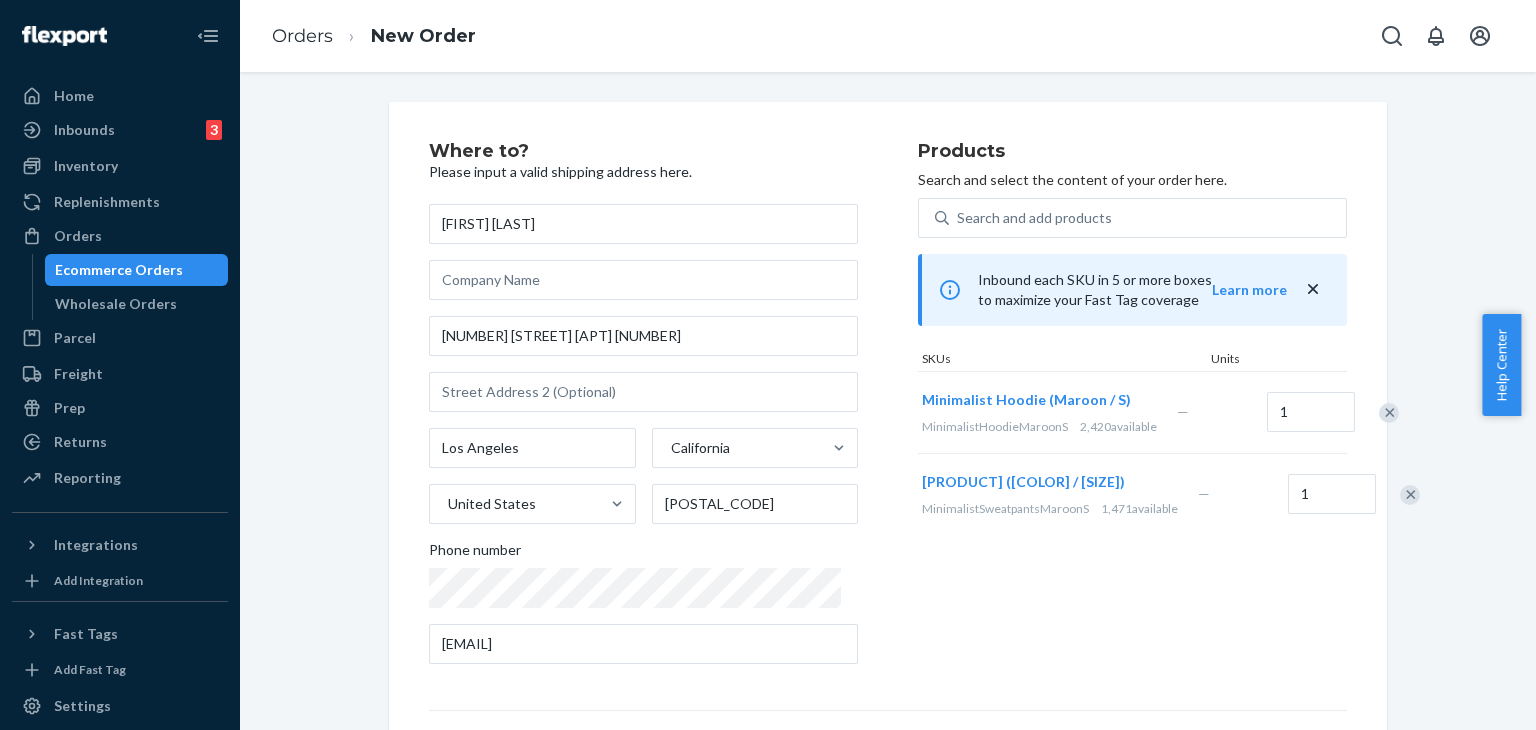 drag, startPoint x: 914, startPoint y: 422, endPoint x: 887, endPoint y: 440, distance: 32.449963 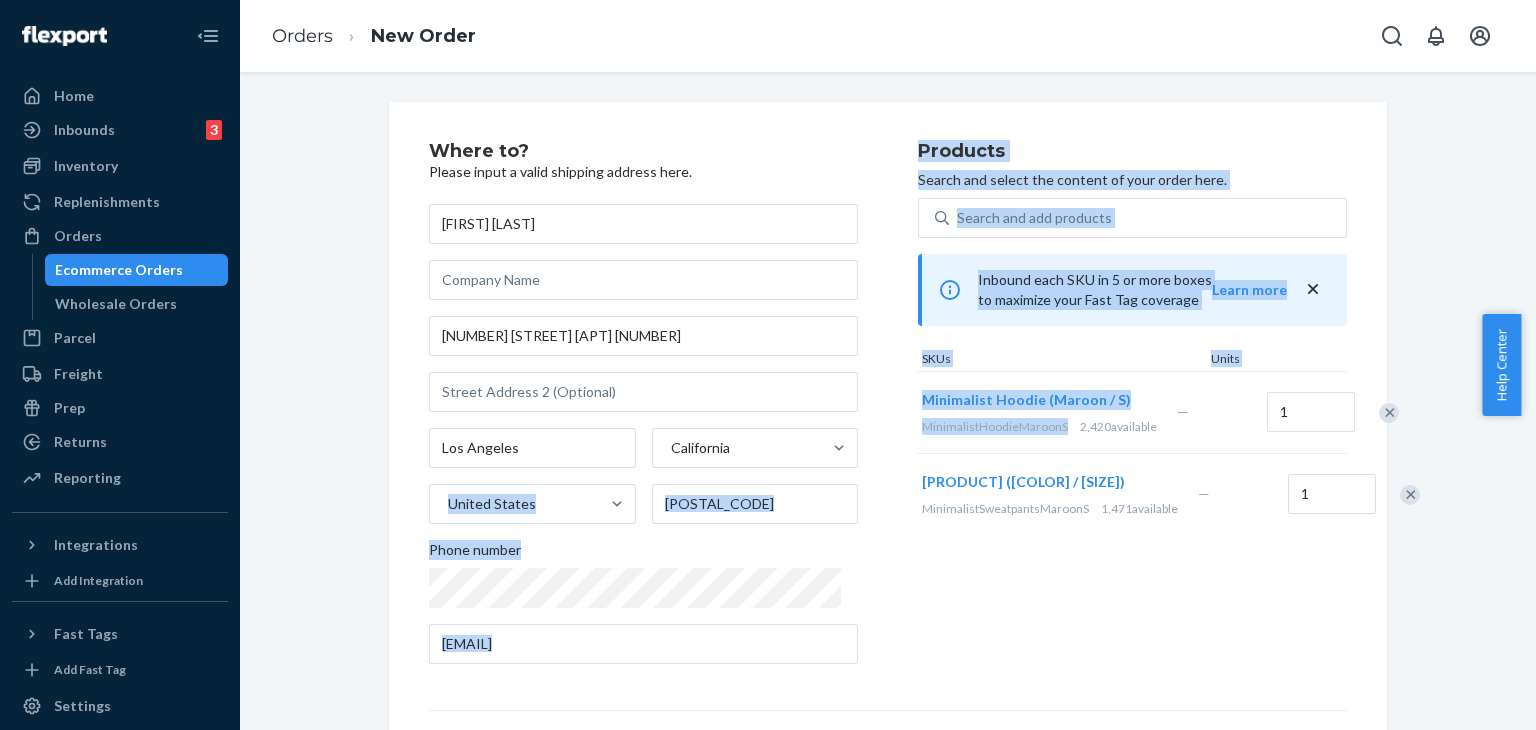 drag, startPoint x: 887, startPoint y: 440, endPoint x: 1055, endPoint y: 445, distance: 168.07439 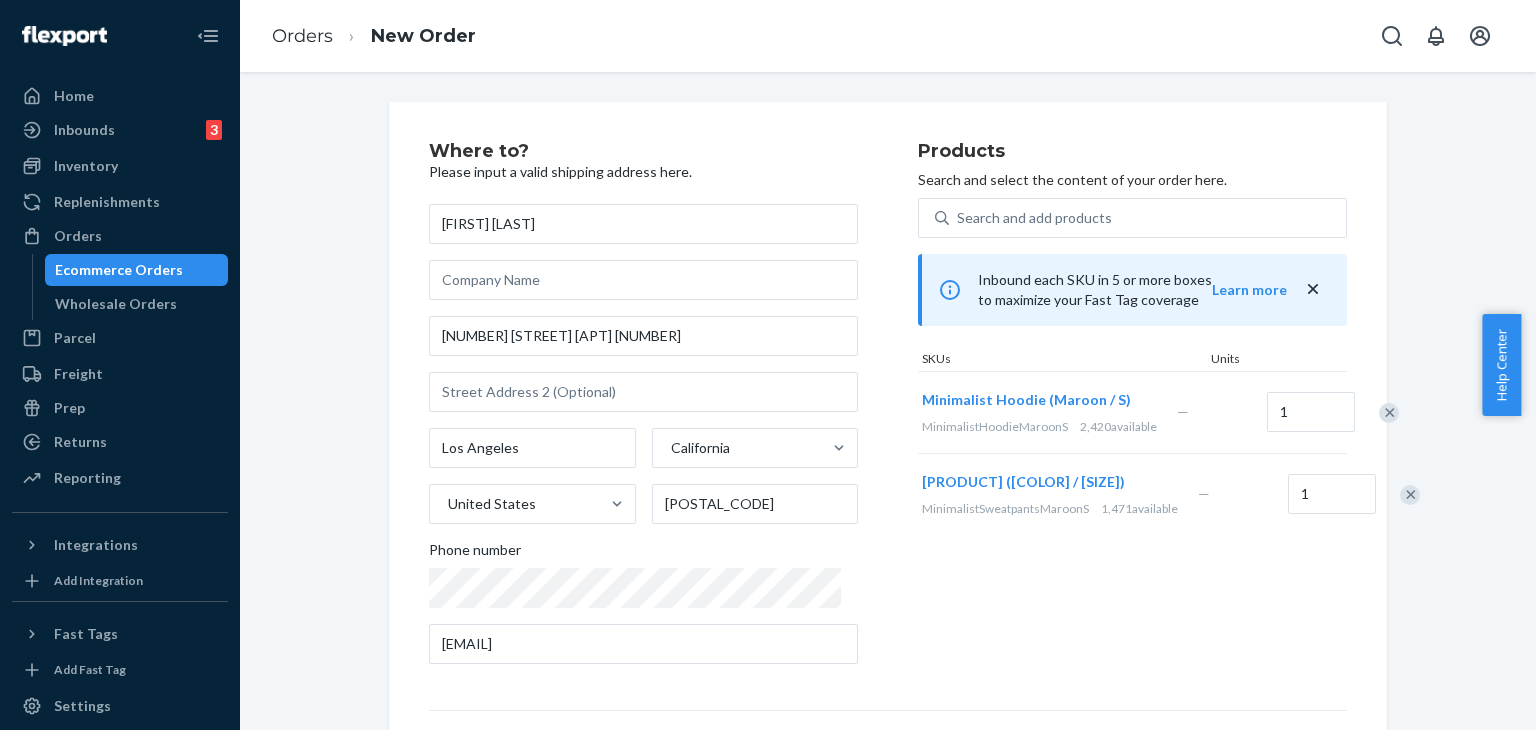 click on "MinimalistHoodieMaroonS 2,420  available" at bounding box center (1045, 426) 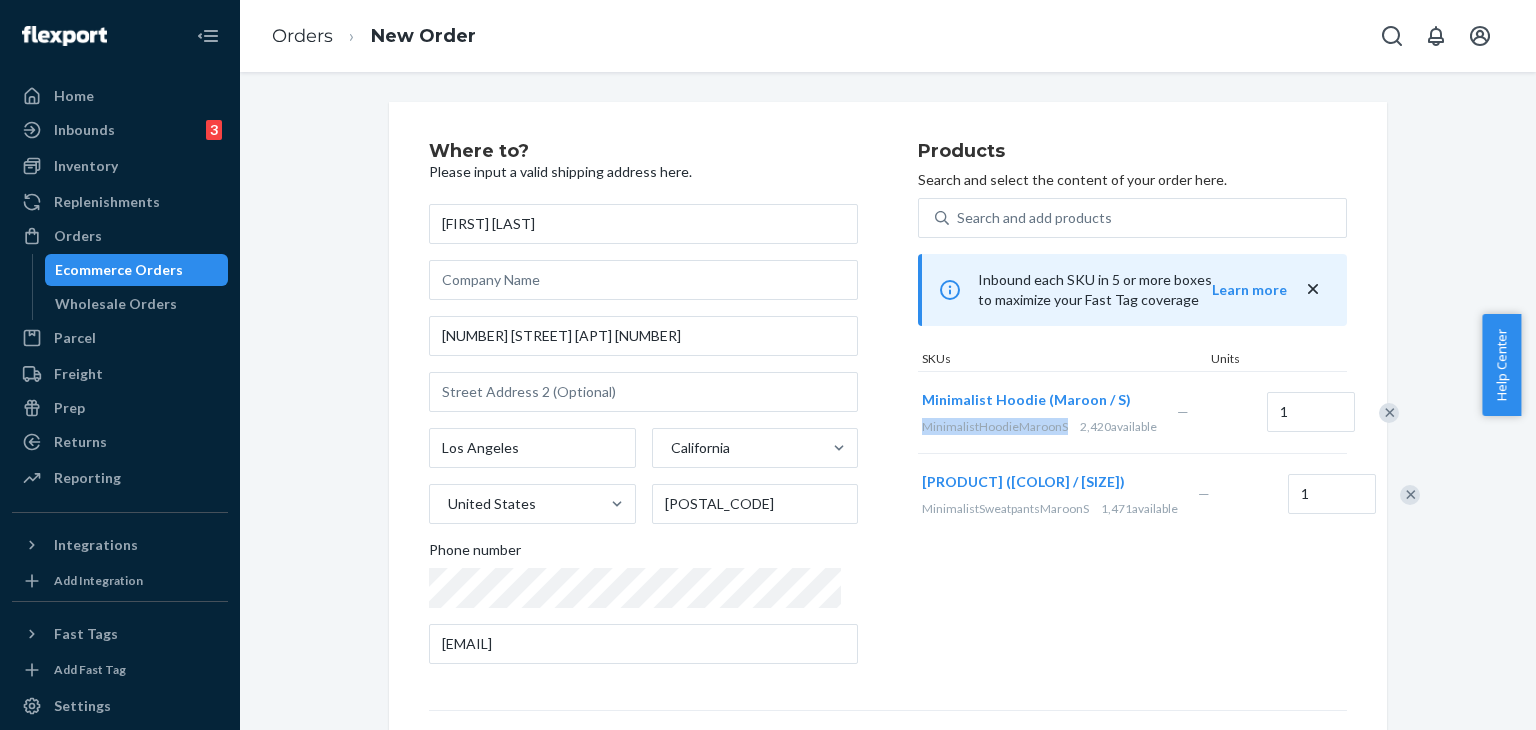 drag, startPoint x: 1039, startPoint y: 441, endPoint x: 900, endPoint y: 448, distance: 139.17615 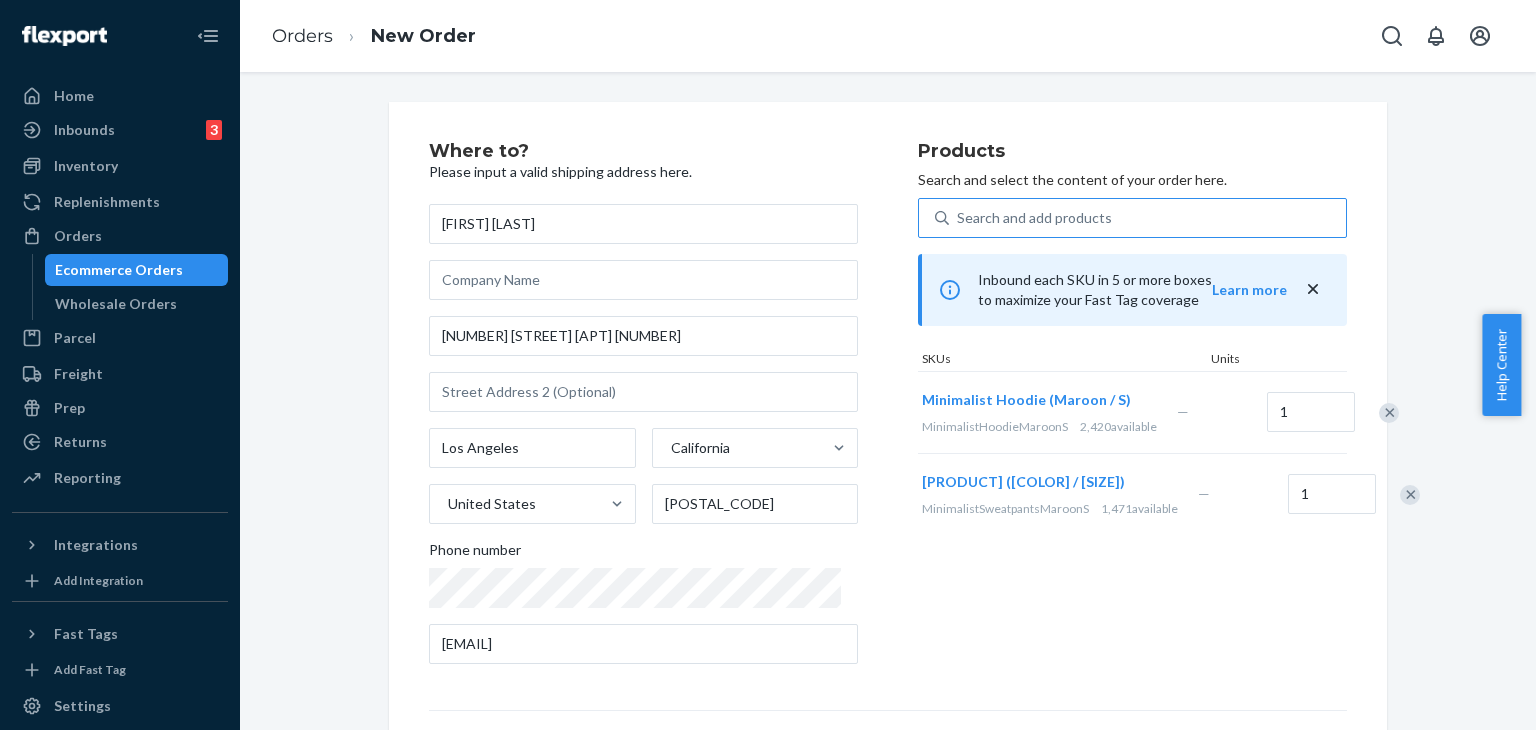 click on "Search and add products" at bounding box center (1034, 218) 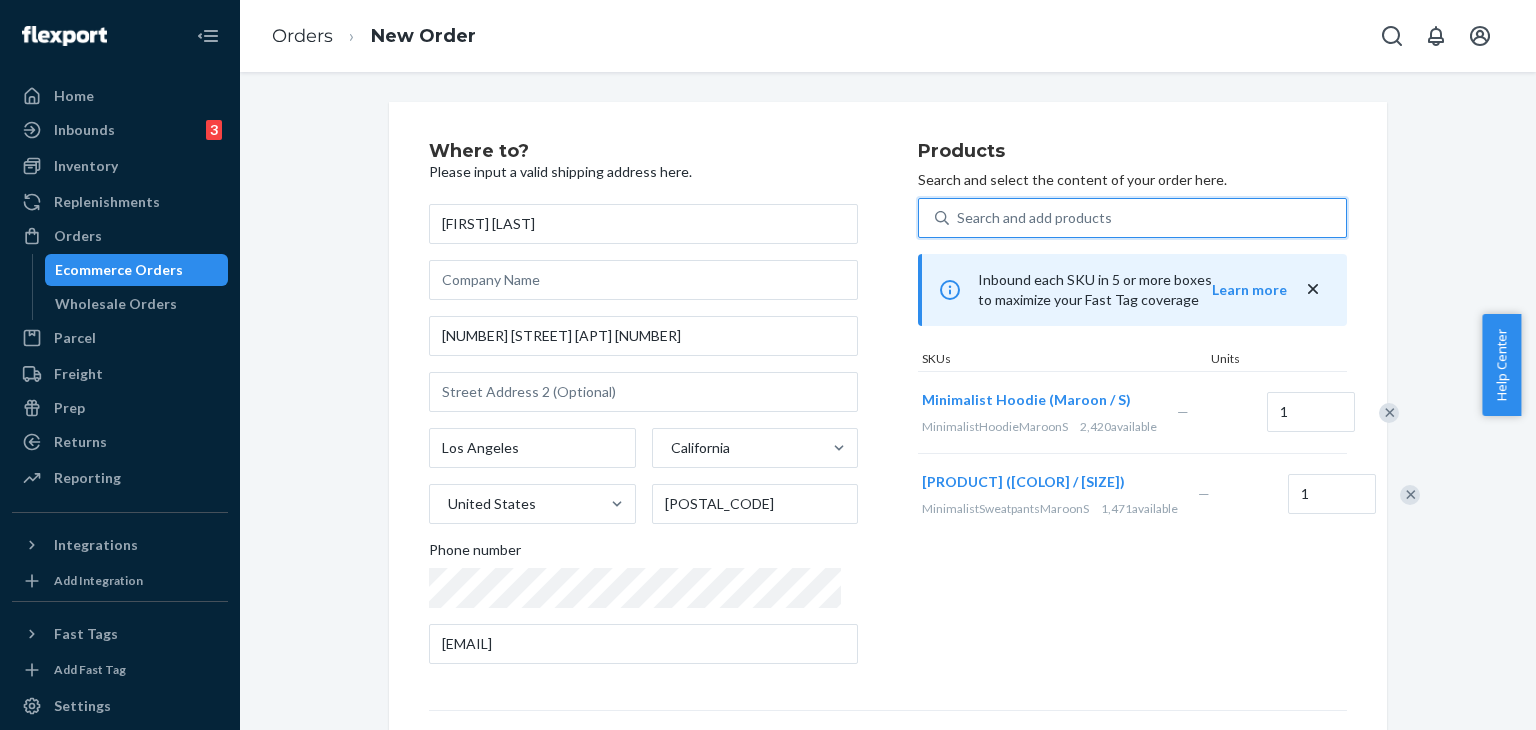 drag, startPoint x: 963, startPoint y: 208, endPoint x: 937, endPoint y: 213, distance: 26.476404 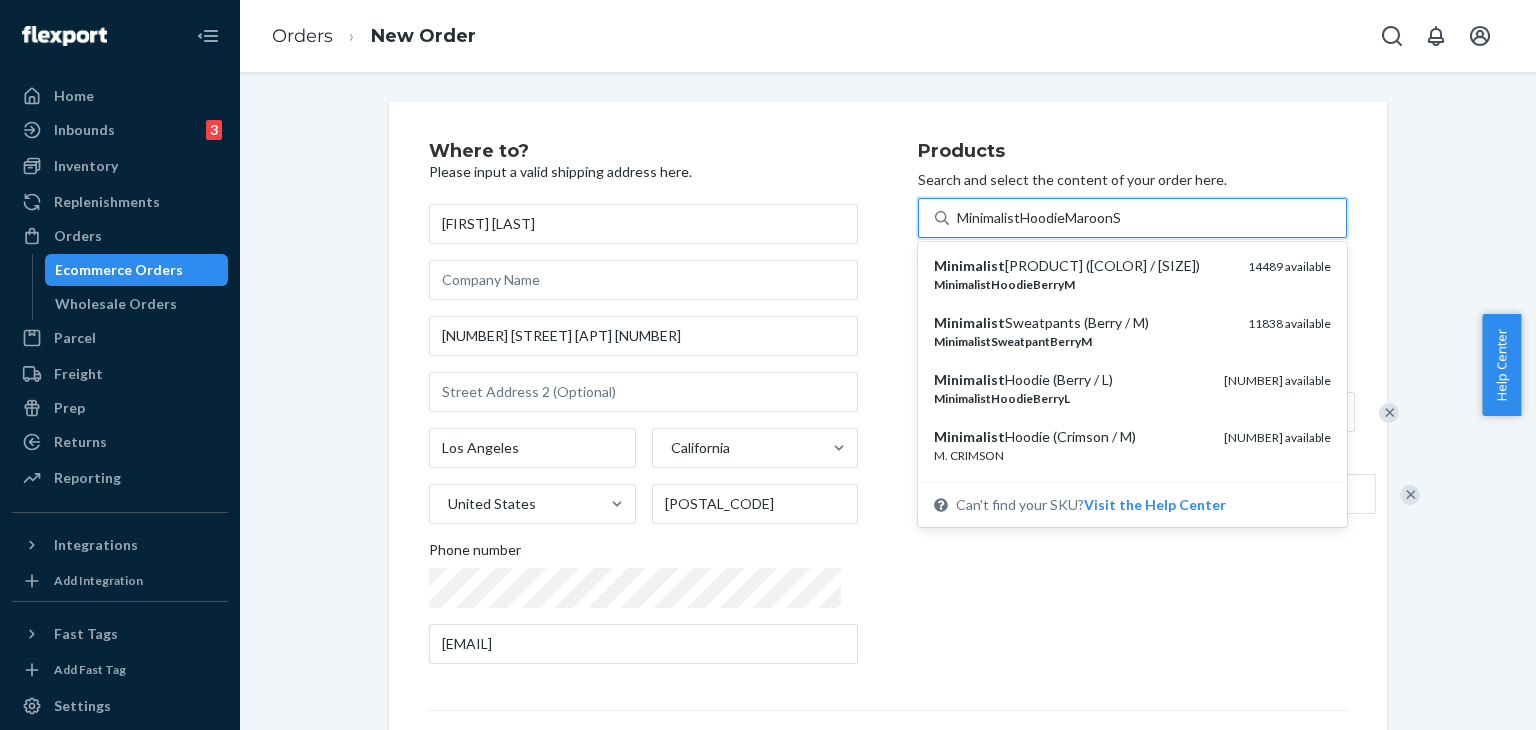 click on "MinimalistHoodieMaroonS" at bounding box center (1041, 218) 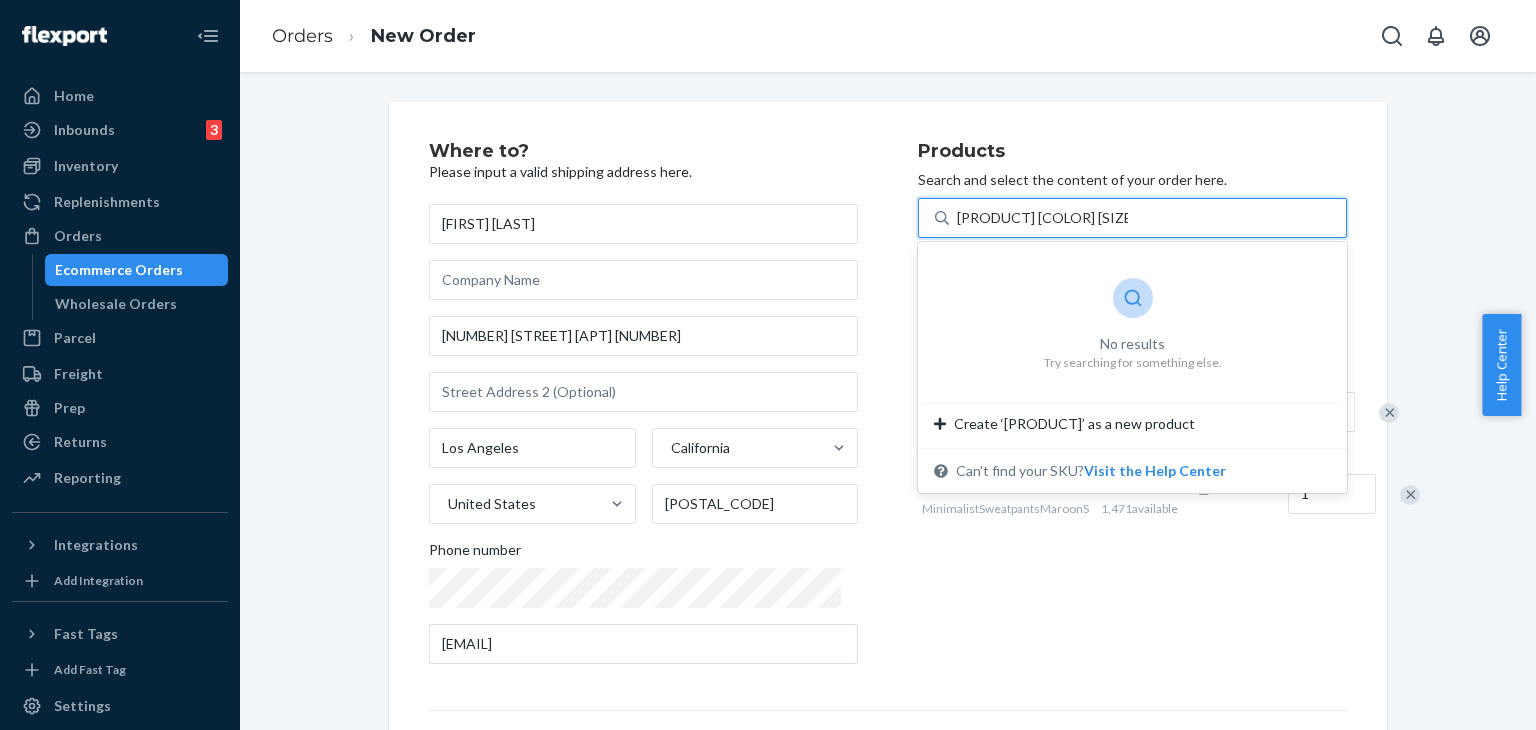 click on "[PRODUCT] [COLOR] [SIZE]" at bounding box center [1042, 218] 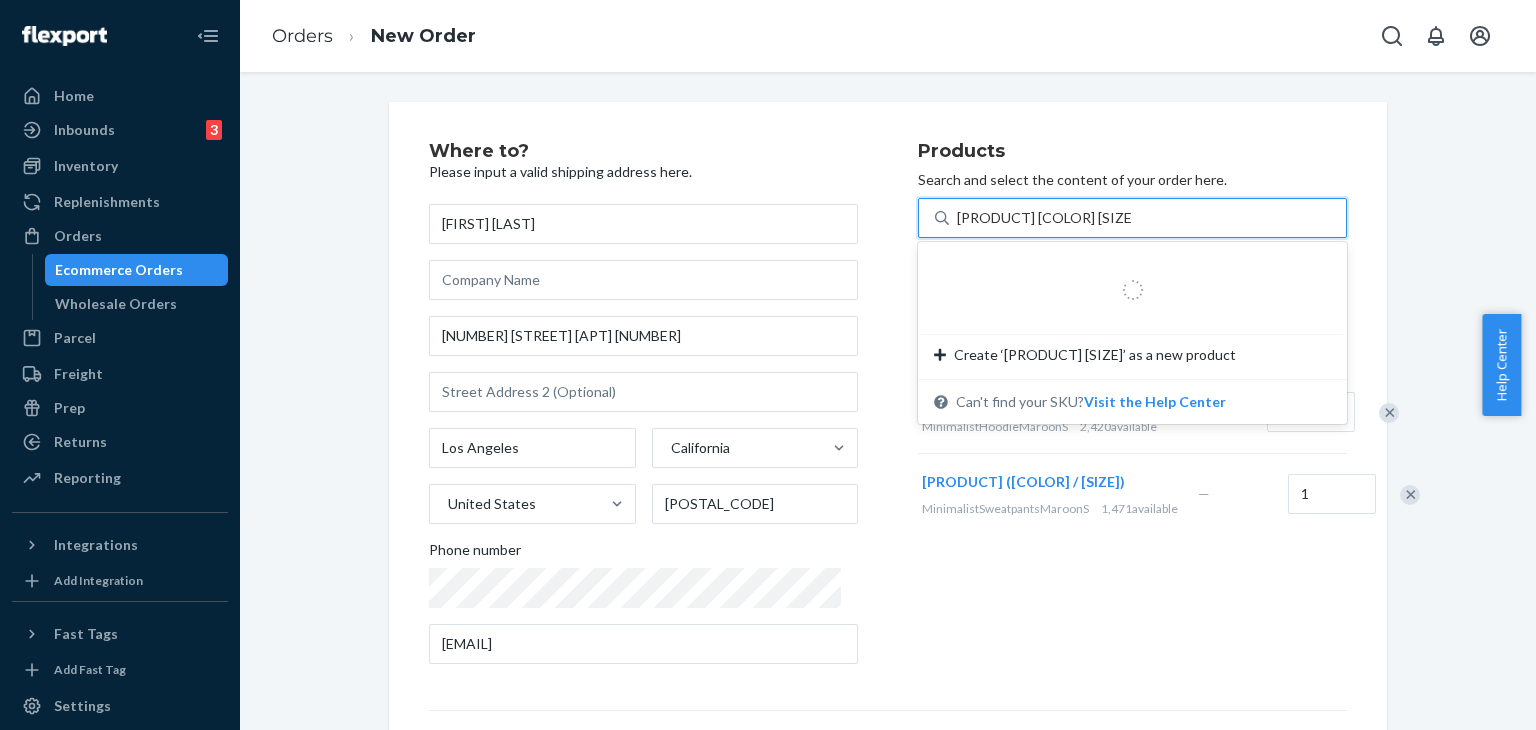 click on "[PRODUCT] [COLOR] [SIZE]" at bounding box center (1044, 218) 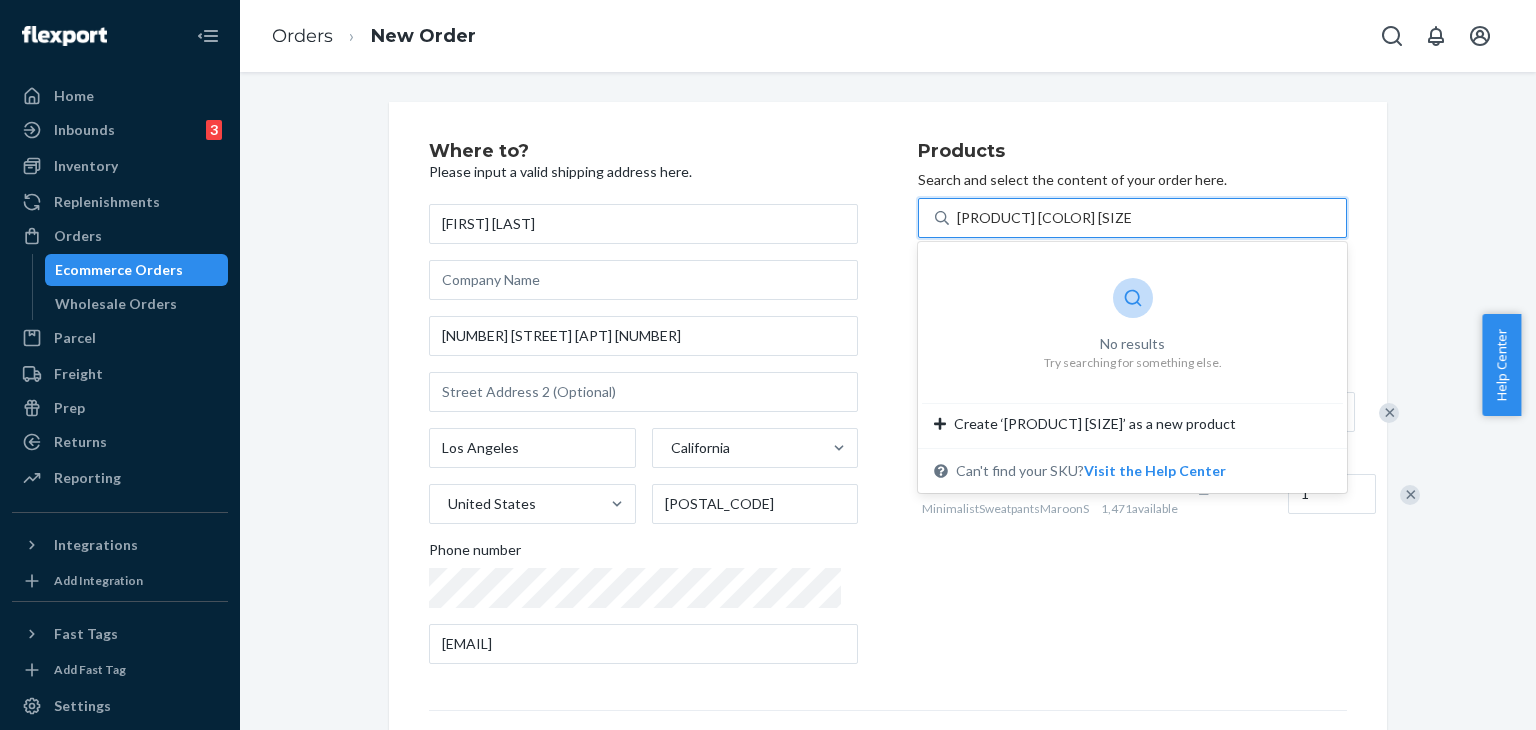 click on "[PRODUCT] [COLOR] [SIZE]" at bounding box center (1044, 218) 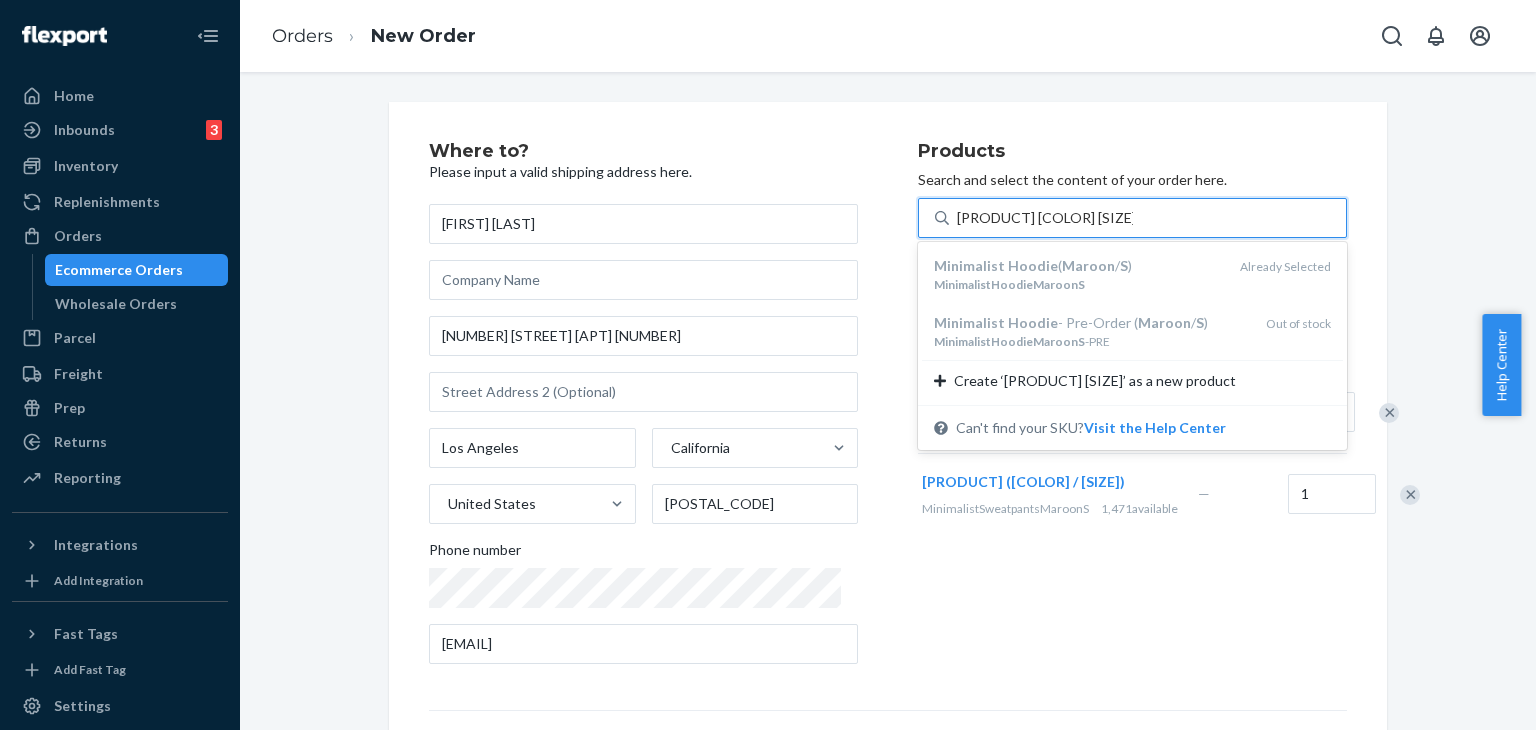 type on "Minimalist Hoodie Maroon XS" 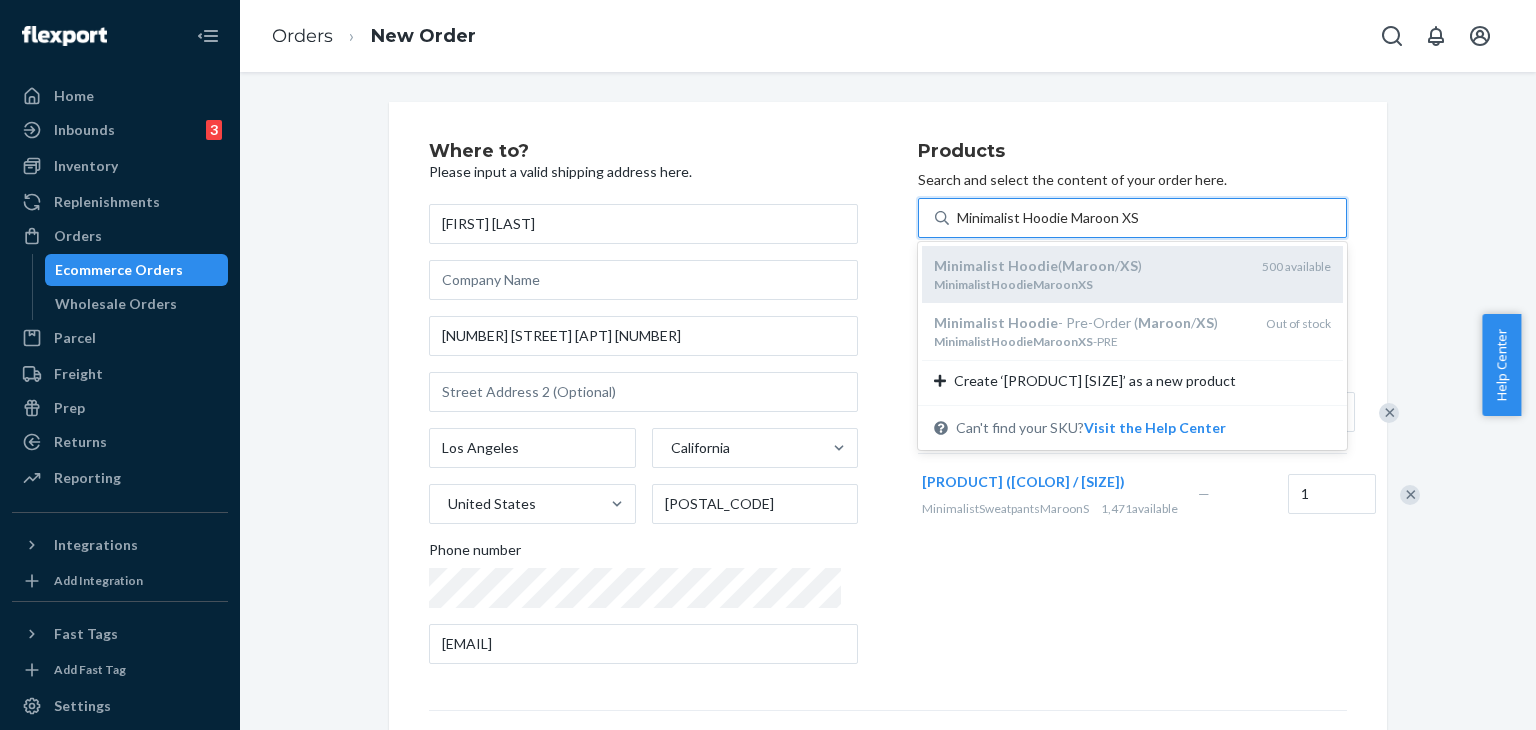 click on "MinimalistHoodieMaroonXS" at bounding box center (1013, 284) 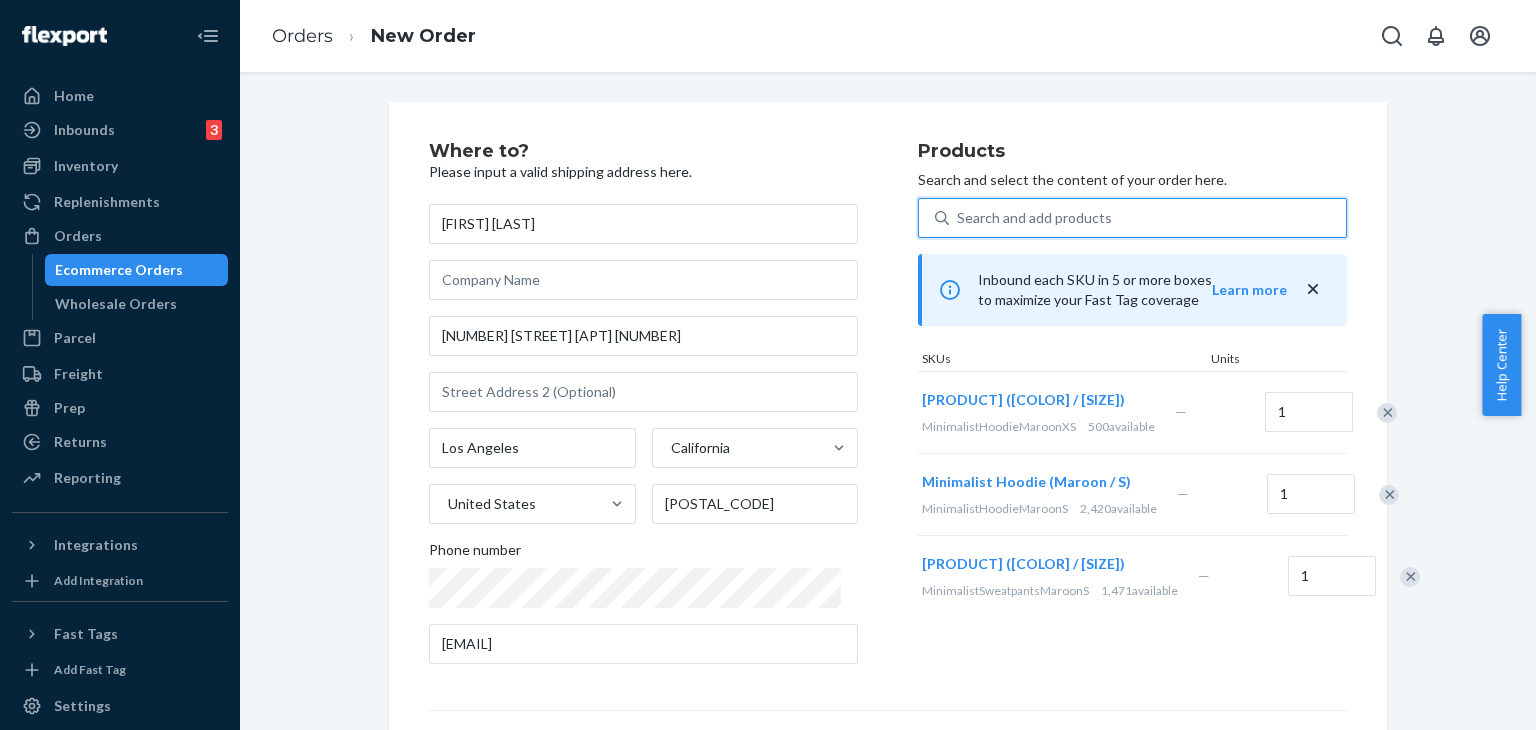 click at bounding box center (1389, 495) 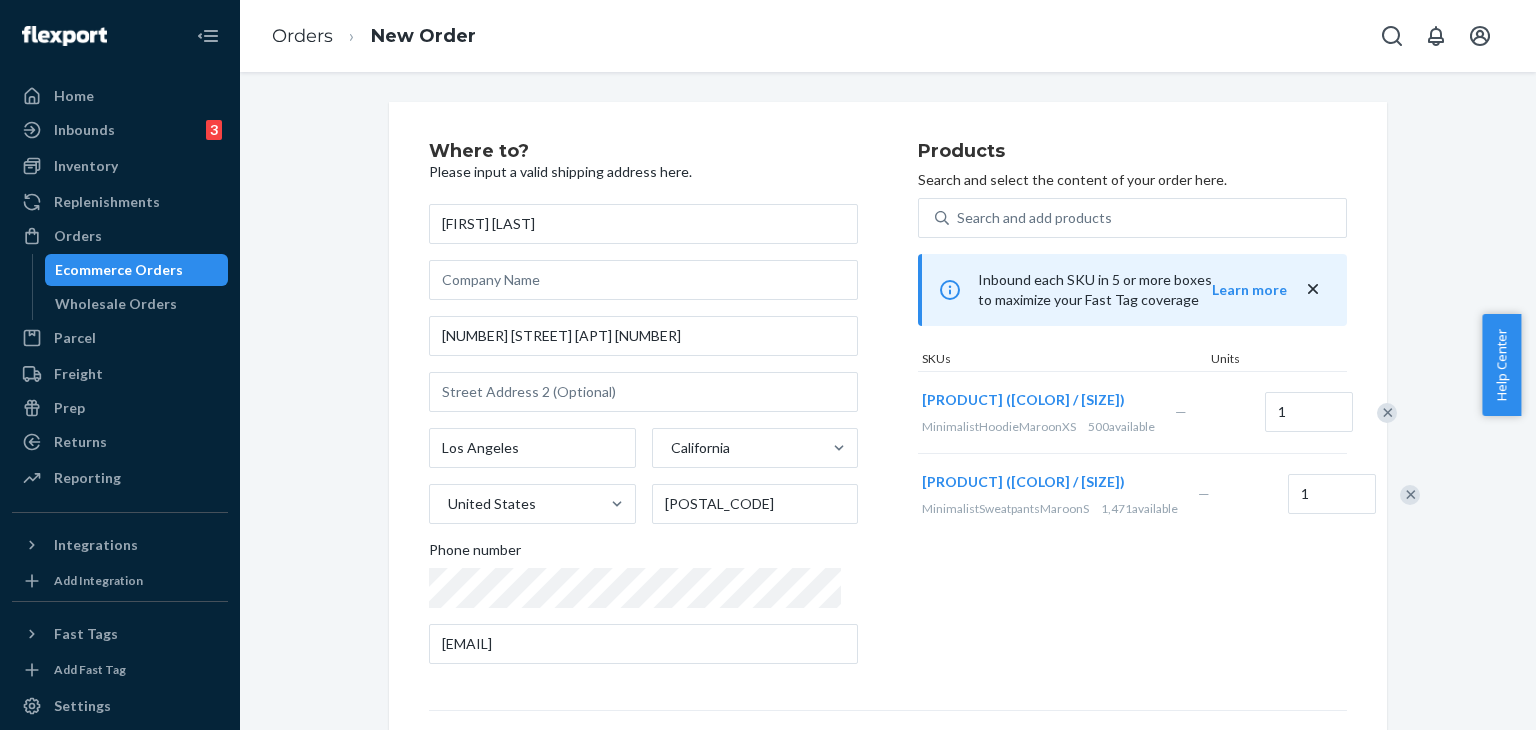 click at bounding box center (1410, 495) 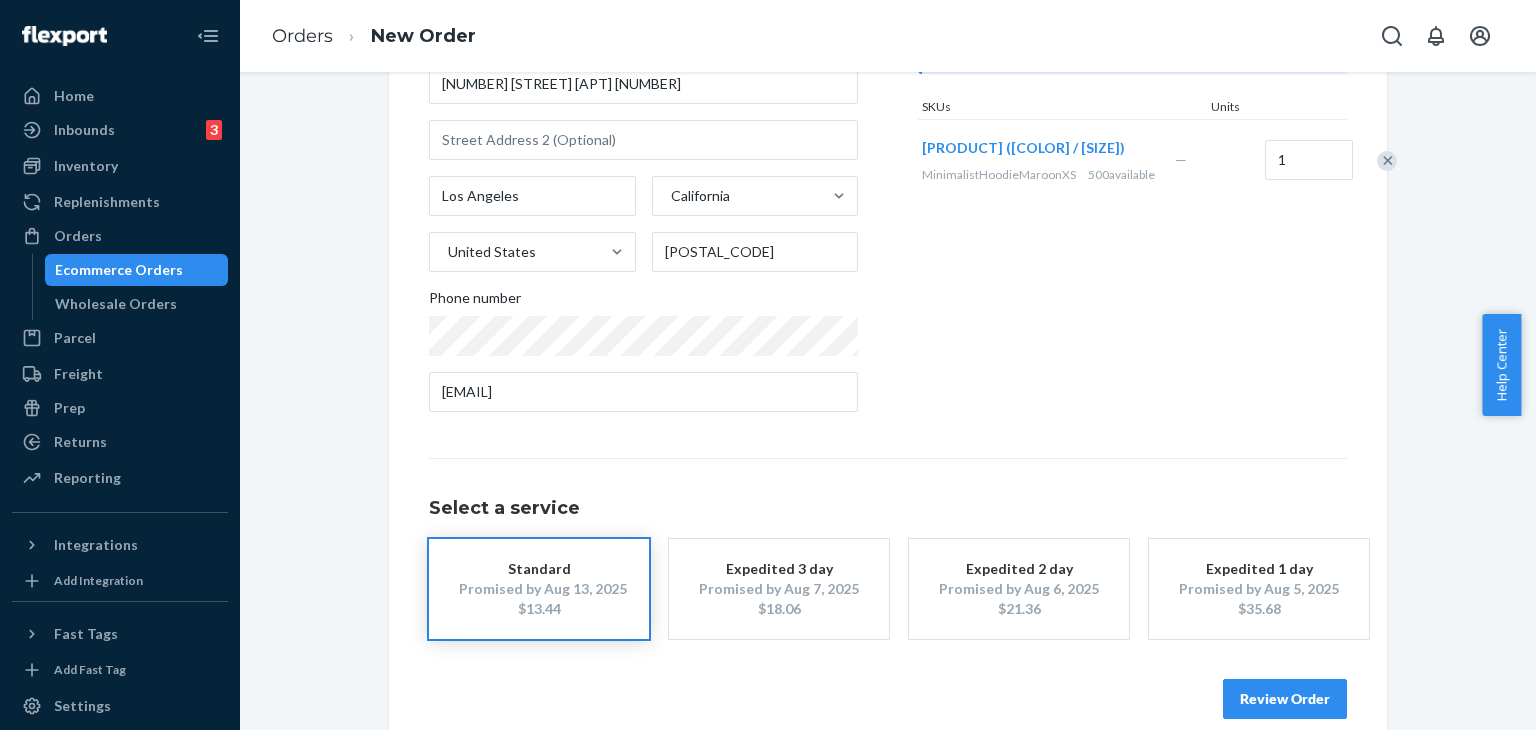 scroll, scrollTop: 280, scrollLeft: 0, axis: vertical 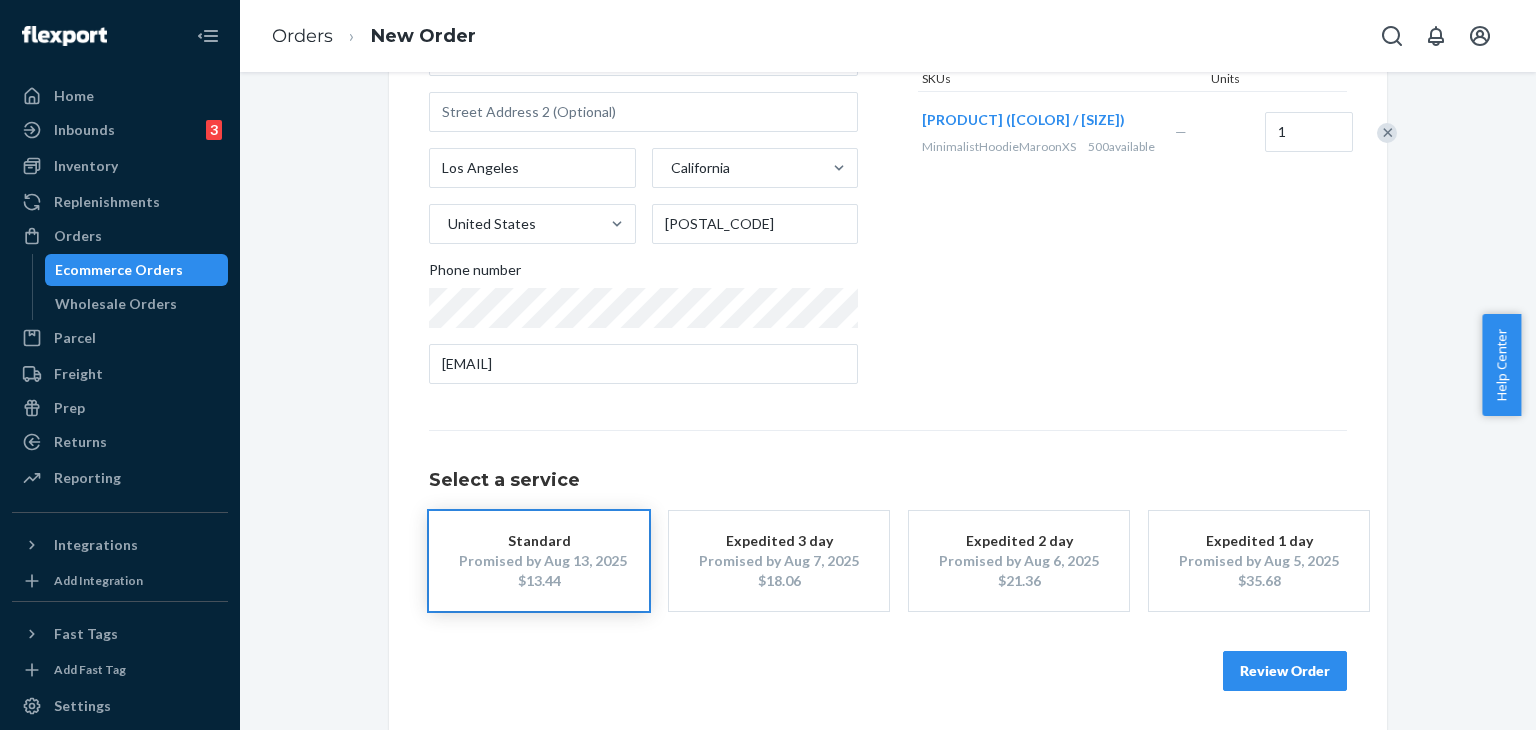 click on "Review Order" at bounding box center [1285, 671] 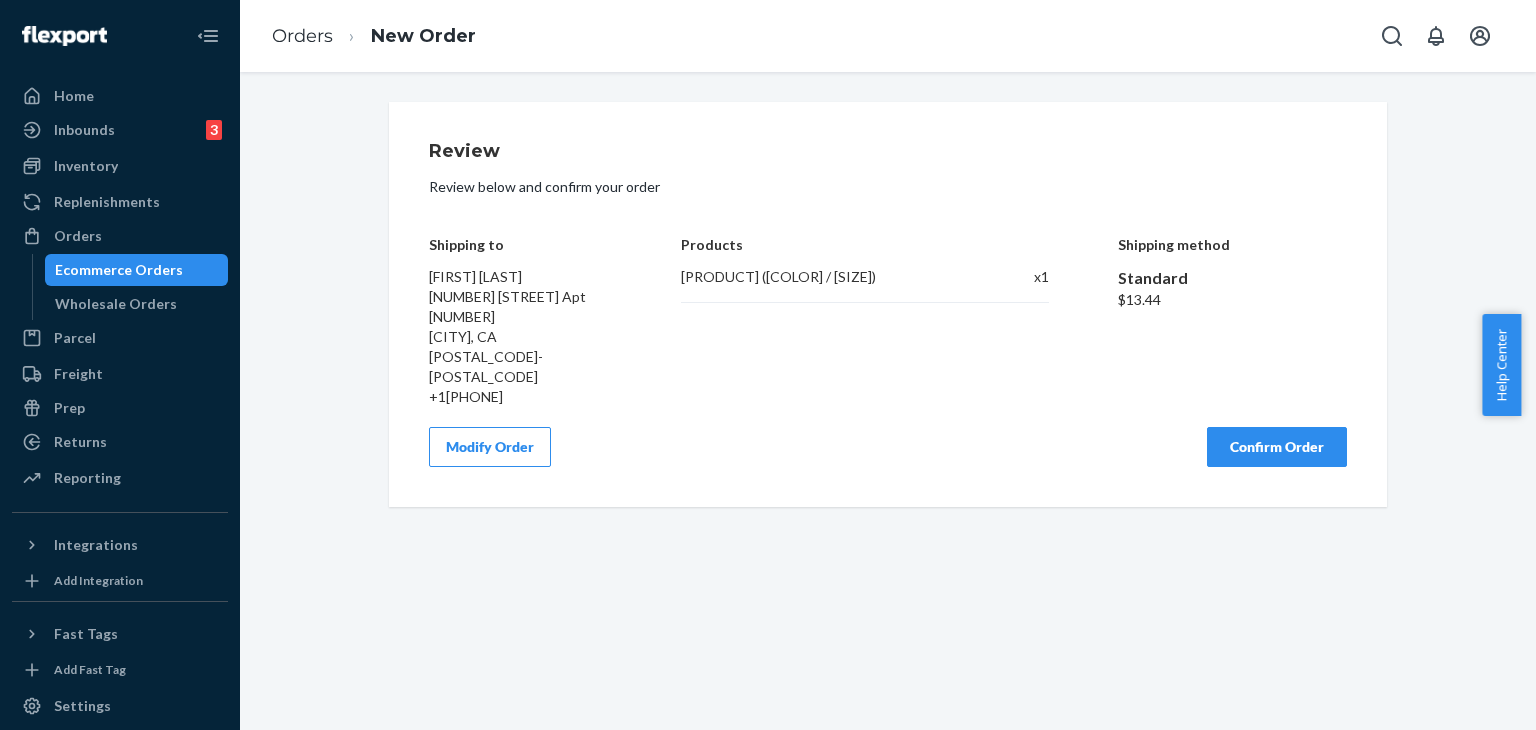 scroll, scrollTop: 0, scrollLeft: 0, axis: both 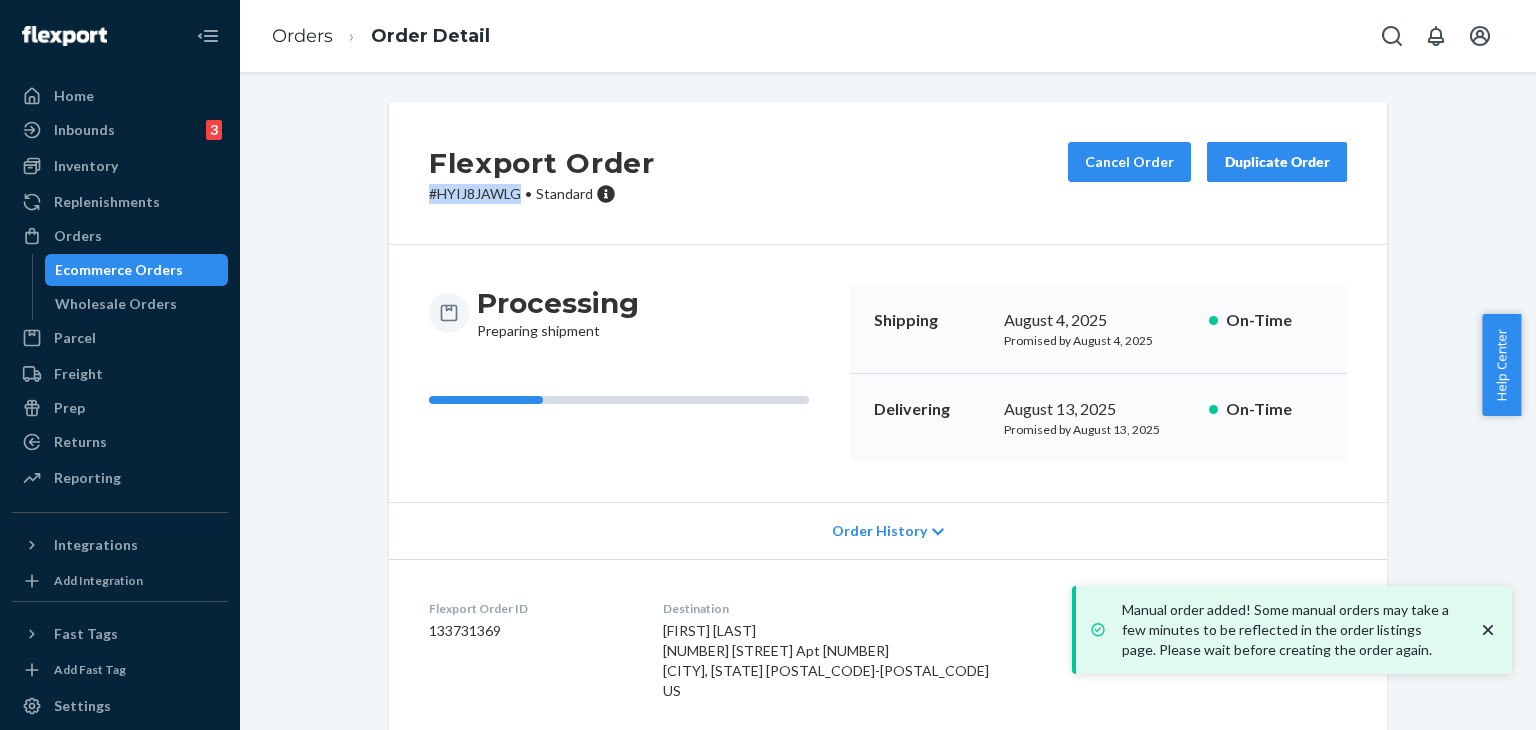 drag, startPoint x: 512, startPoint y: 193, endPoint x: 406, endPoint y: 193, distance: 106 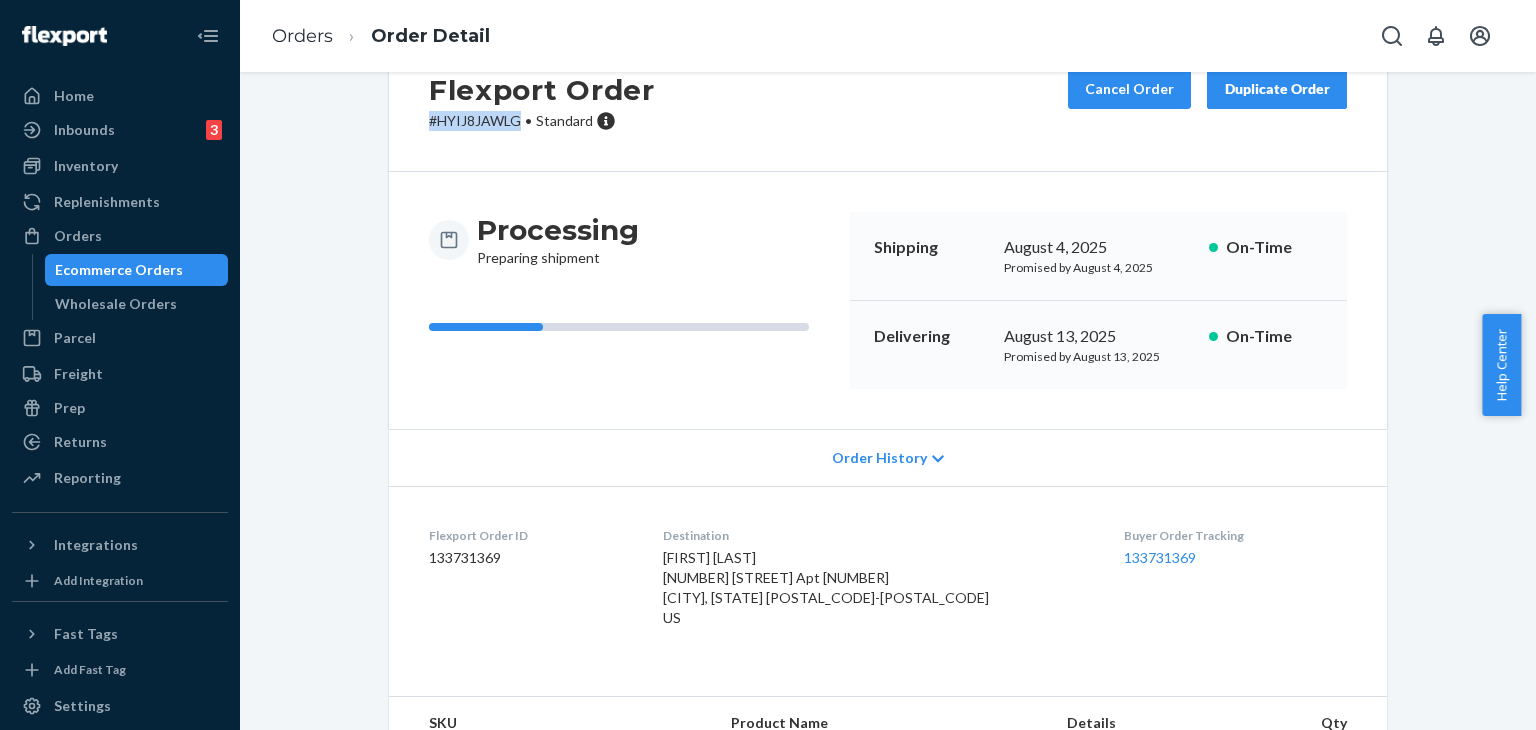 scroll, scrollTop: 0, scrollLeft: 0, axis: both 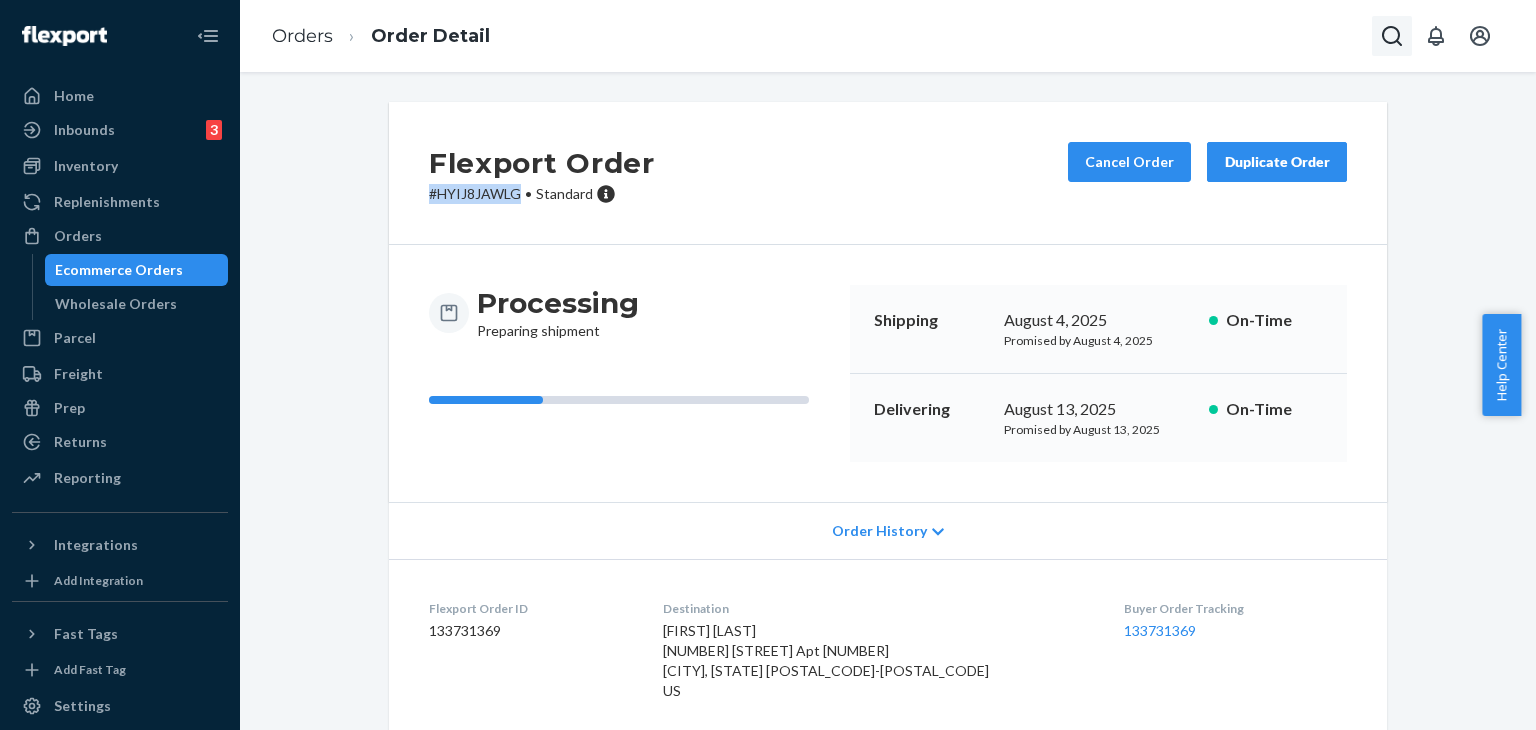 click at bounding box center (1392, 36) 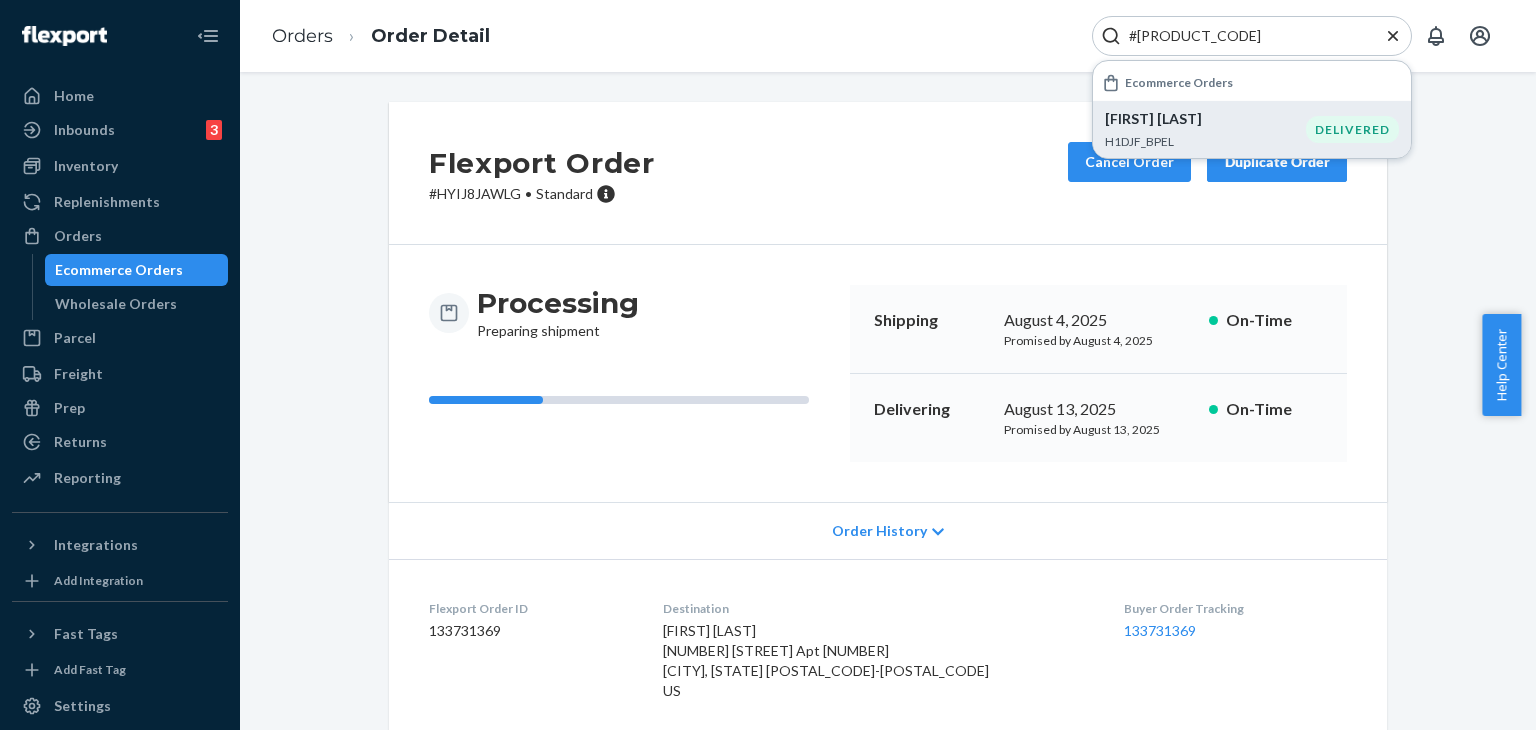 type on "#[PRODUCT_CODE]" 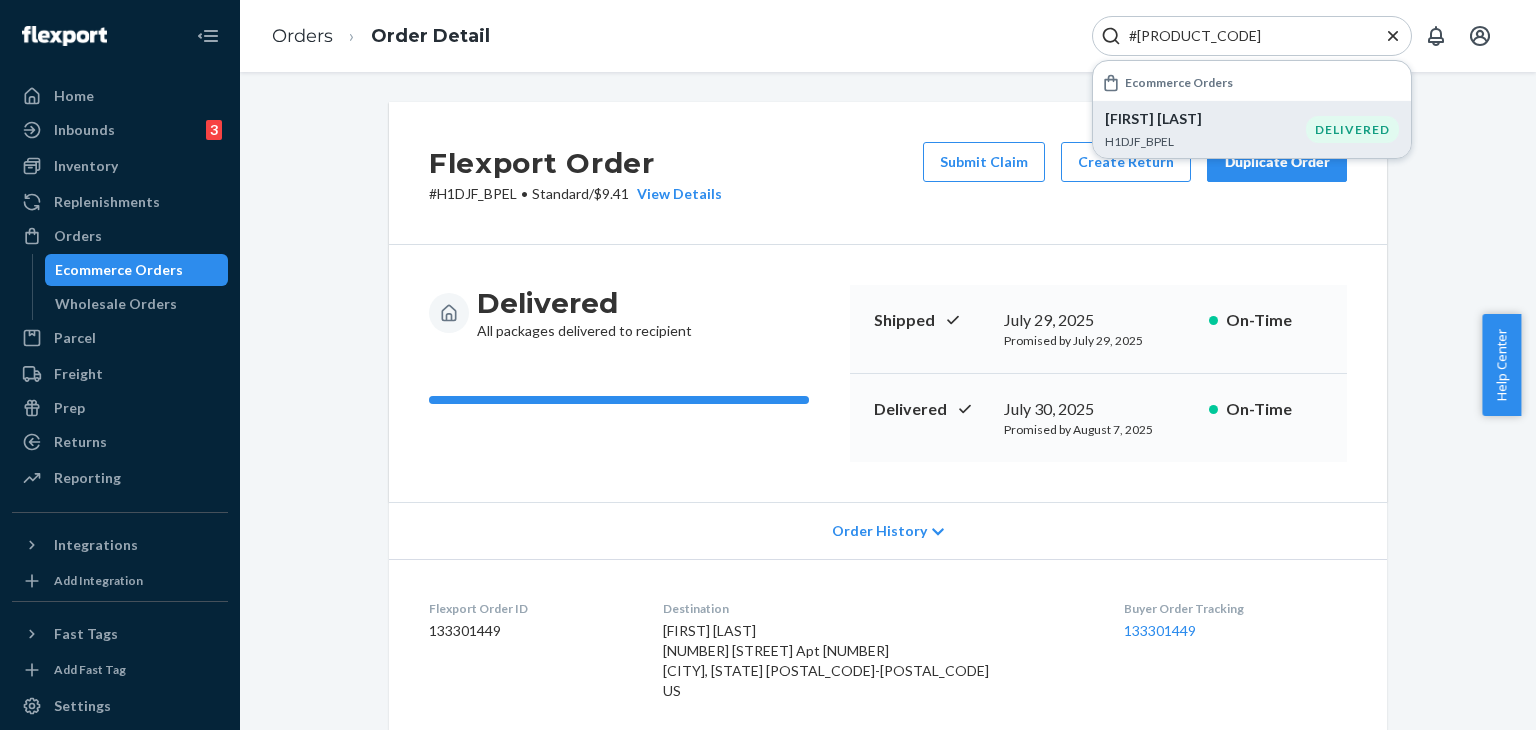 click 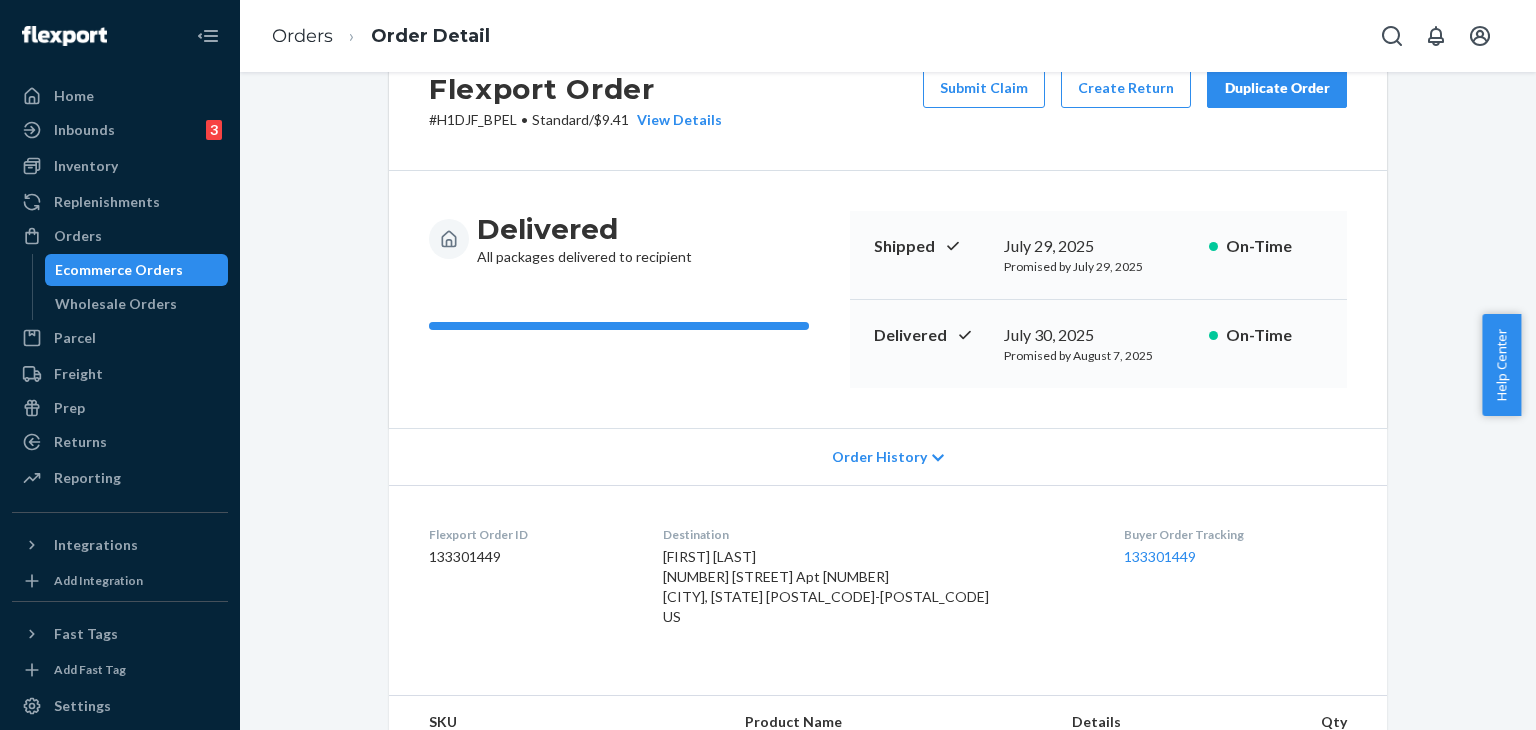 scroll, scrollTop: 0, scrollLeft: 0, axis: both 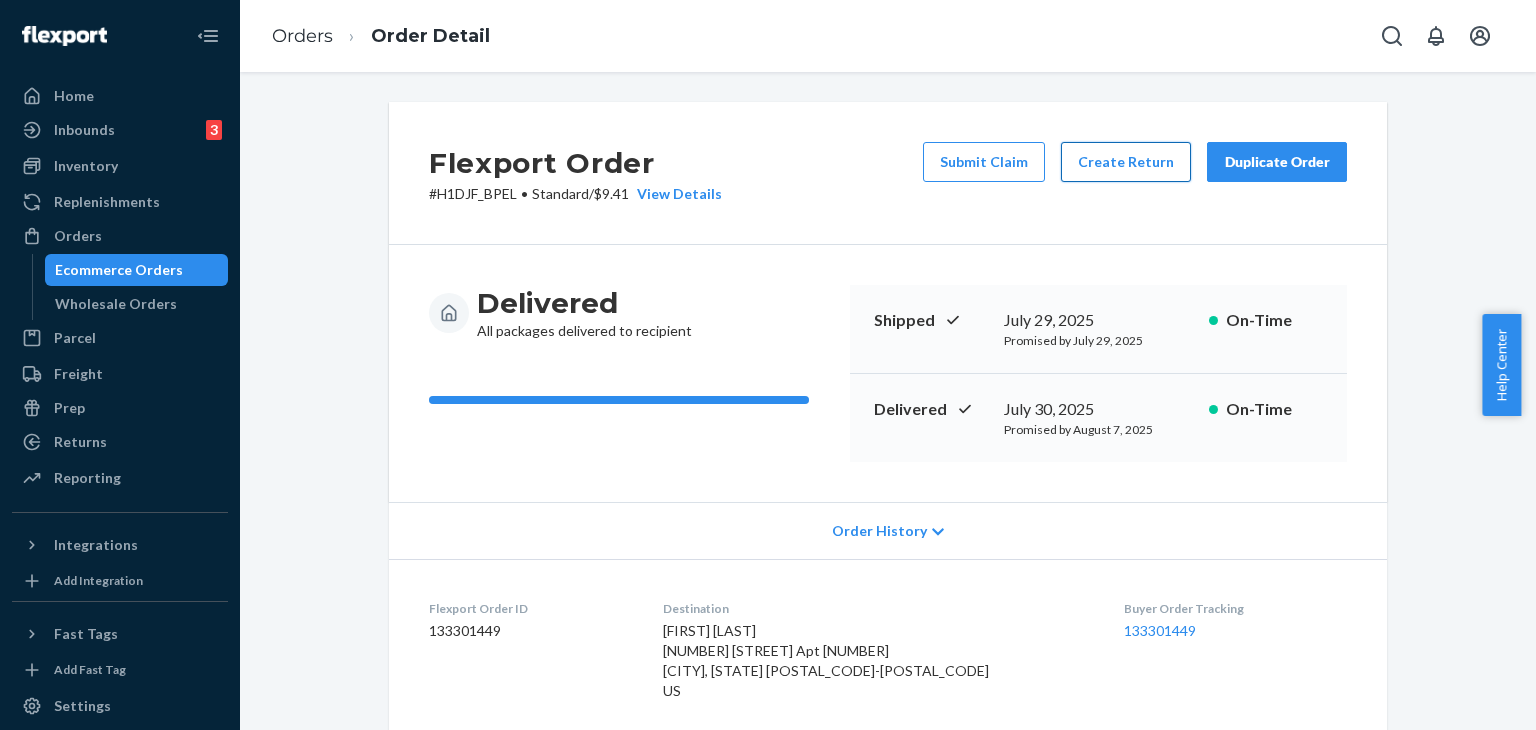 click on "Create Return" at bounding box center (1126, 162) 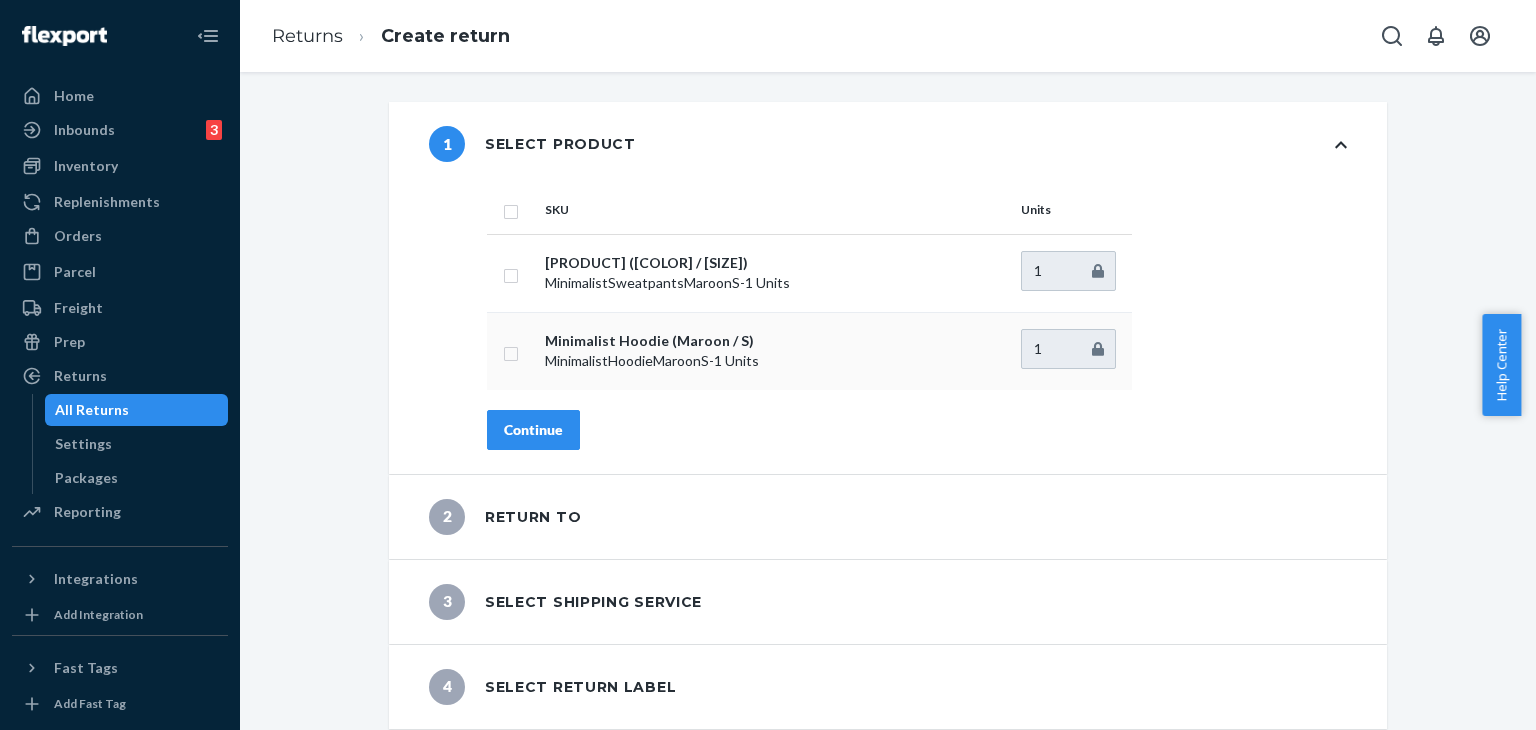 click at bounding box center (511, 351) 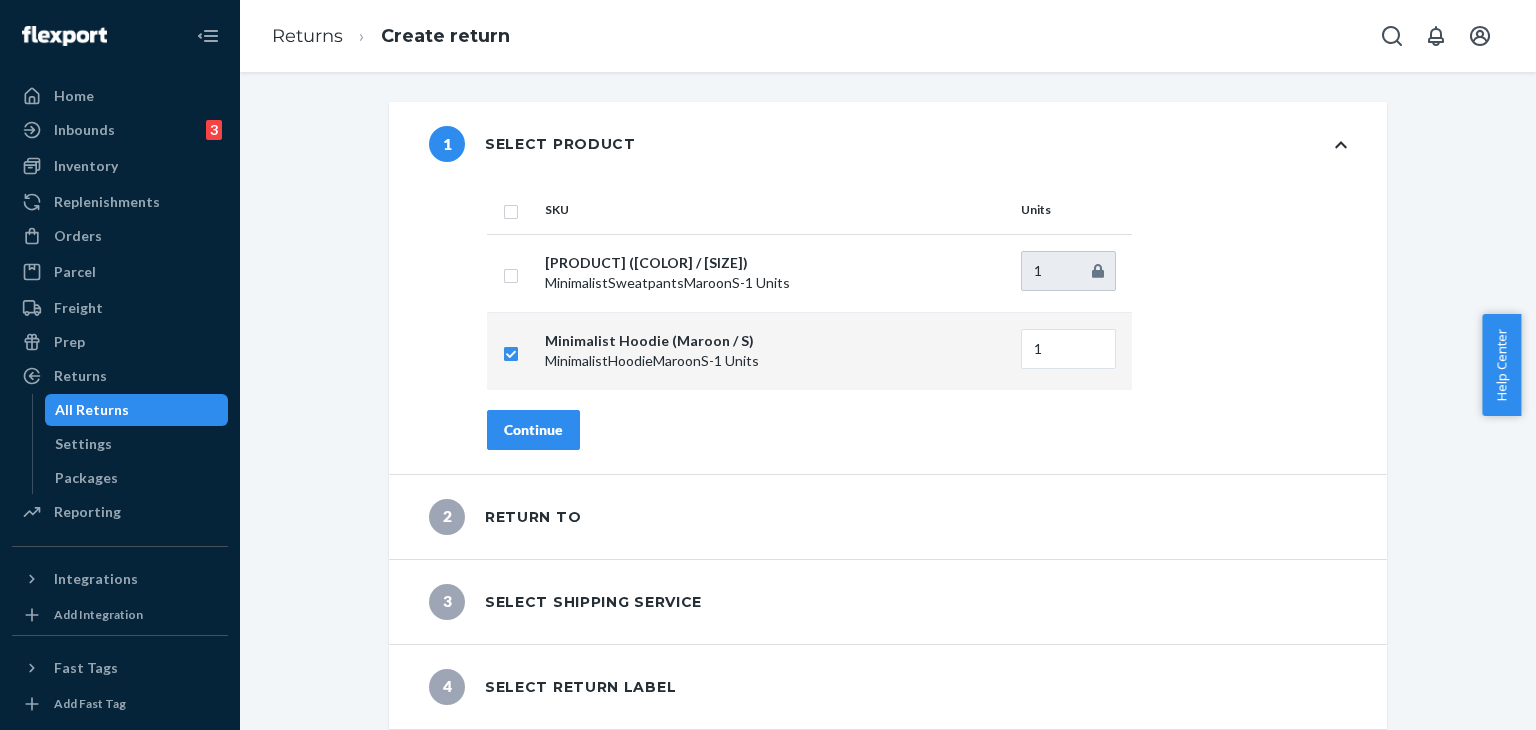 click on "Continue" at bounding box center (533, 430) 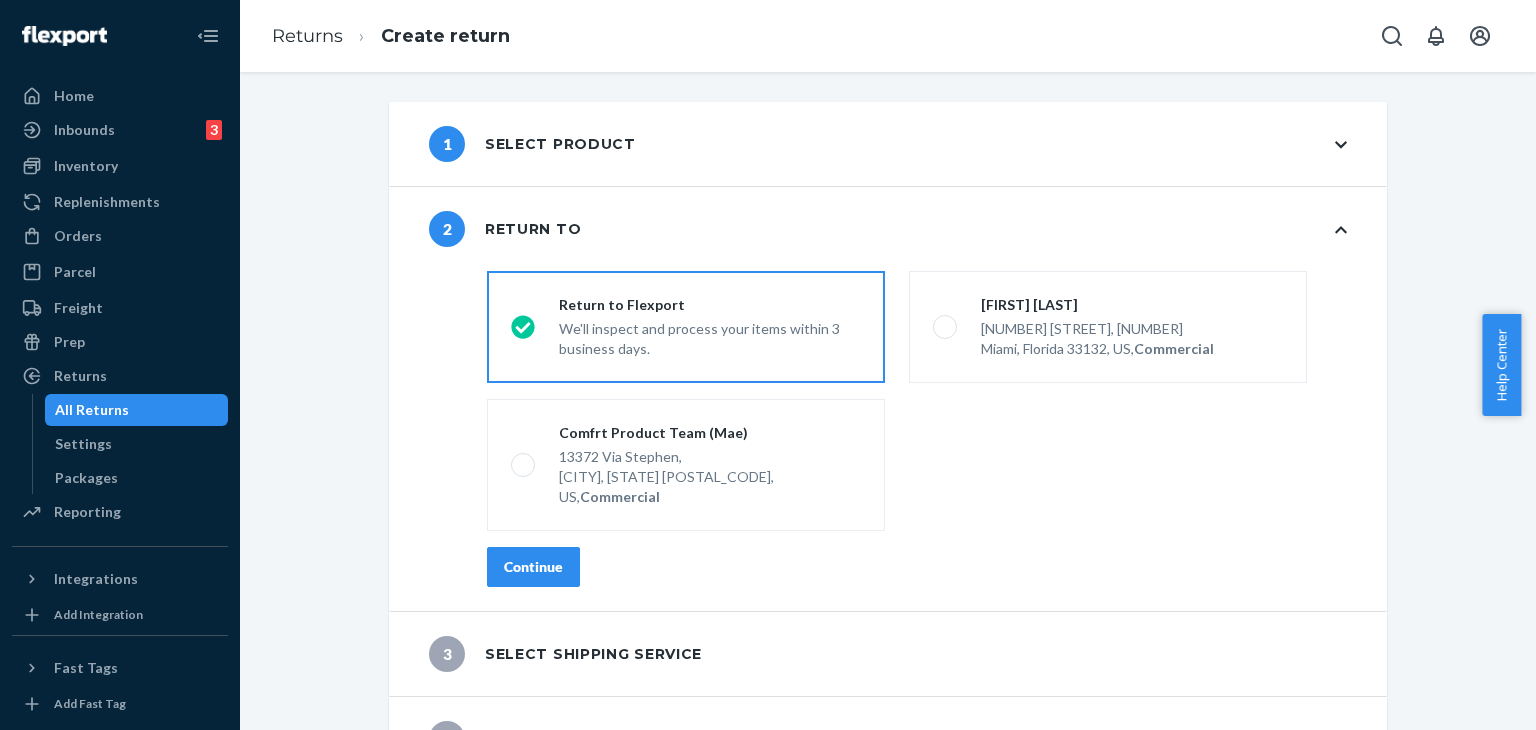 click on "Continue" at bounding box center [533, 567] 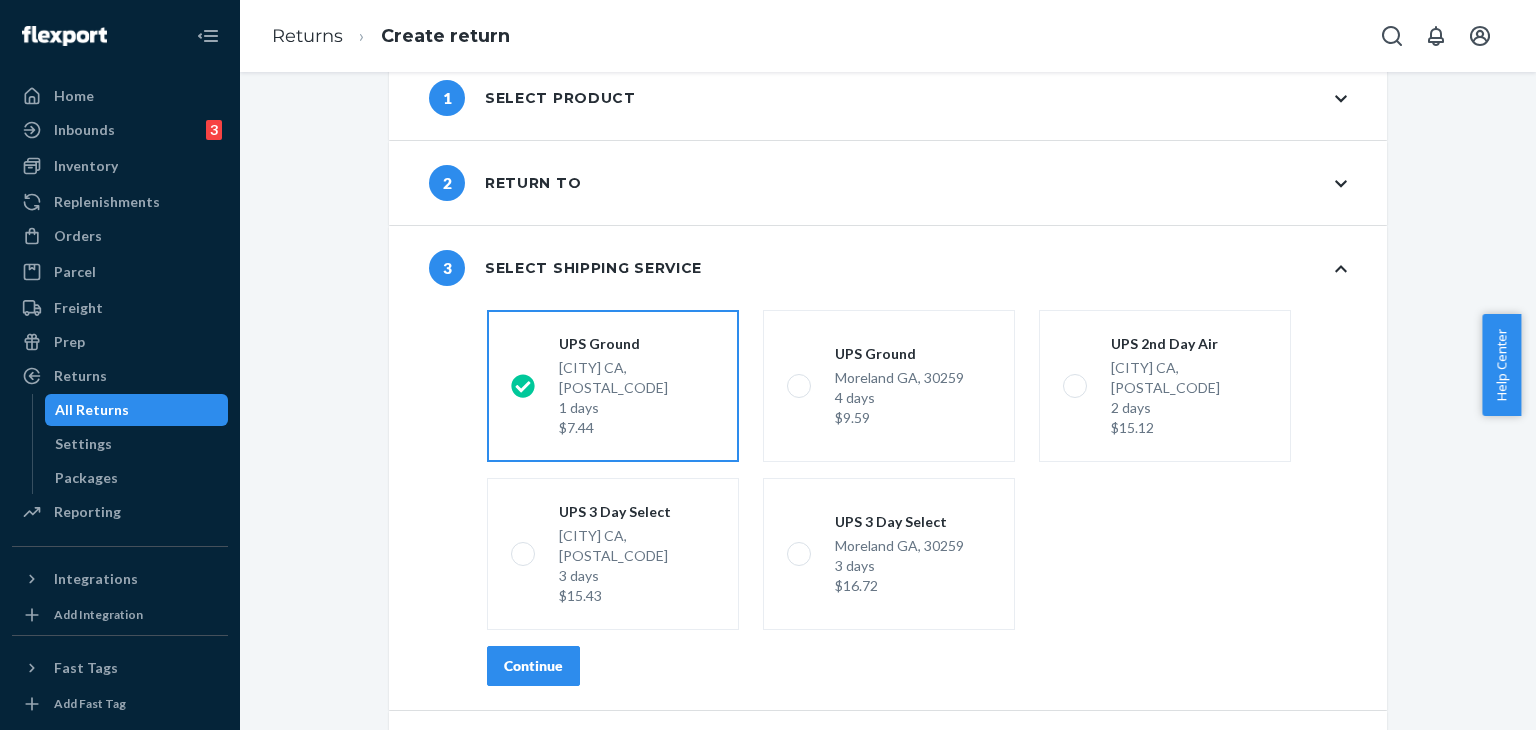 scroll, scrollTop: 70, scrollLeft: 0, axis: vertical 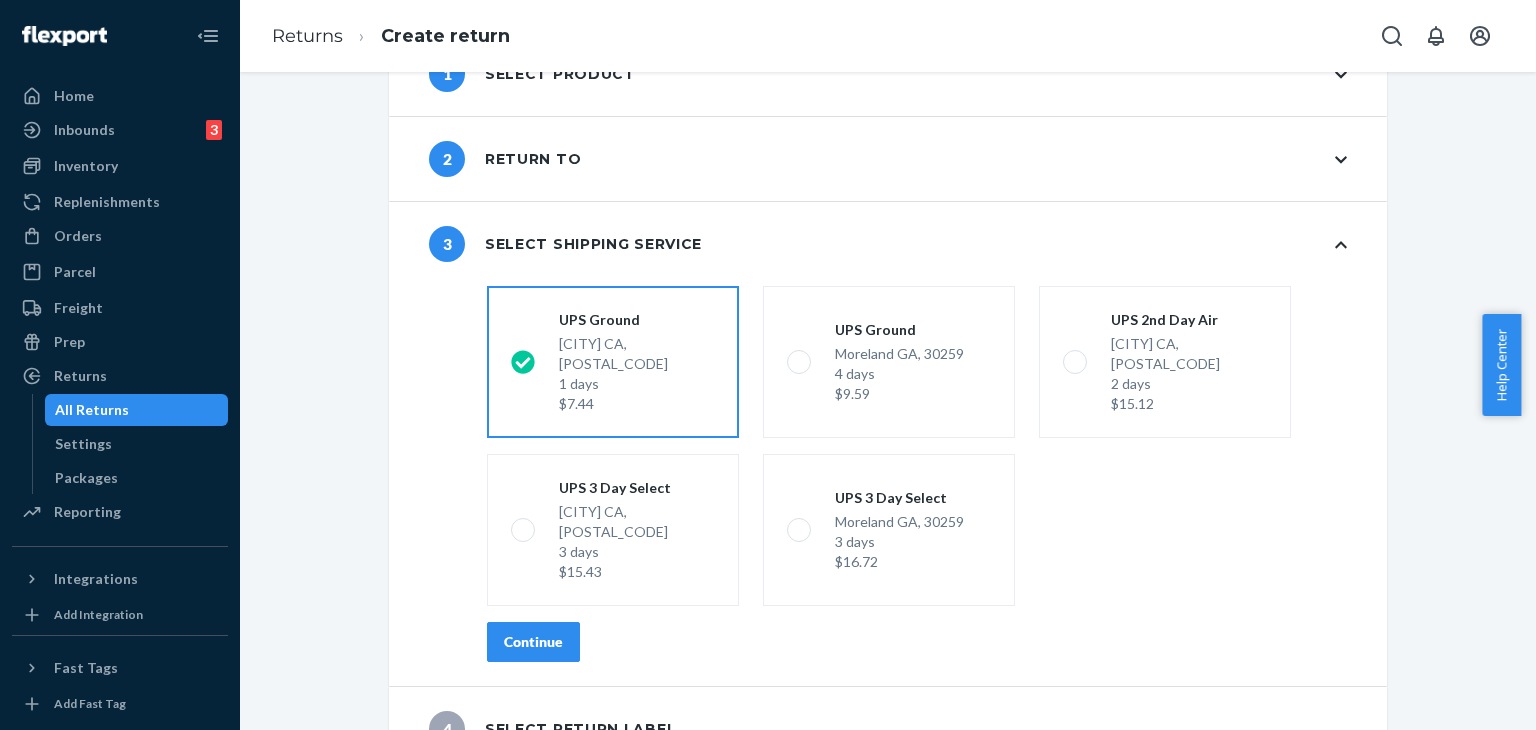 click on "Continue" at bounding box center [533, 642] 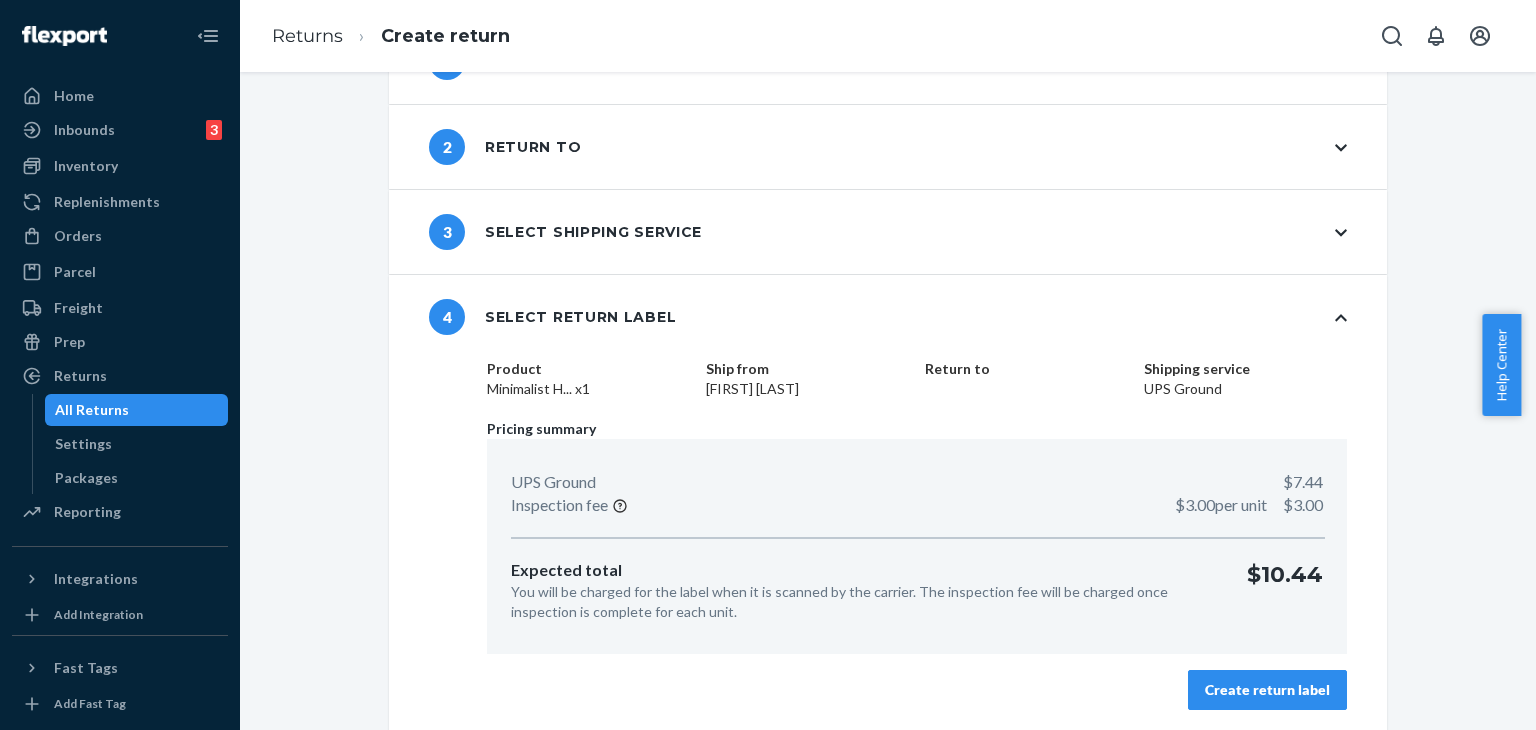 scroll, scrollTop: 85, scrollLeft: 0, axis: vertical 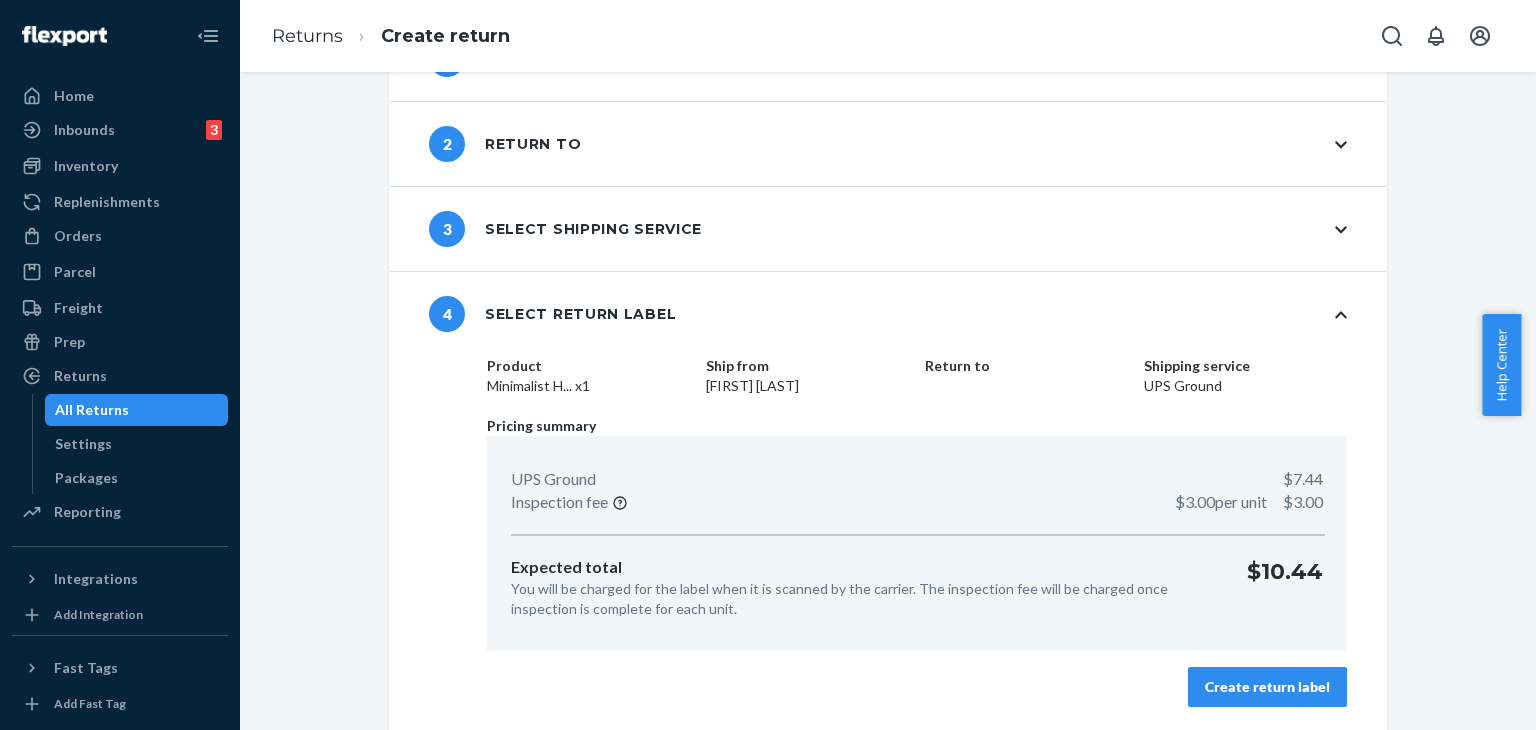 click on "Create return label" at bounding box center [1267, 687] 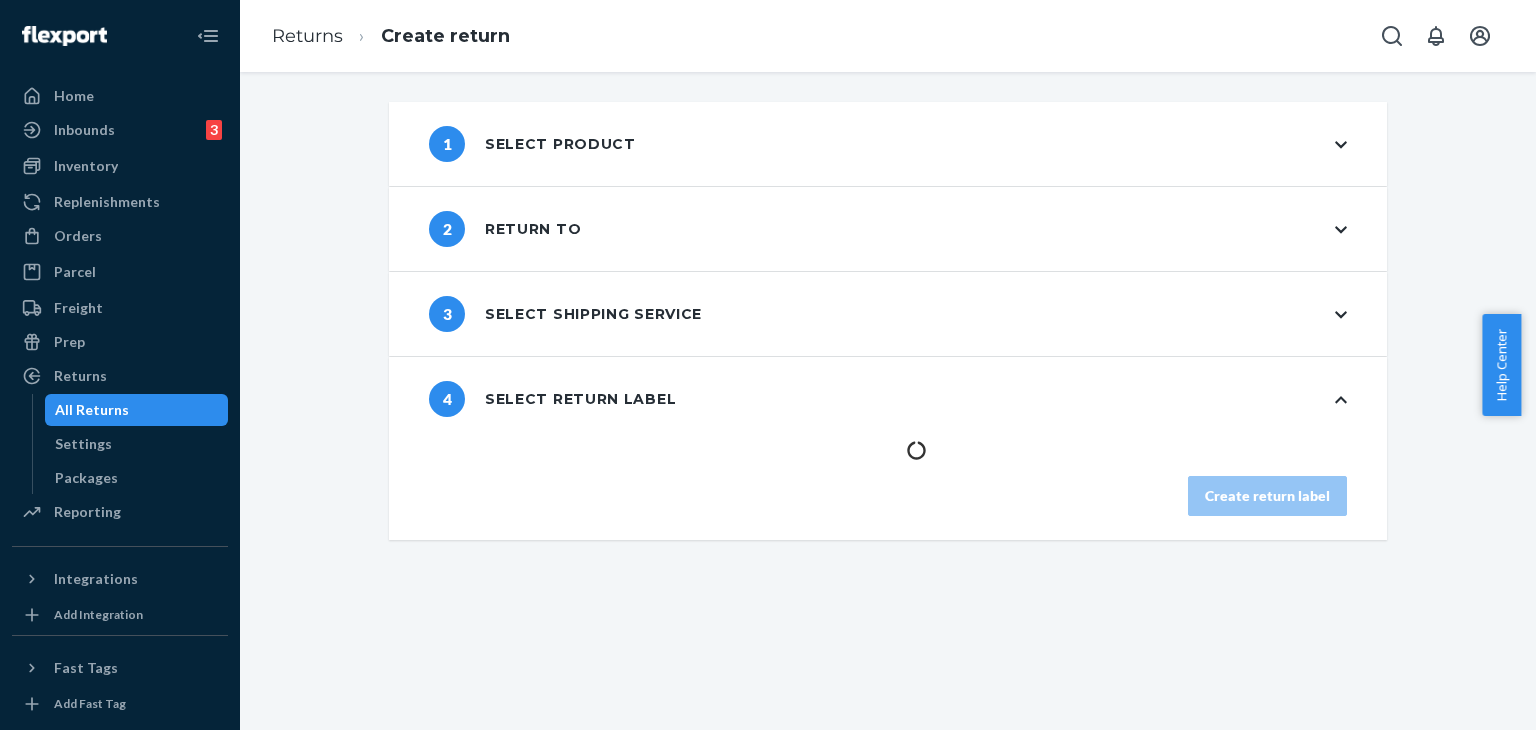 scroll, scrollTop: 0, scrollLeft: 0, axis: both 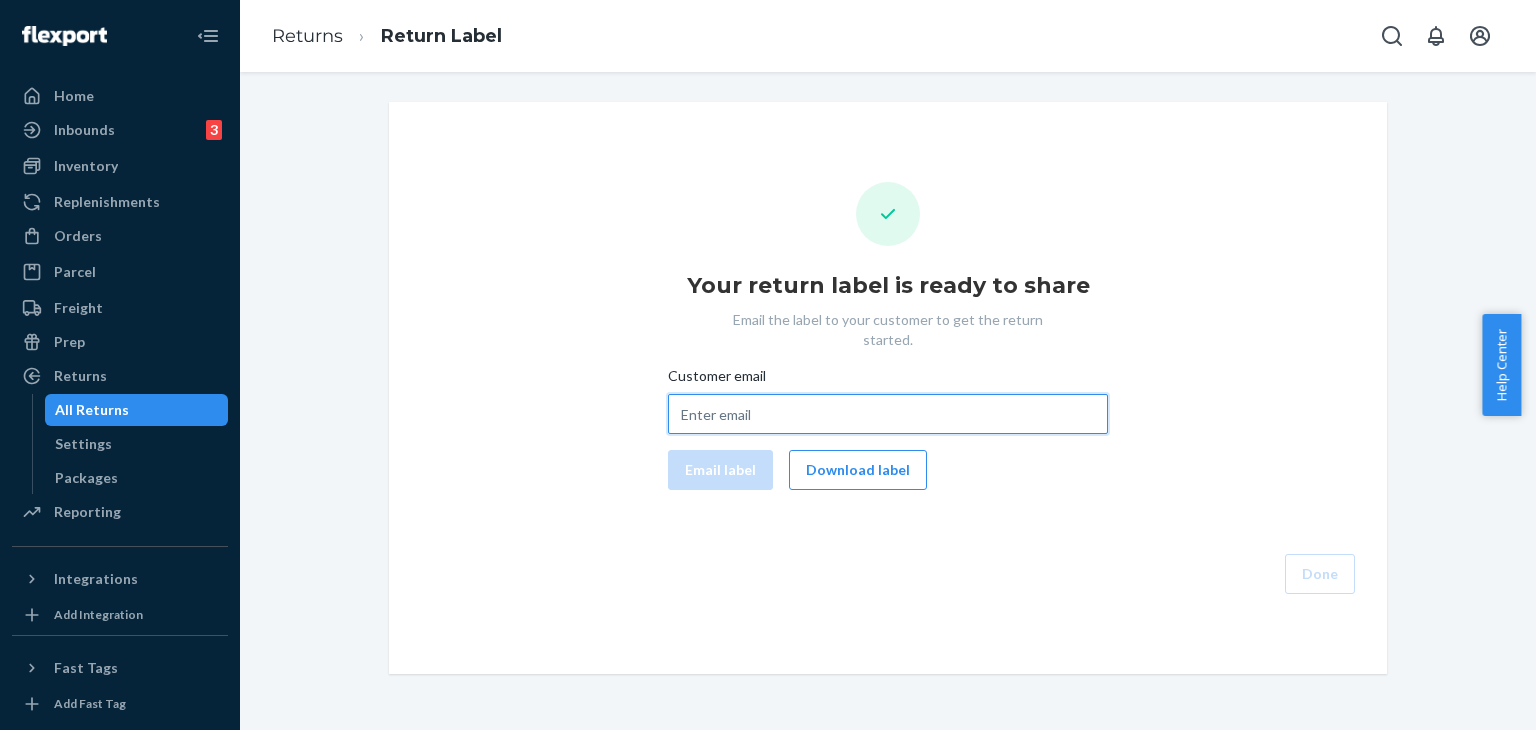 drag, startPoint x: 767, startPoint y: 416, endPoint x: 712, endPoint y: 396, distance: 58.5235 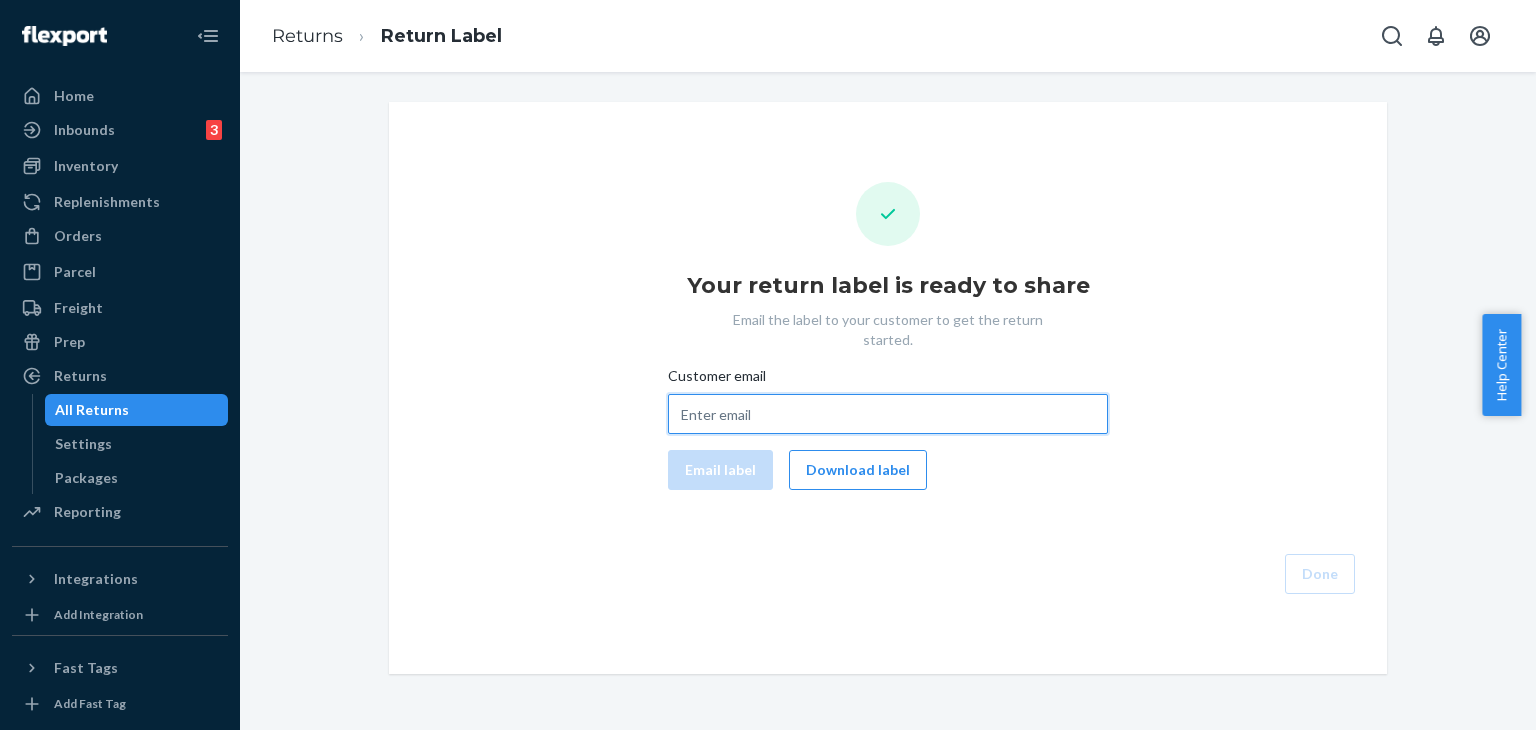 drag, startPoint x: 712, startPoint y: 396, endPoint x: 702, endPoint y: 391, distance: 11.18034 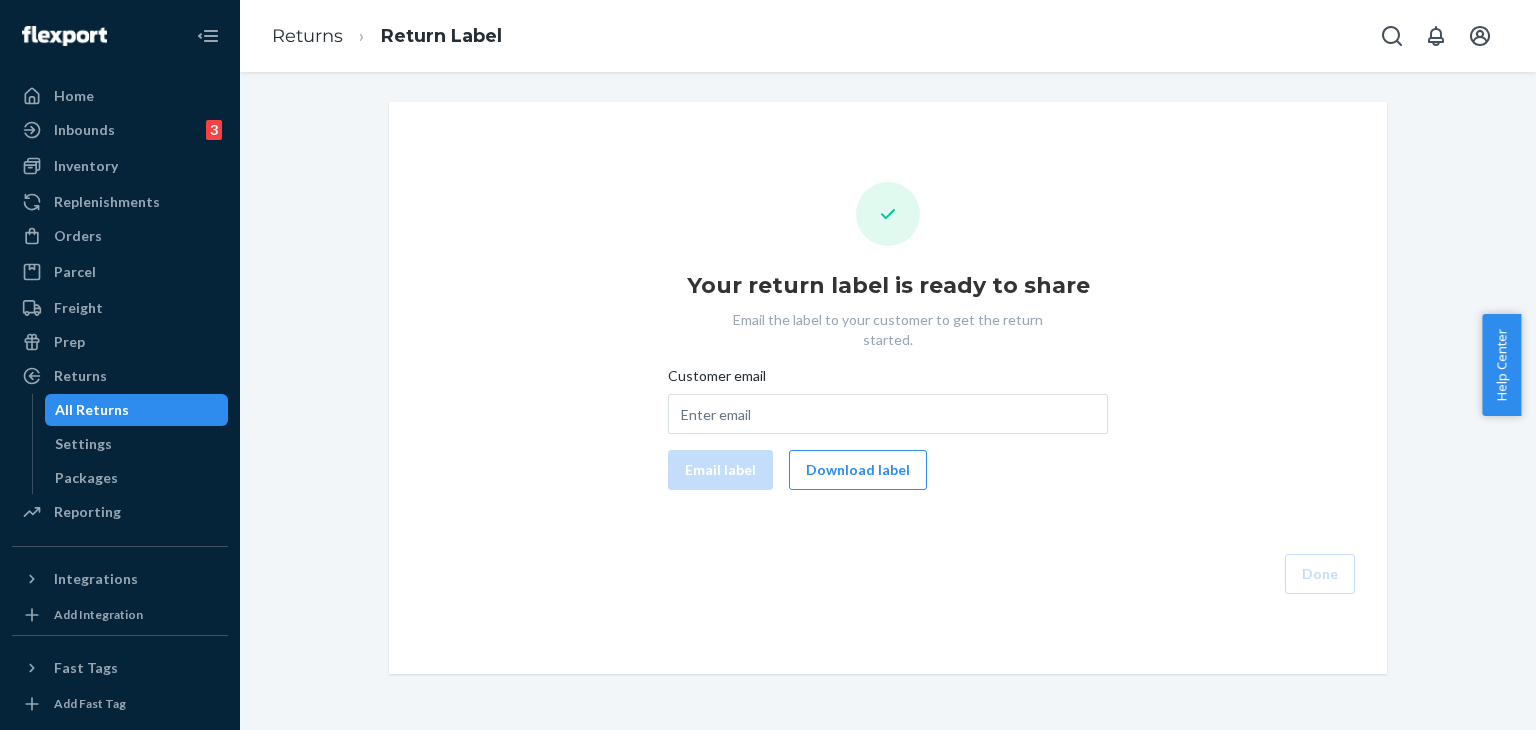 drag, startPoint x: 702, startPoint y: 391, endPoint x: 1040, endPoint y: 457, distance: 344.3835 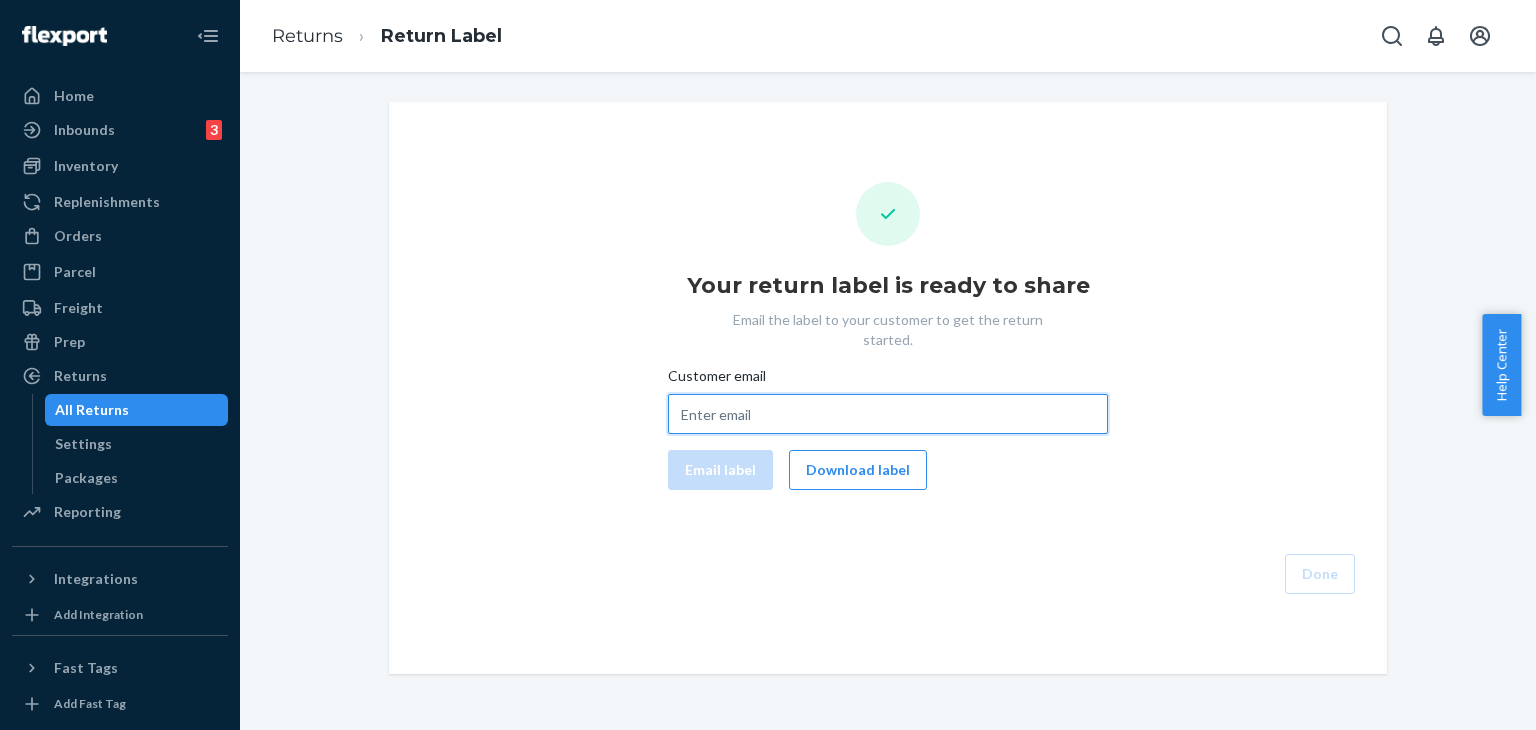 drag, startPoint x: 1040, startPoint y: 457, endPoint x: 871, endPoint y: 397, distance: 179.33488 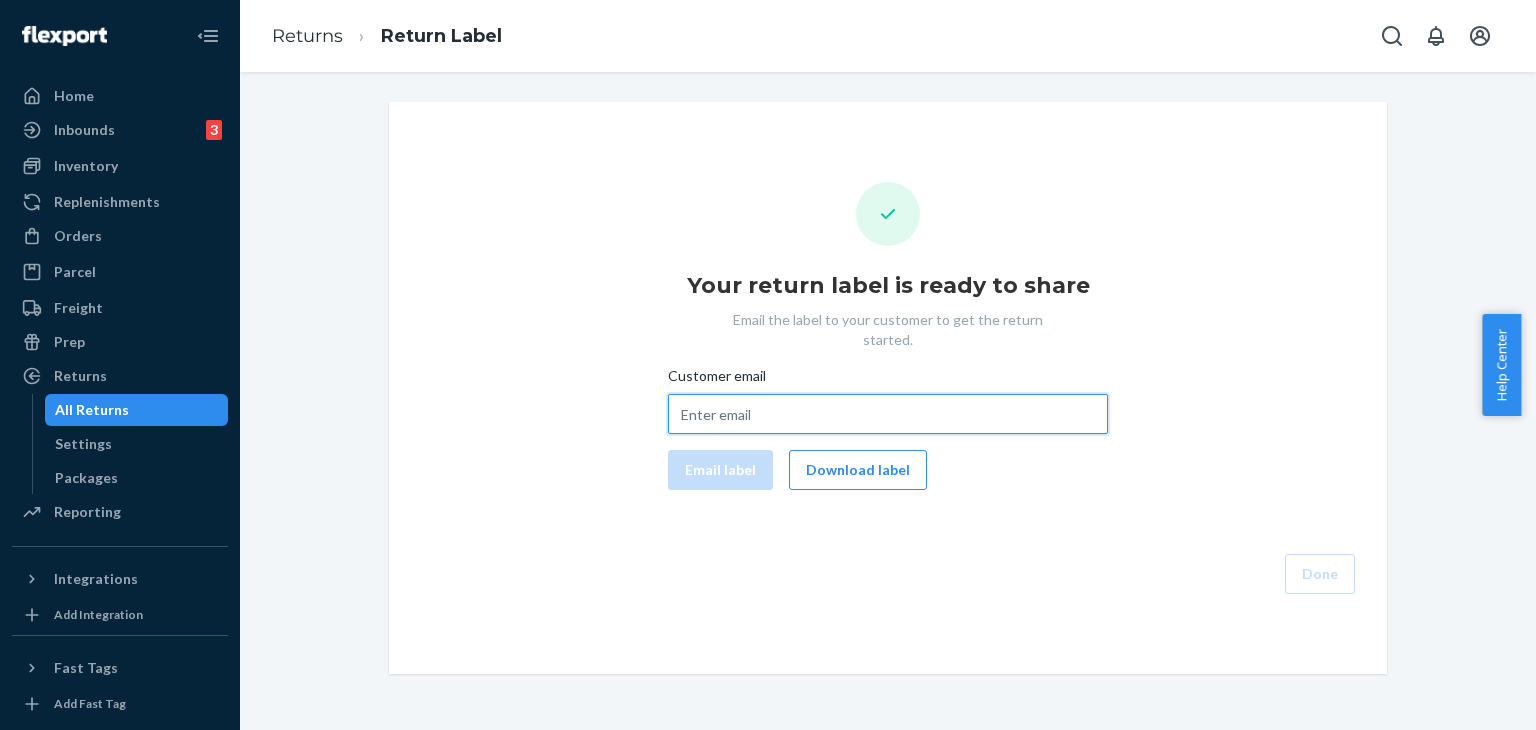 paste on "[EMAIL]" 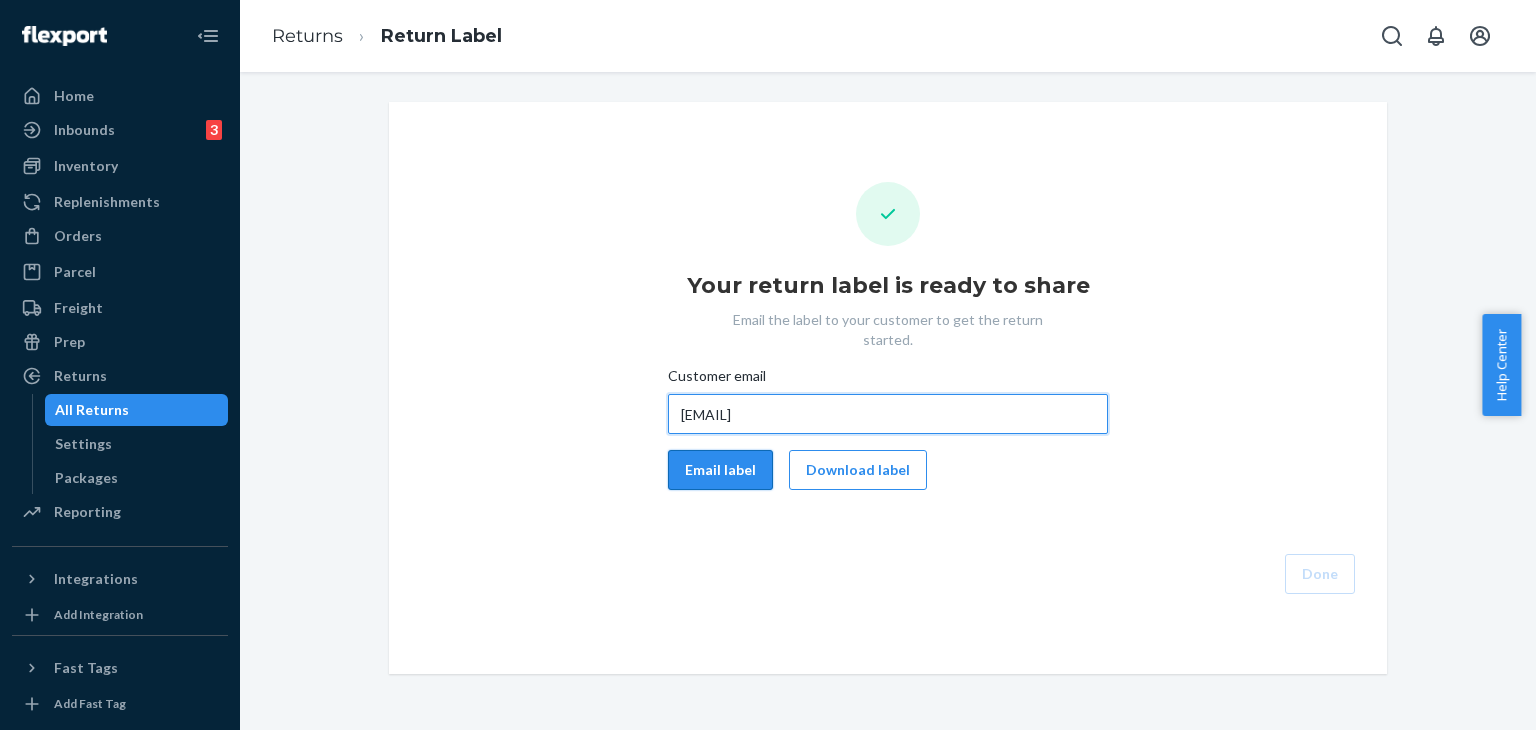 type on "[EMAIL]" 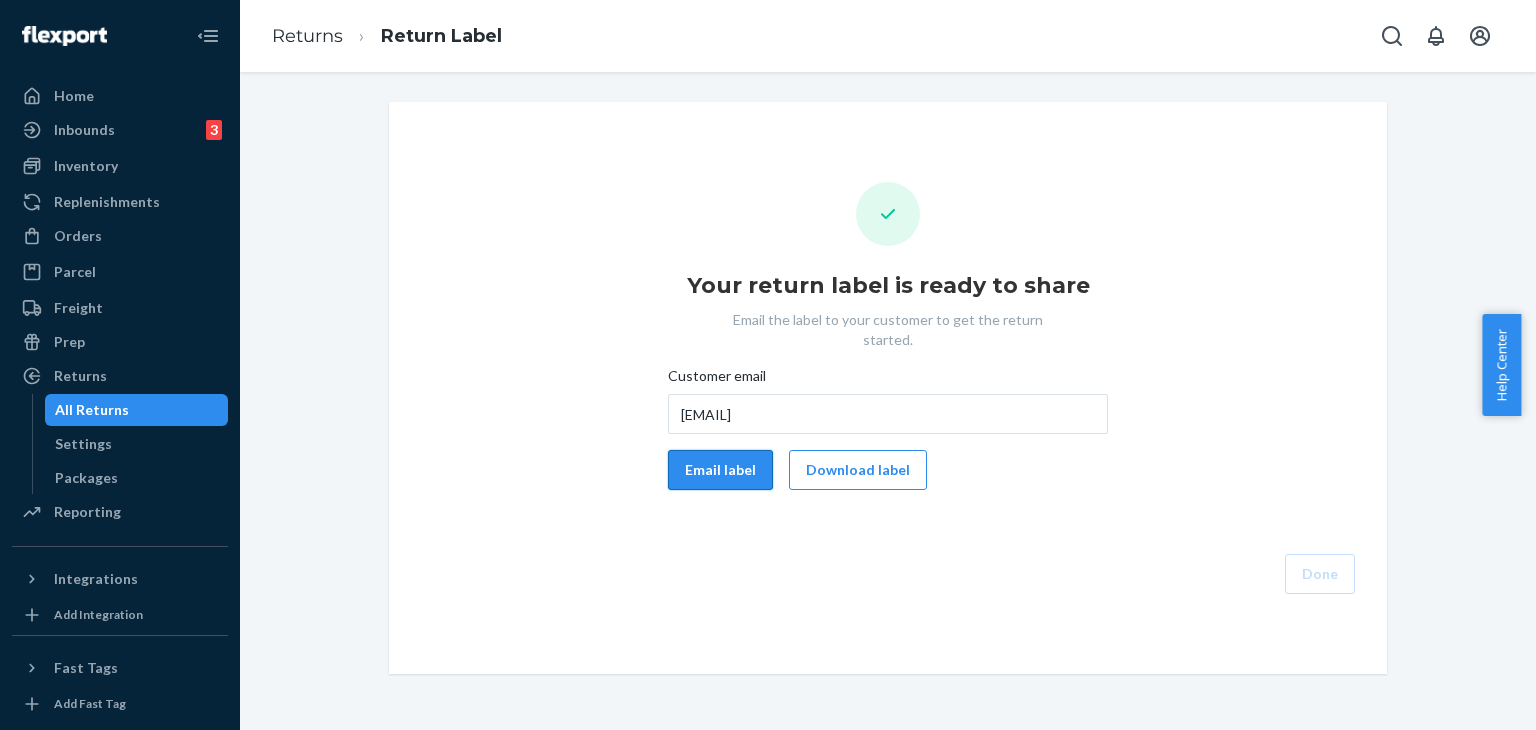 click on "Email label" at bounding box center (720, 470) 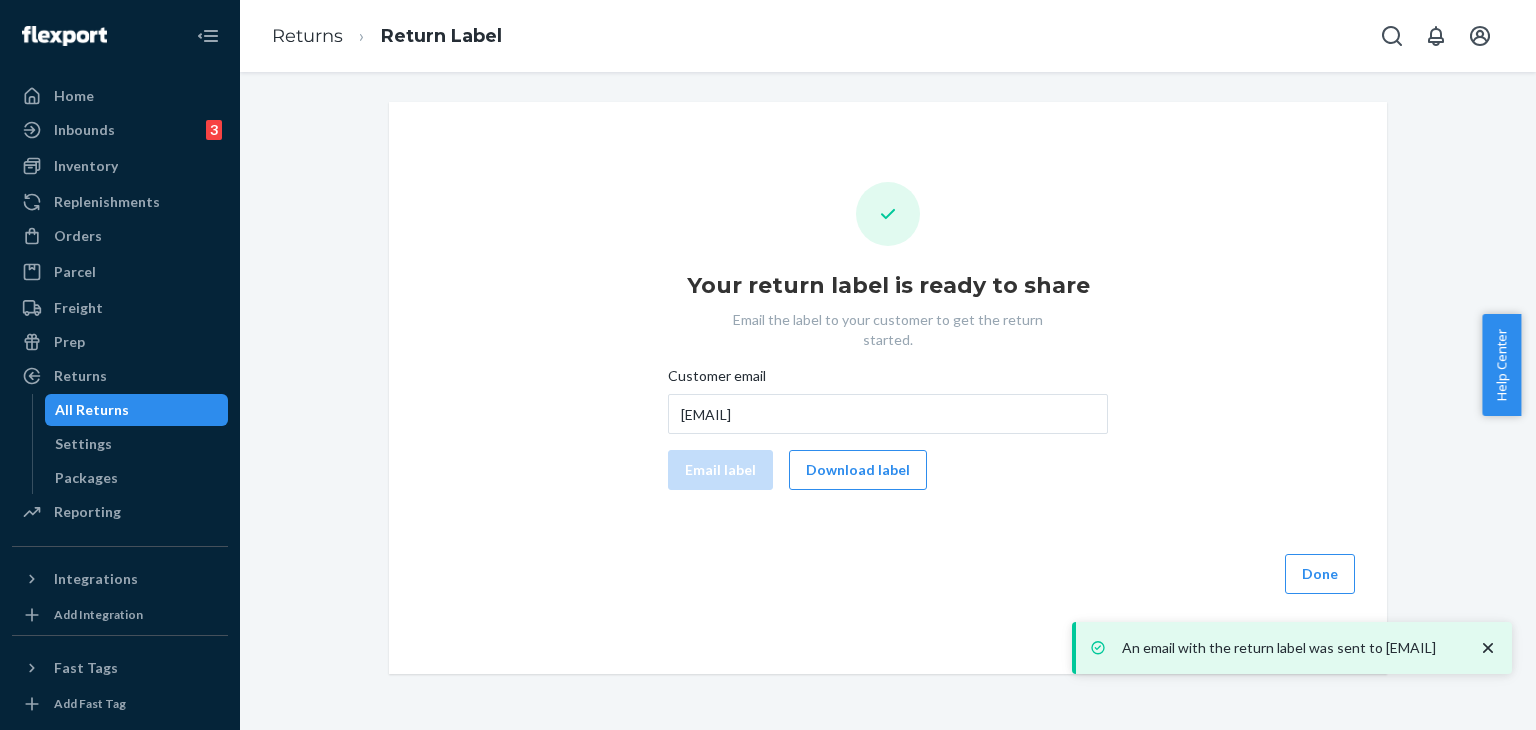 click 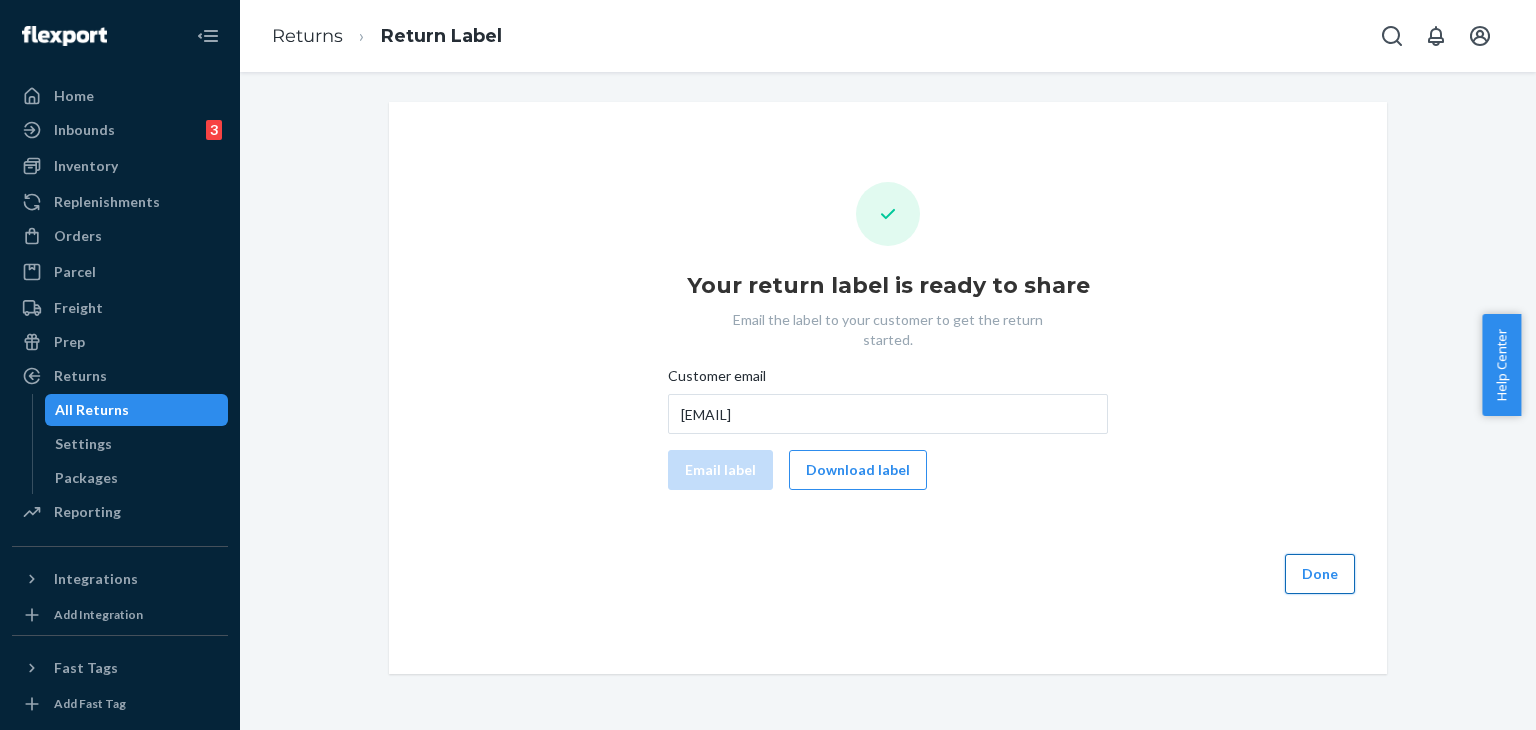 click on "Done" at bounding box center [1320, 574] 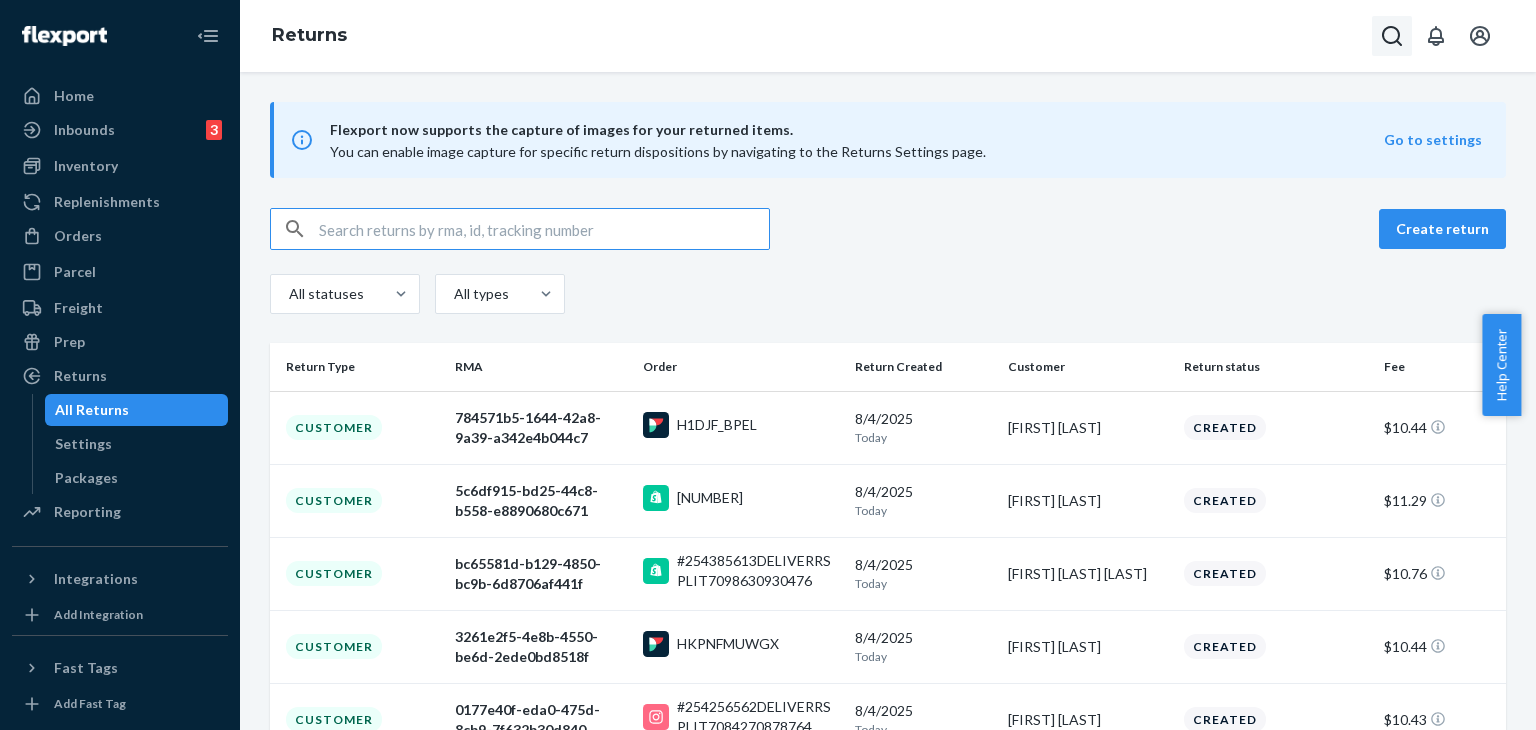 click 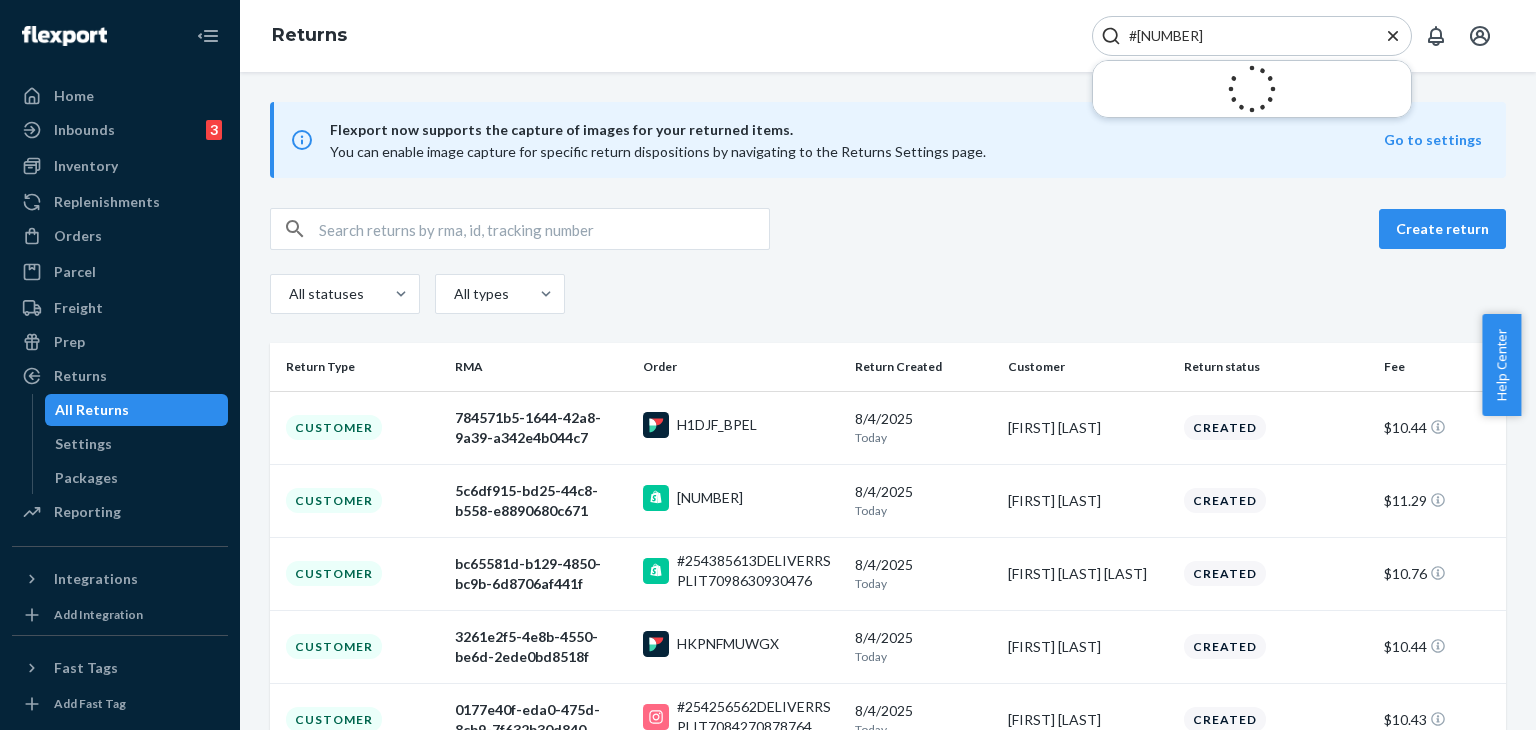 type on "#[NUMBER]" 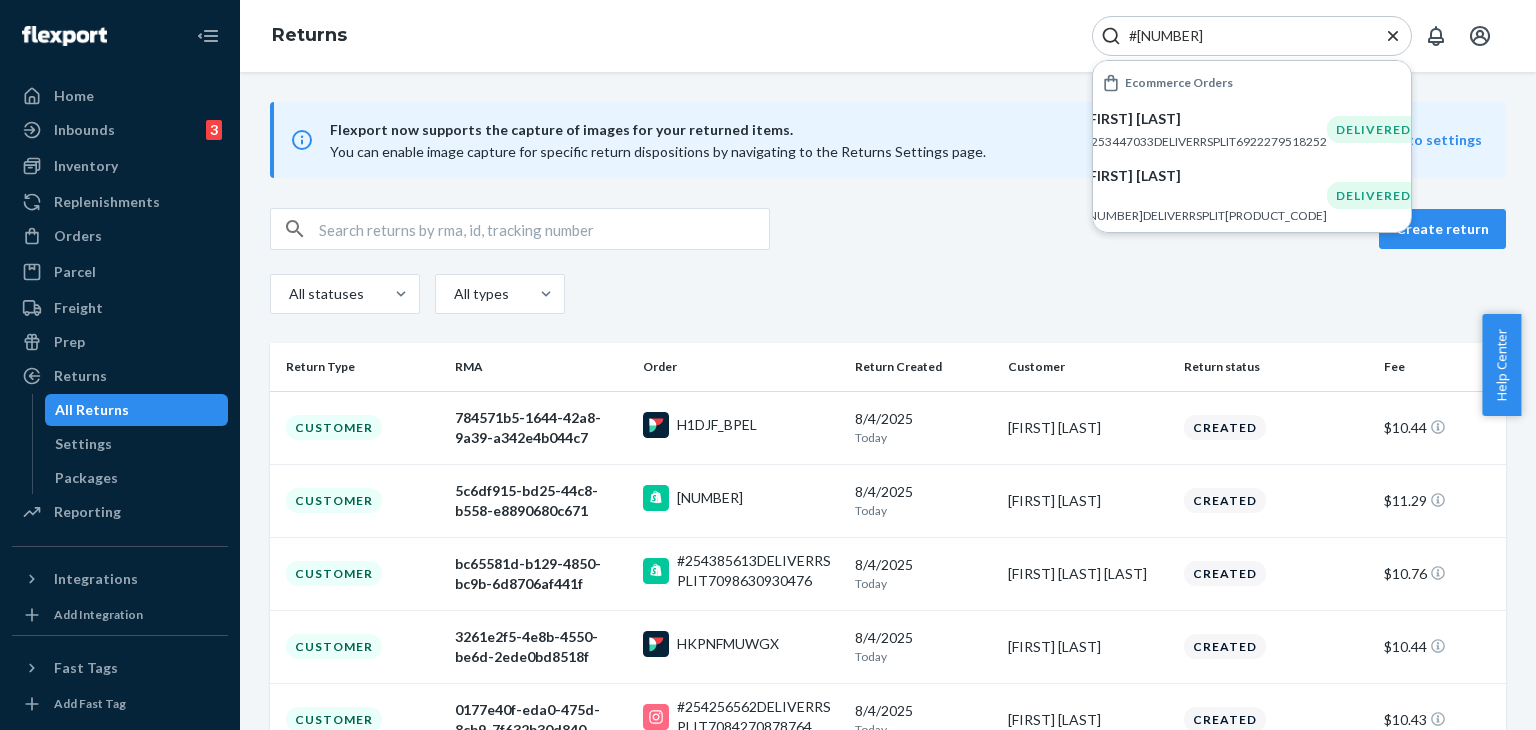 click on "#[NUMBER]" at bounding box center (1252, 36) 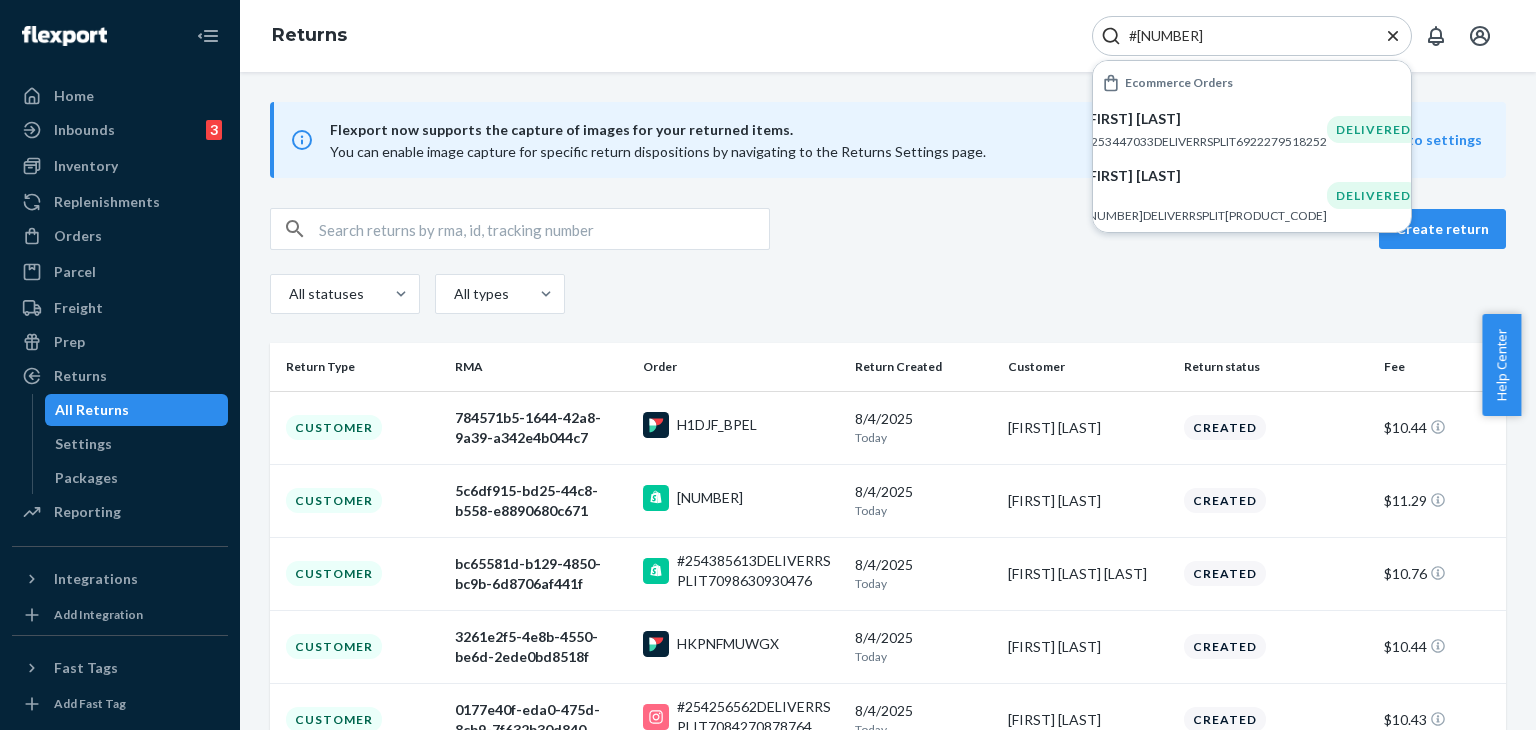 click 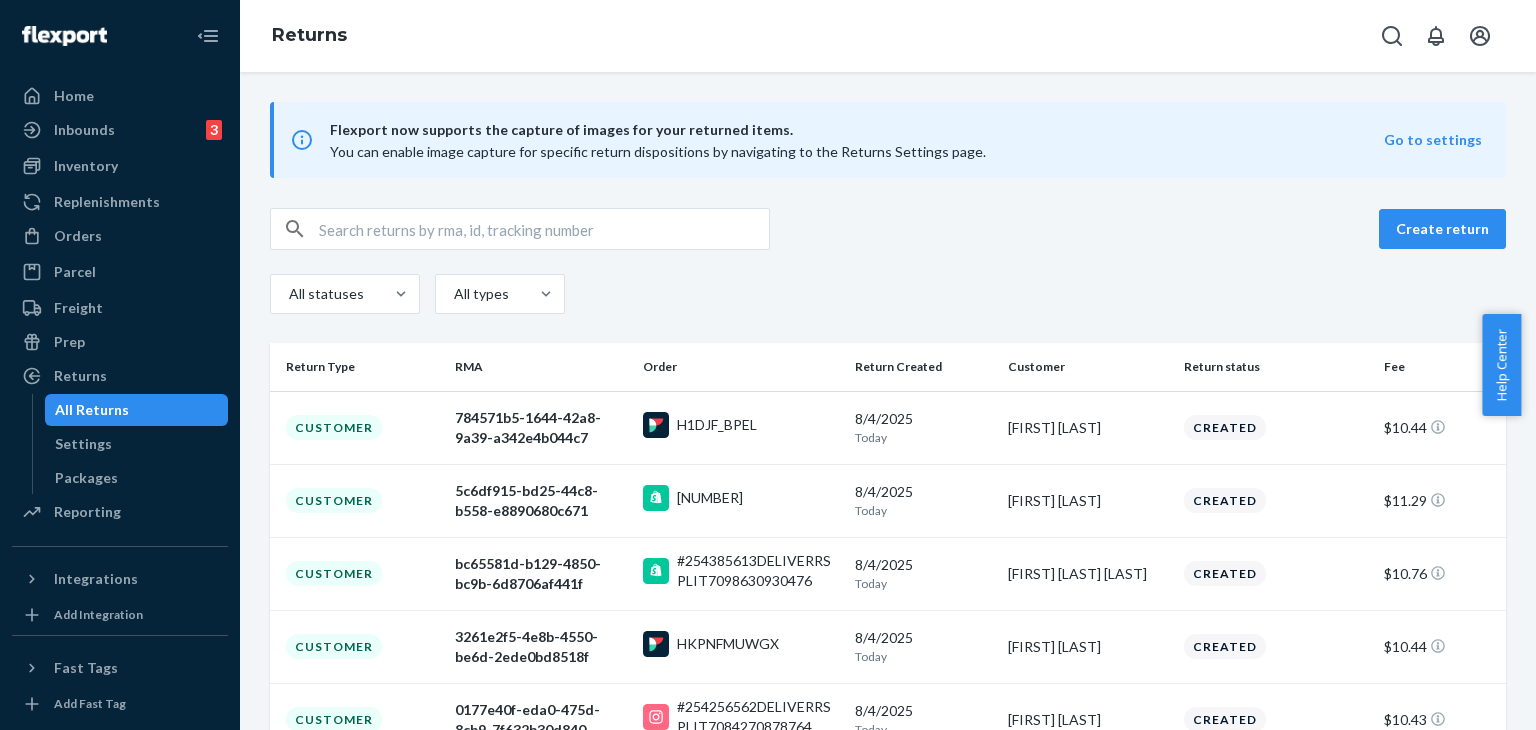 click 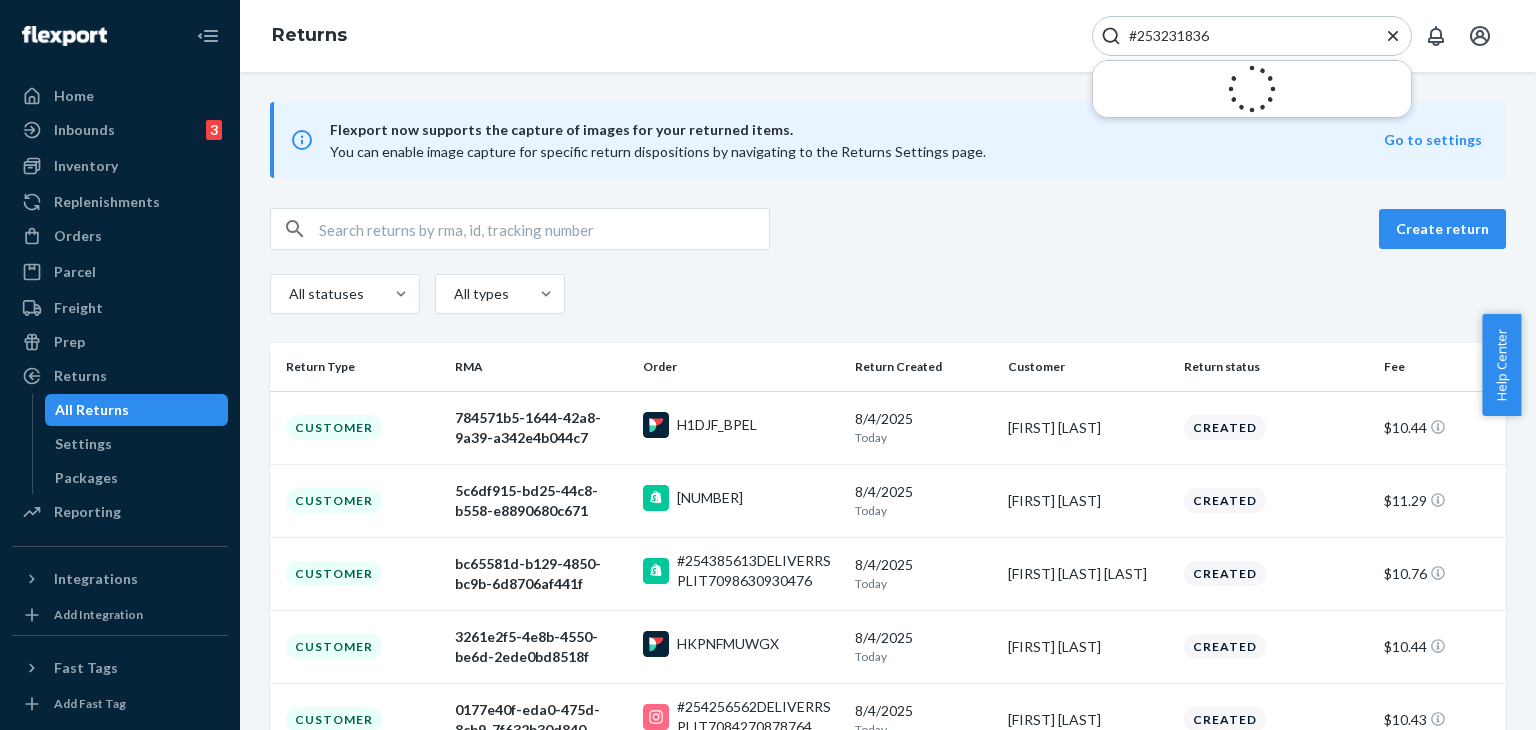 type on "#253231836" 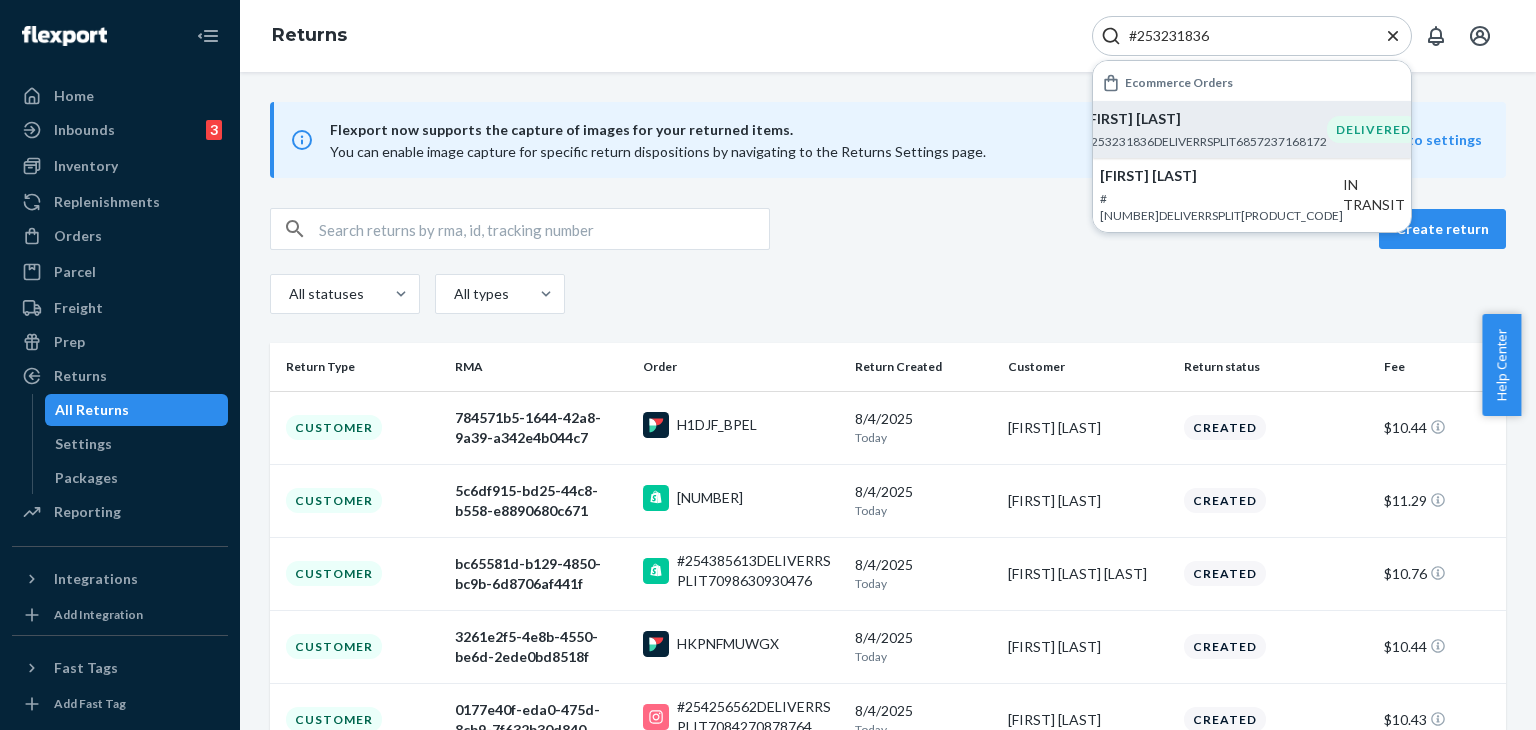 click on "[FIRST] [LAST] #[NUMBER]DELIVERRSPLIT[PRODUCT_CODE]" at bounding box center [1205, 129] 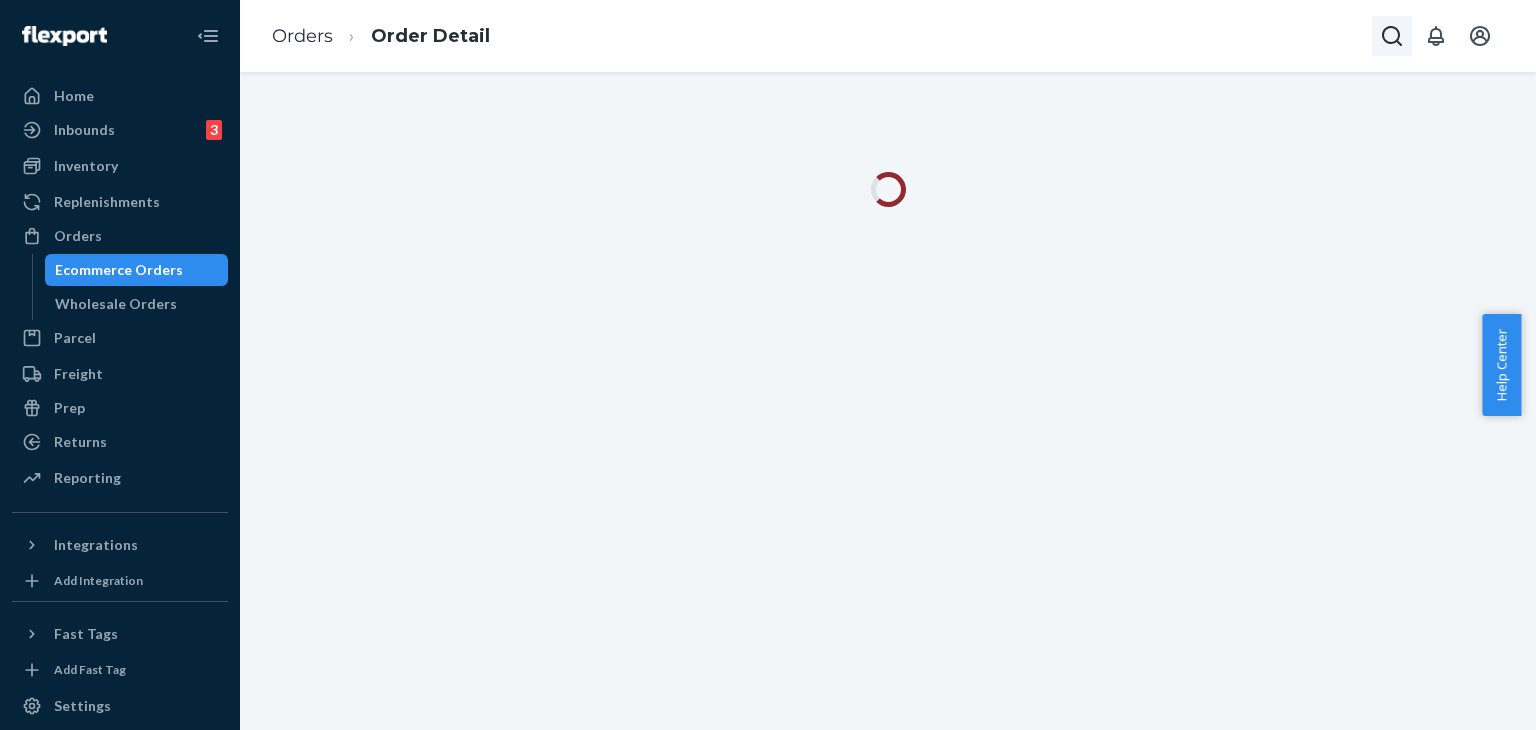 click at bounding box center (1392, 36) 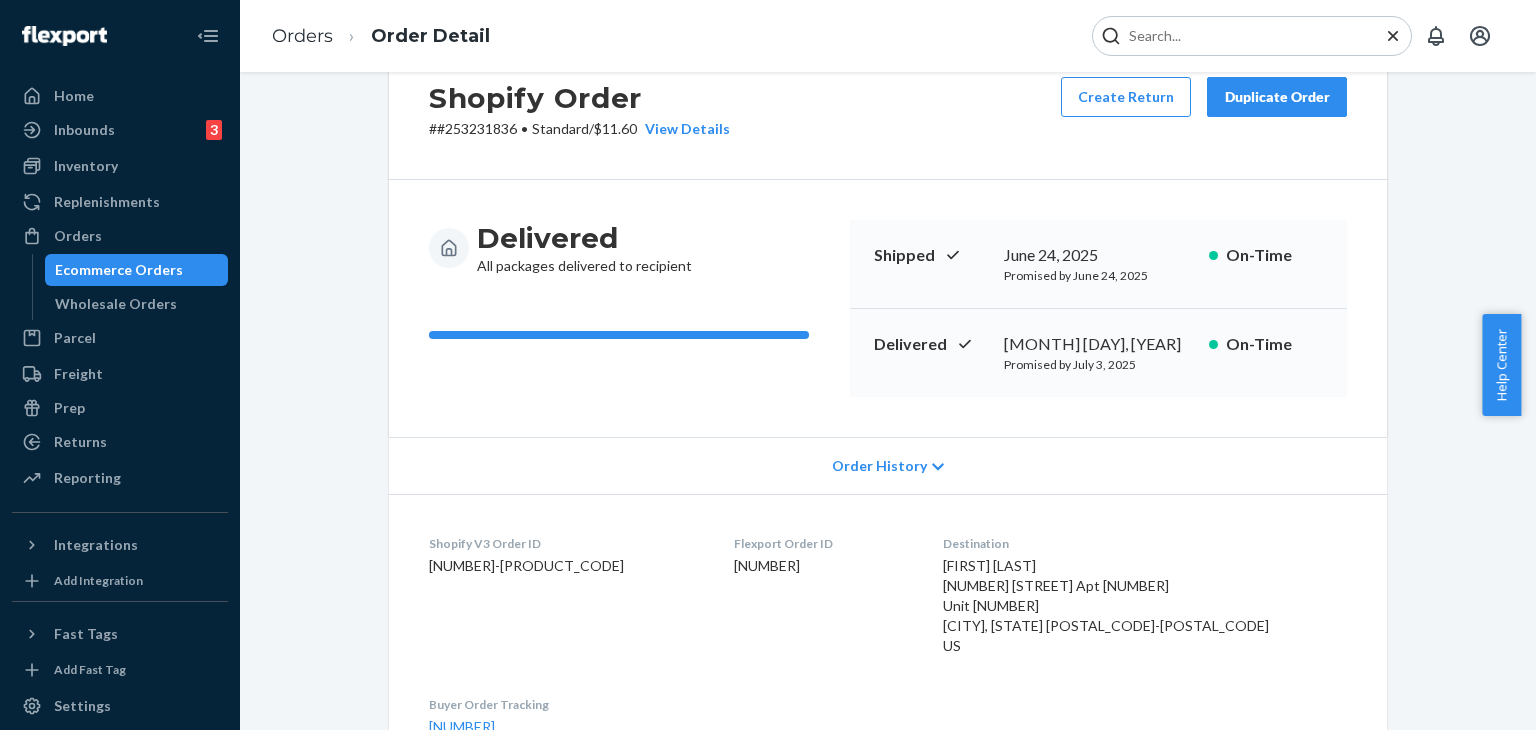 scroll, scrollTop: 0, scrollLeft: 0, axis: both 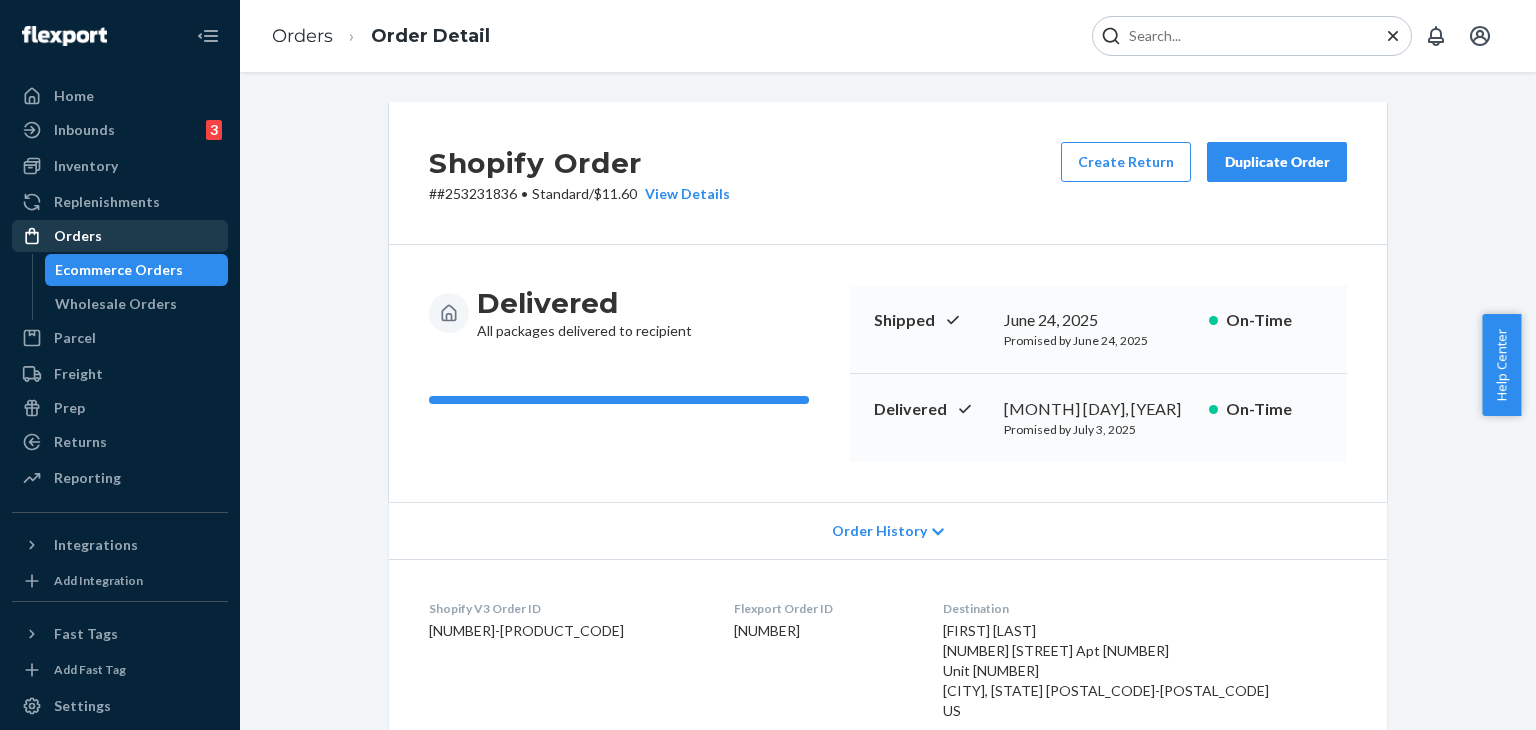 click on "Orders" at bounding box center [120, 236] 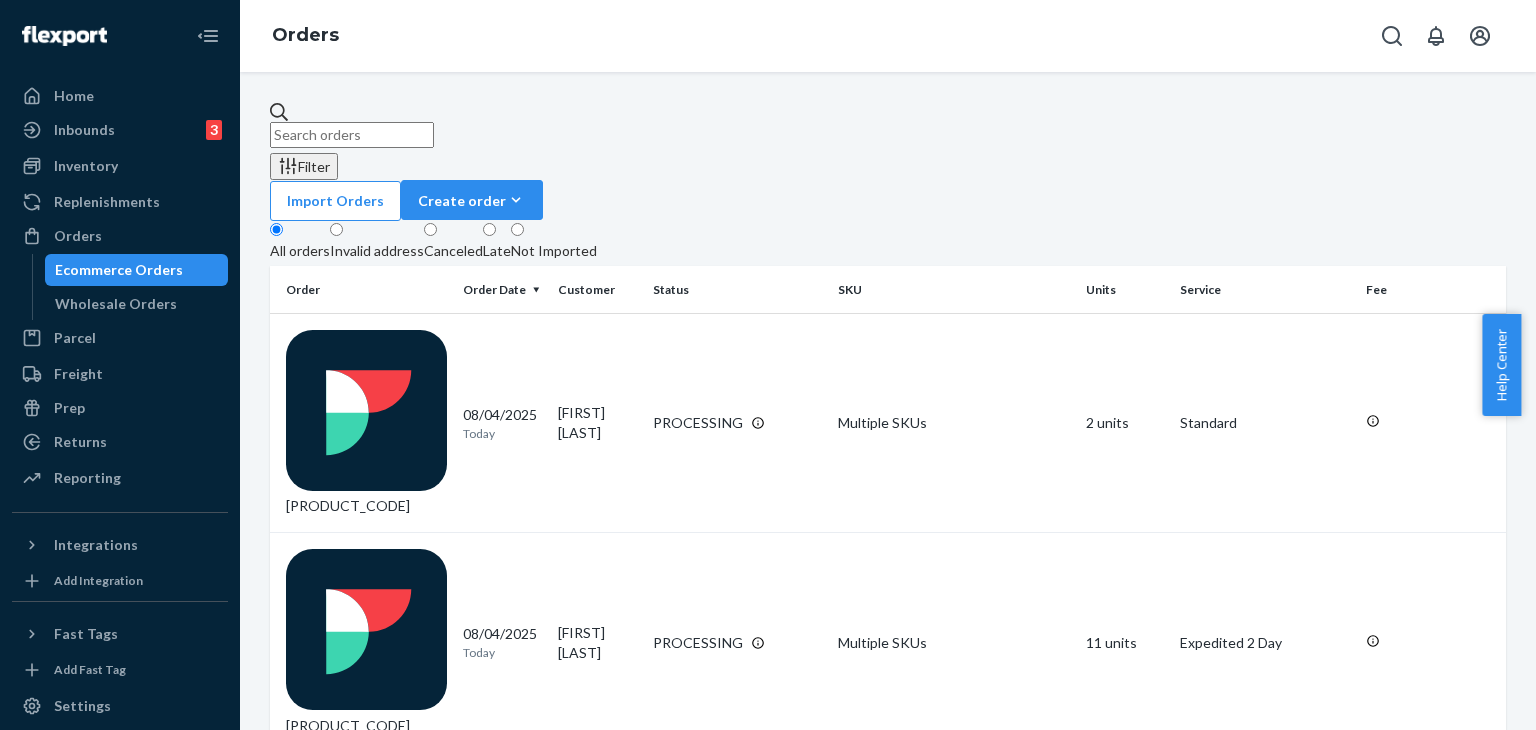 click at bounding box center [352, 135] 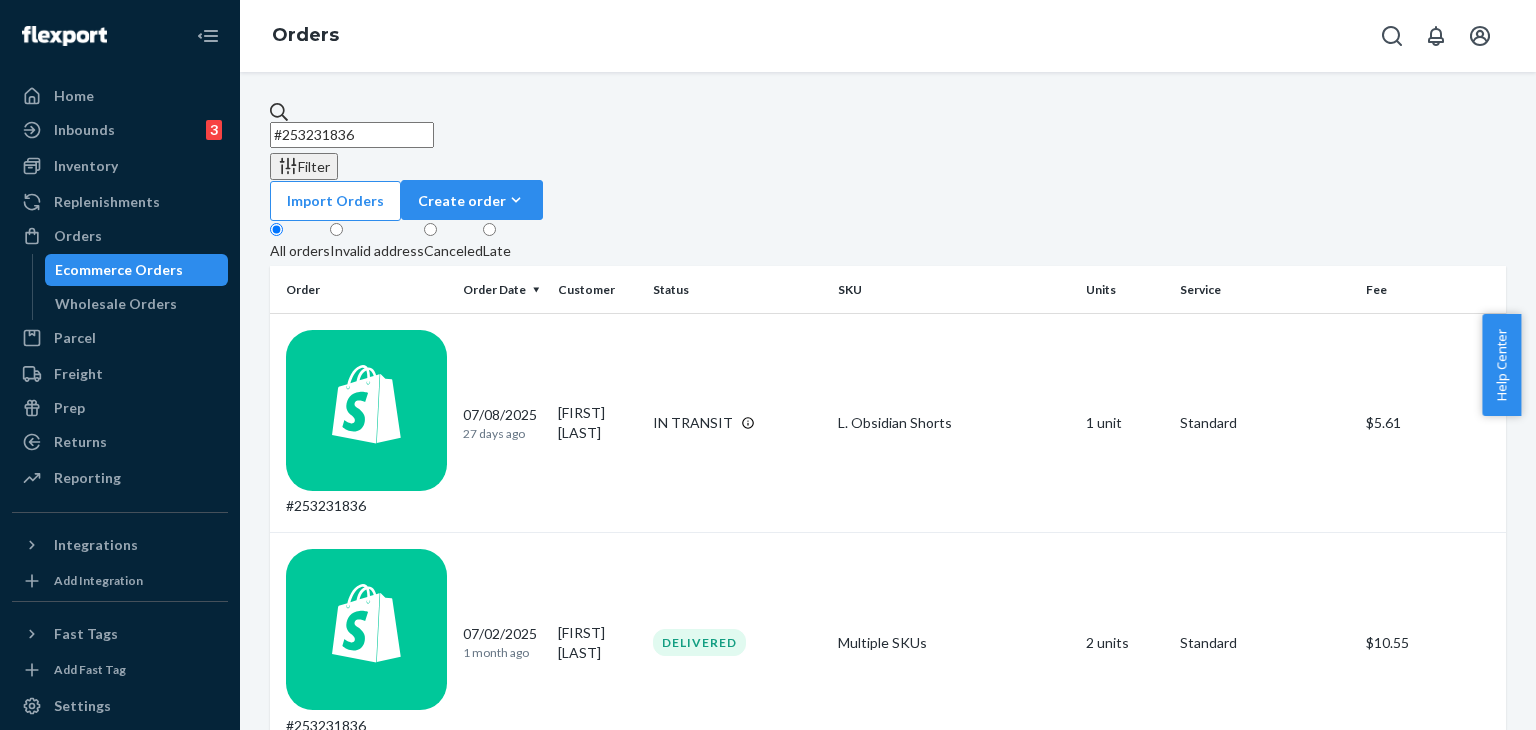 click on "[FIRST] [LAST]" at bounding box center (597, 861) 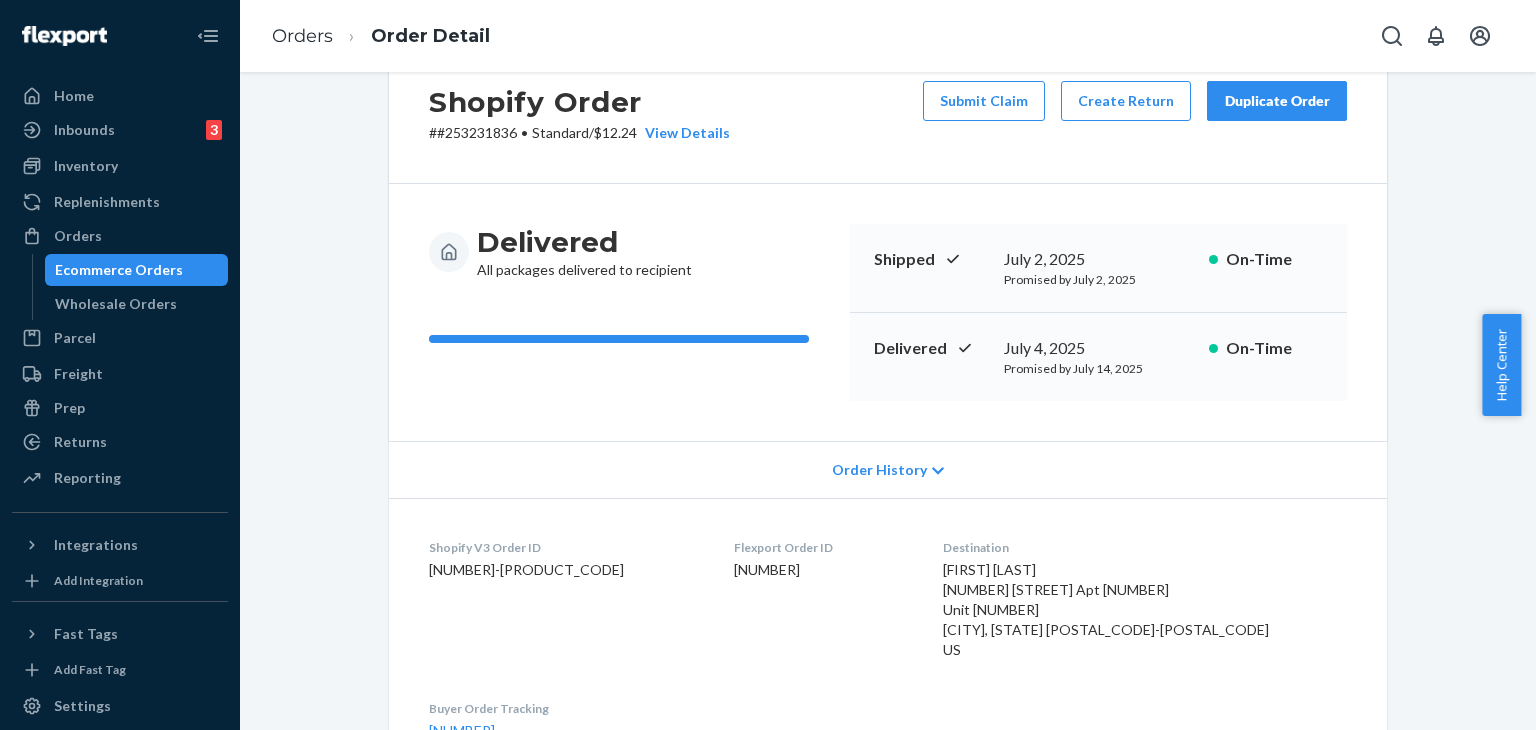 scroll, scrollTop: 0, scrollLeft: 0, axis: both 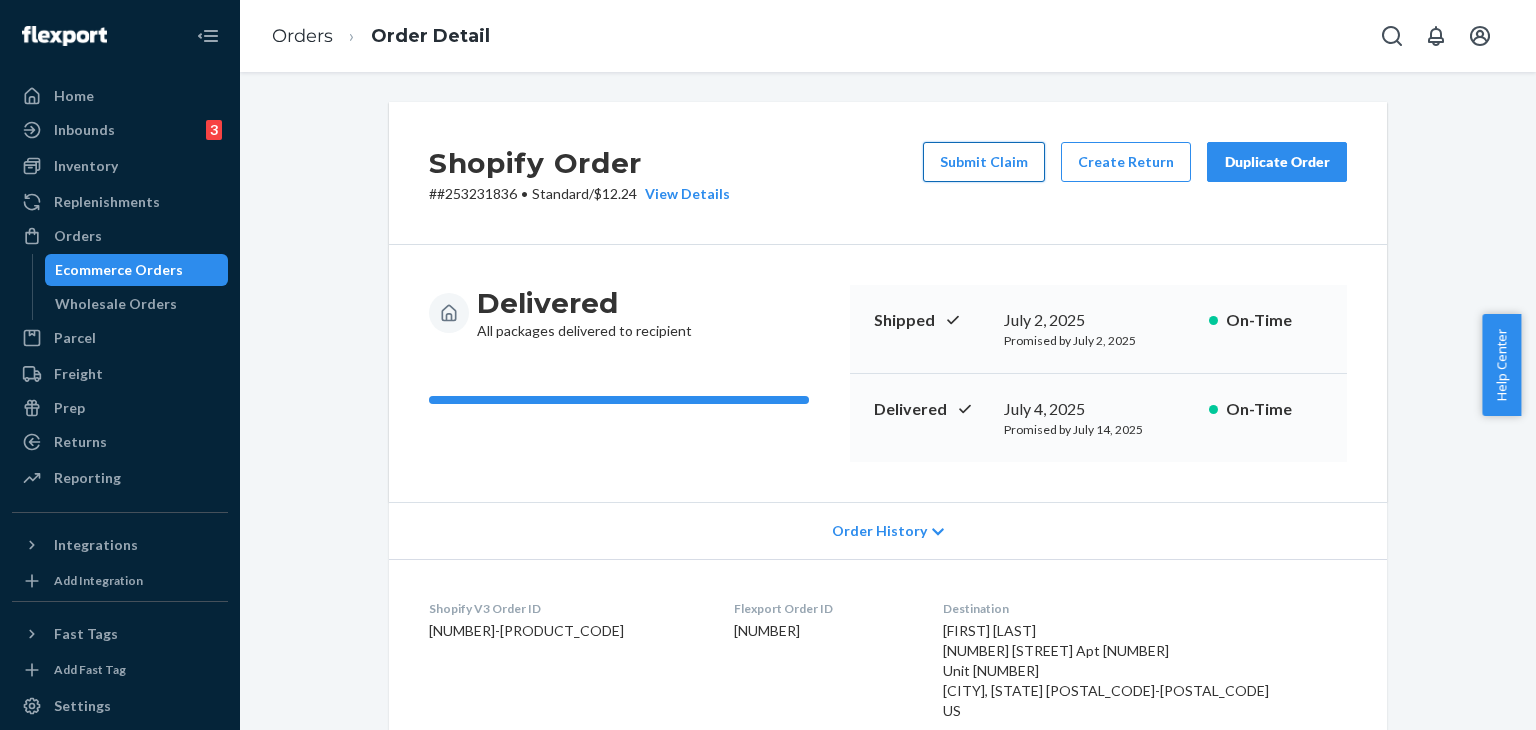 click on "Submit Claim" at bounding box center (984, 162) 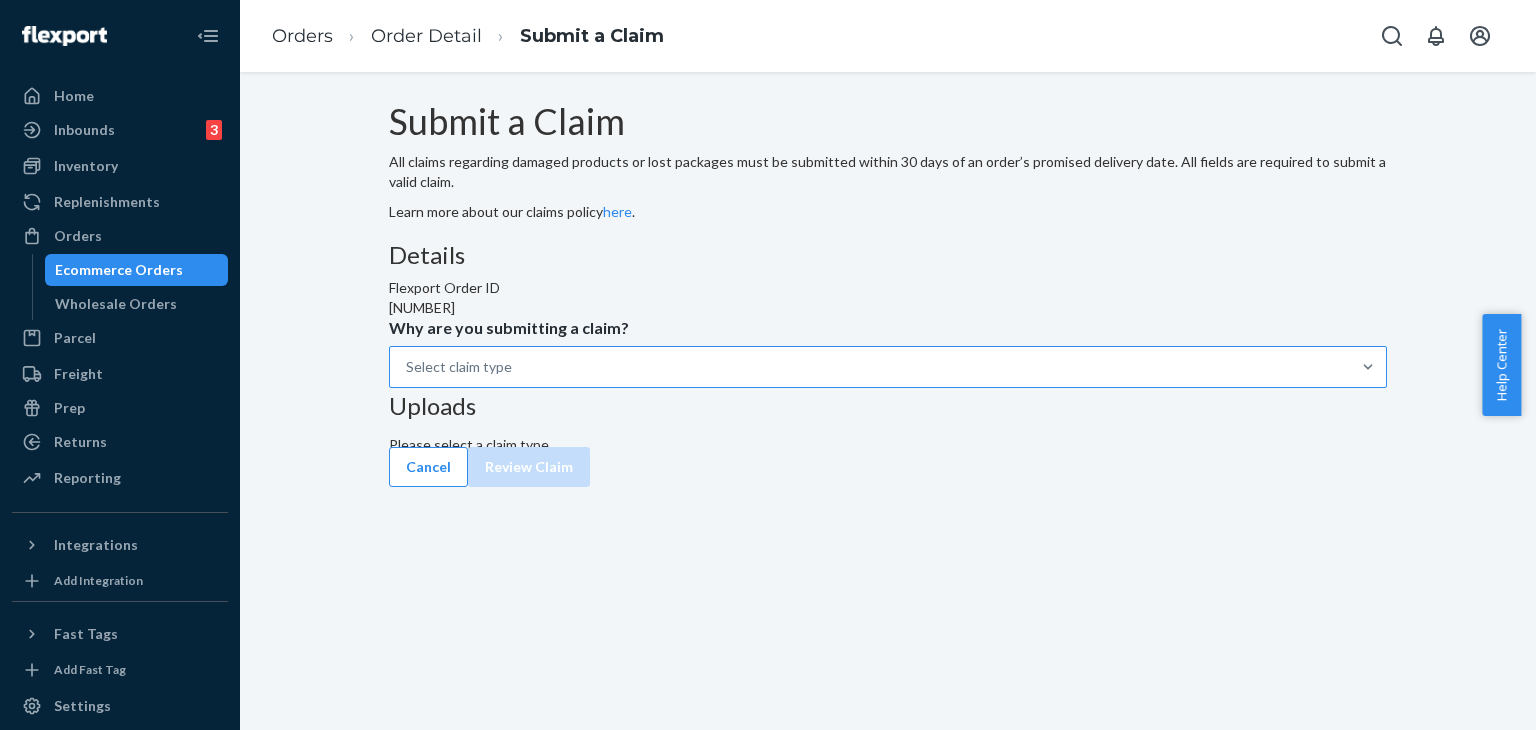 click on "Select claim type" at bounding box center [870, 367] 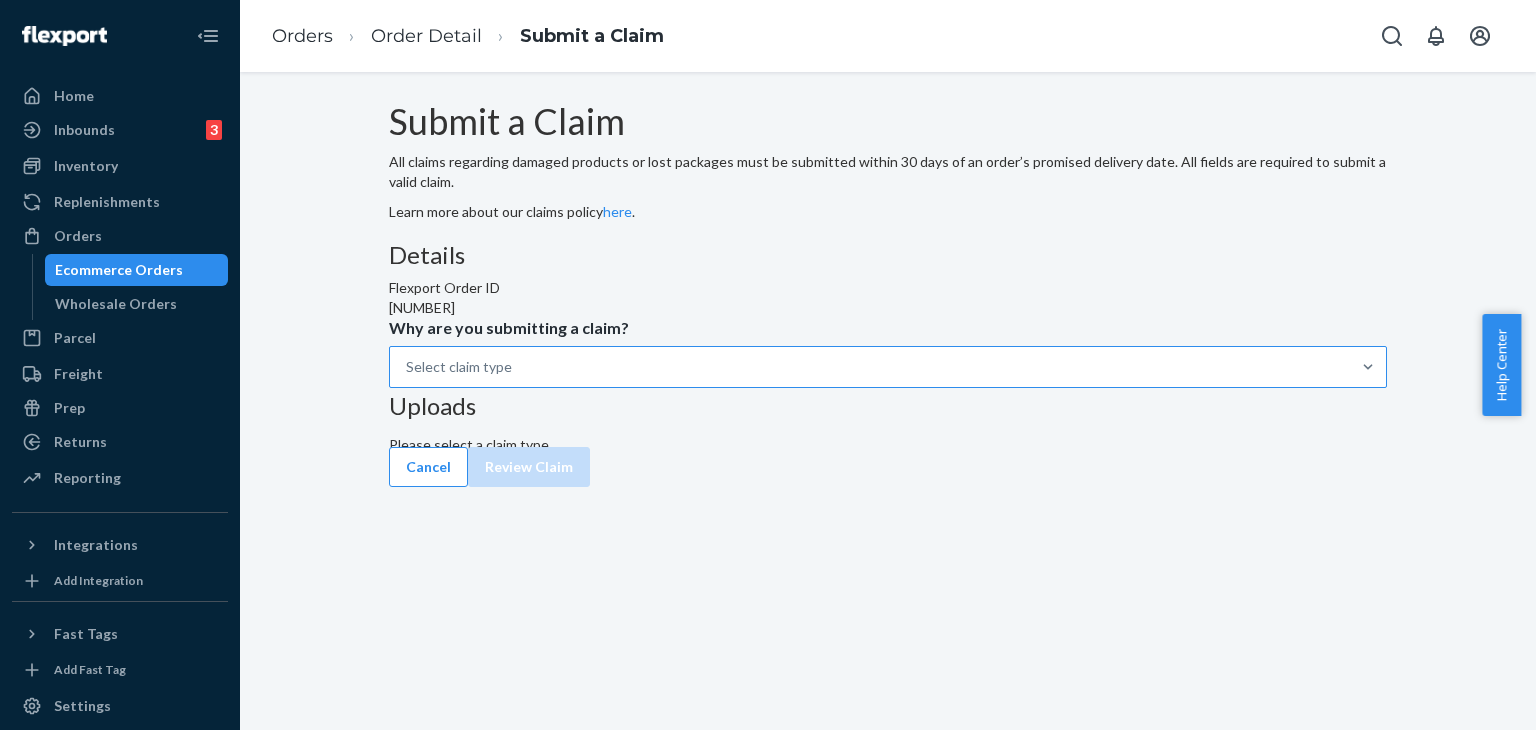 click on "Why are you submitting a claim? Select claim type" at bounding box center (407, 367) 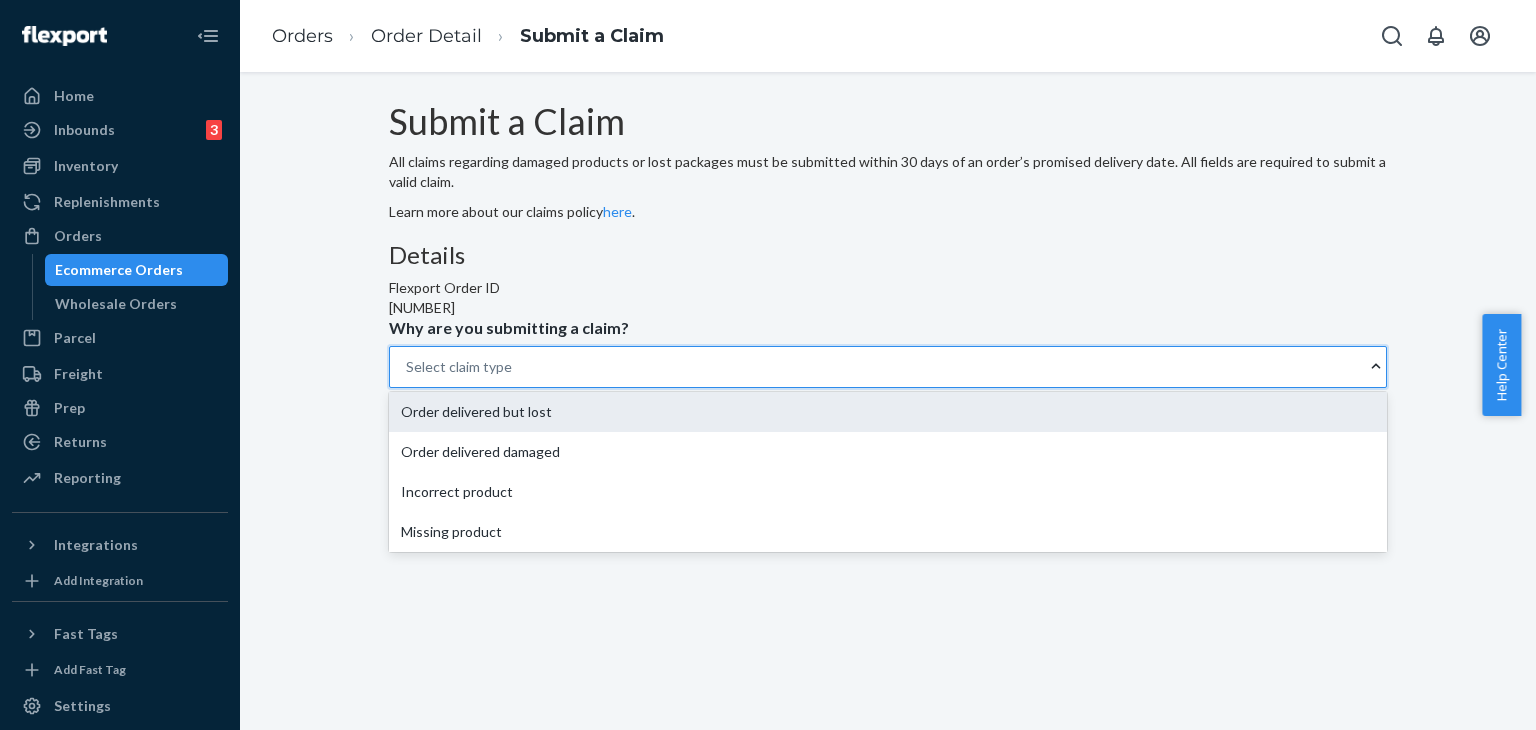 click on "Order delivered but lost" at bounding box center (888, 412) 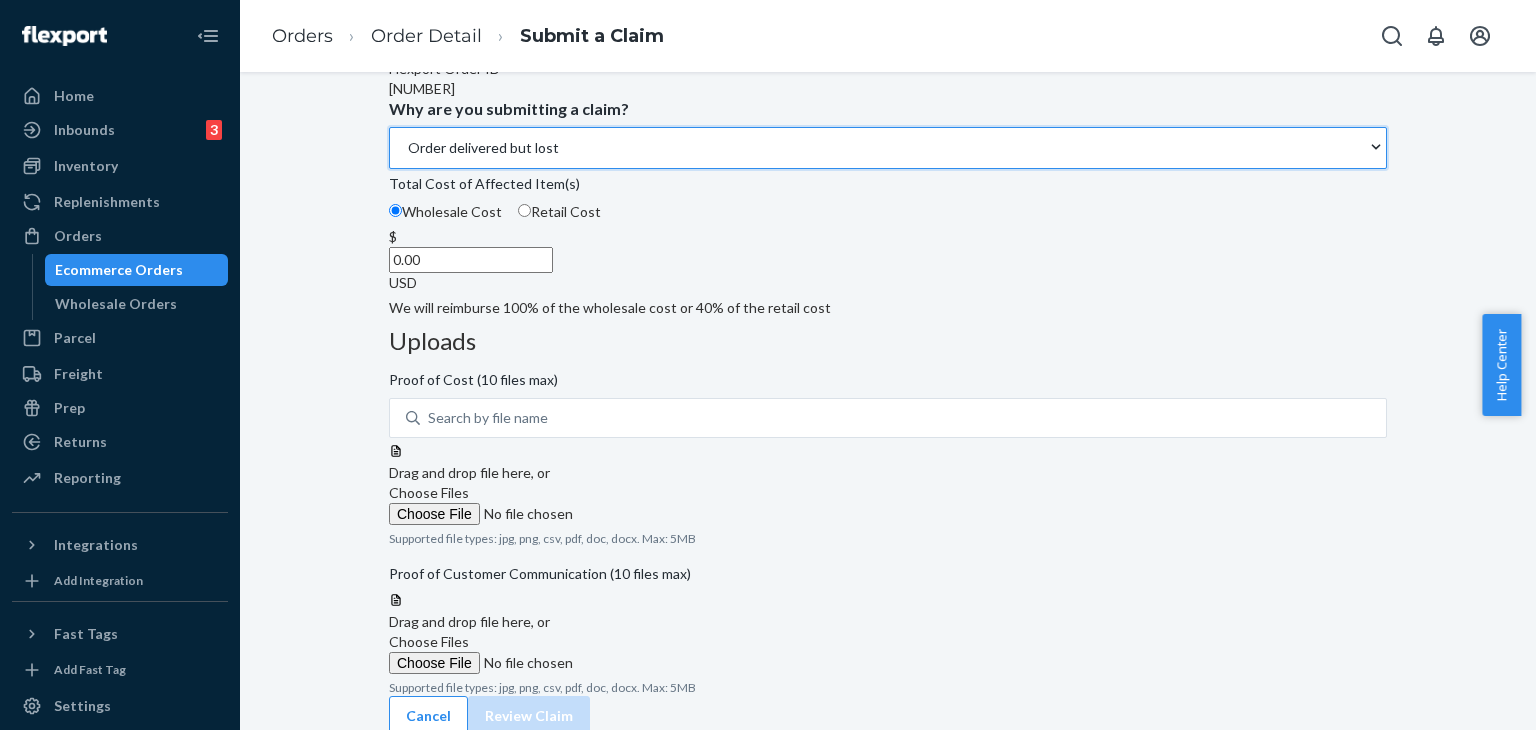 scroll, scrollTop: 283, scrollLeft: 0, axis: vertical 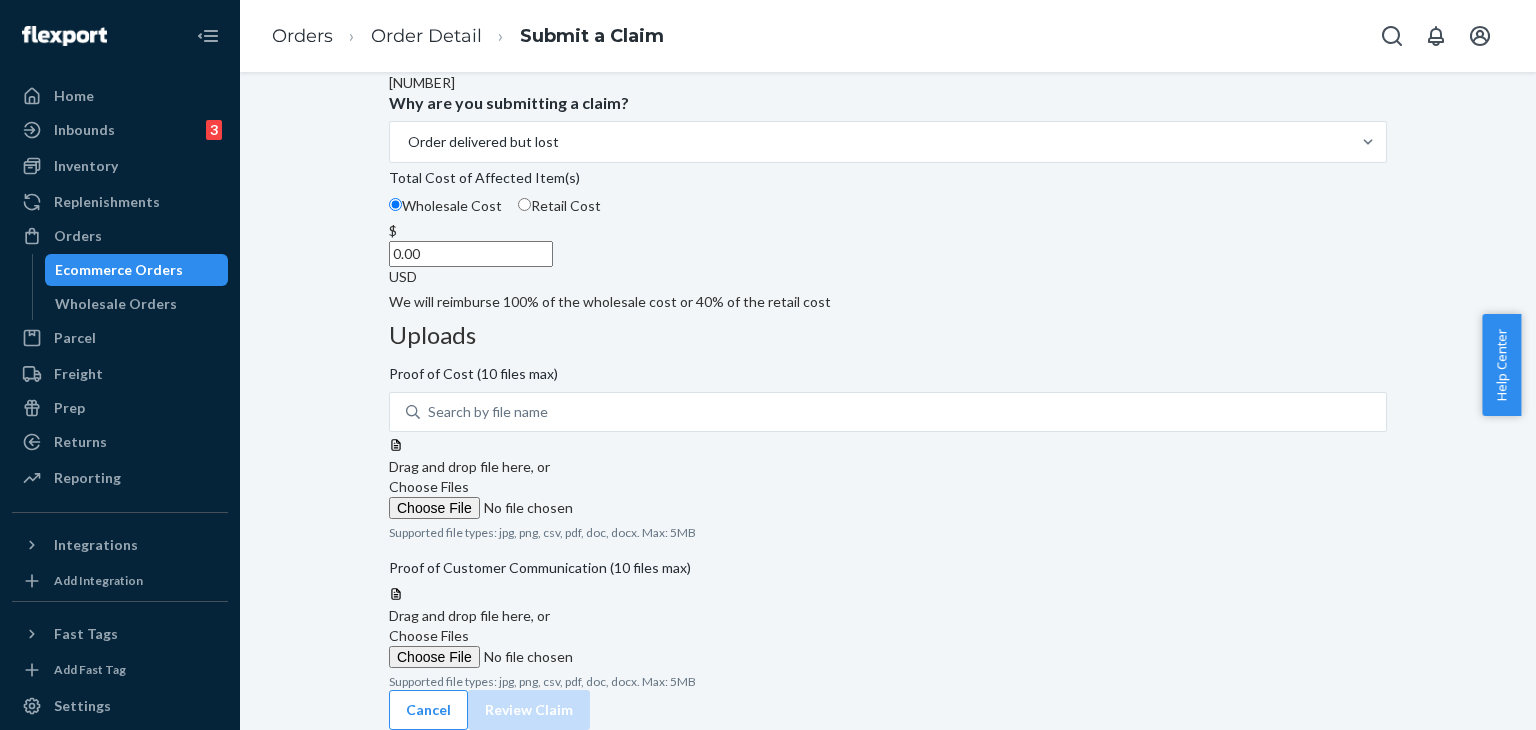click on "0.00" at bounding box center [471, 254] 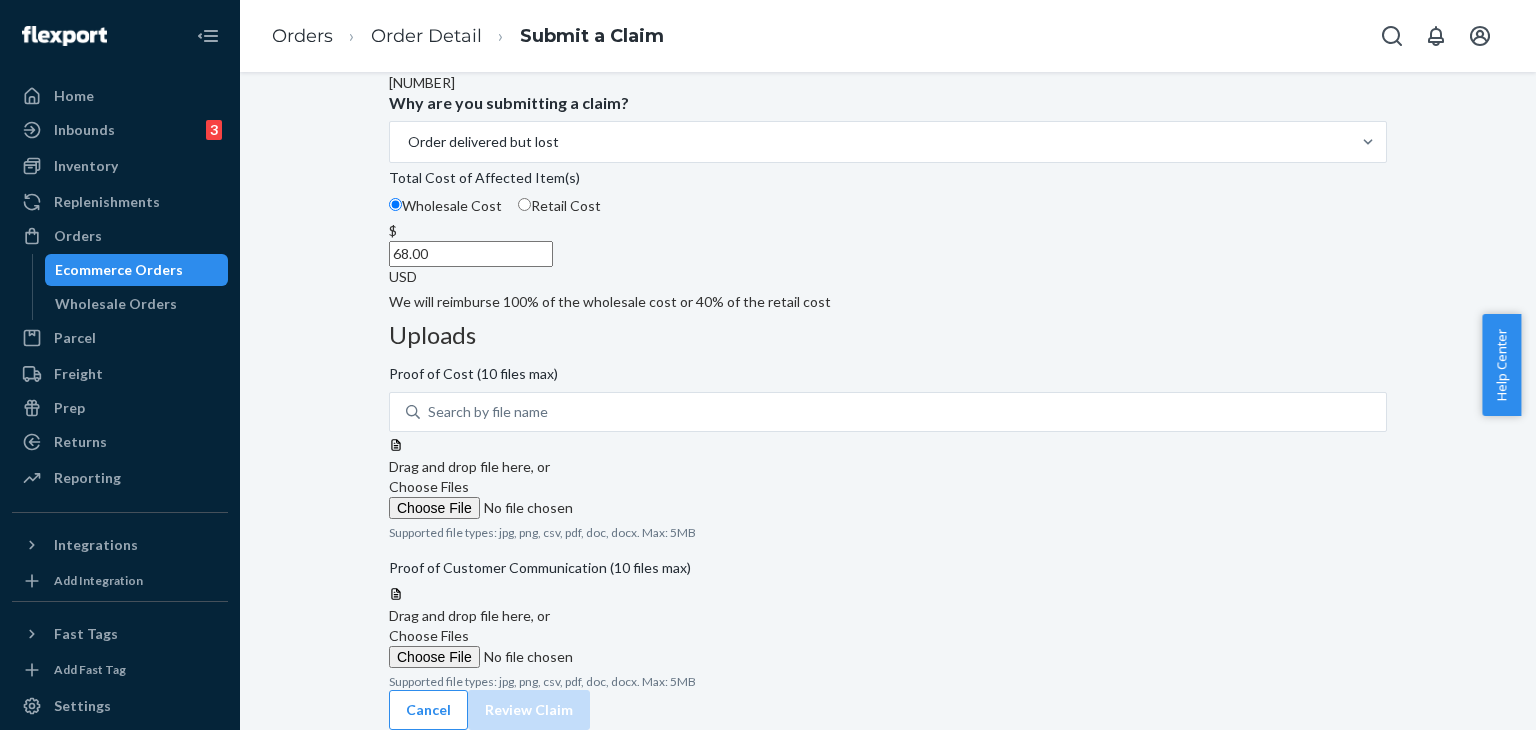 type on "68.00" 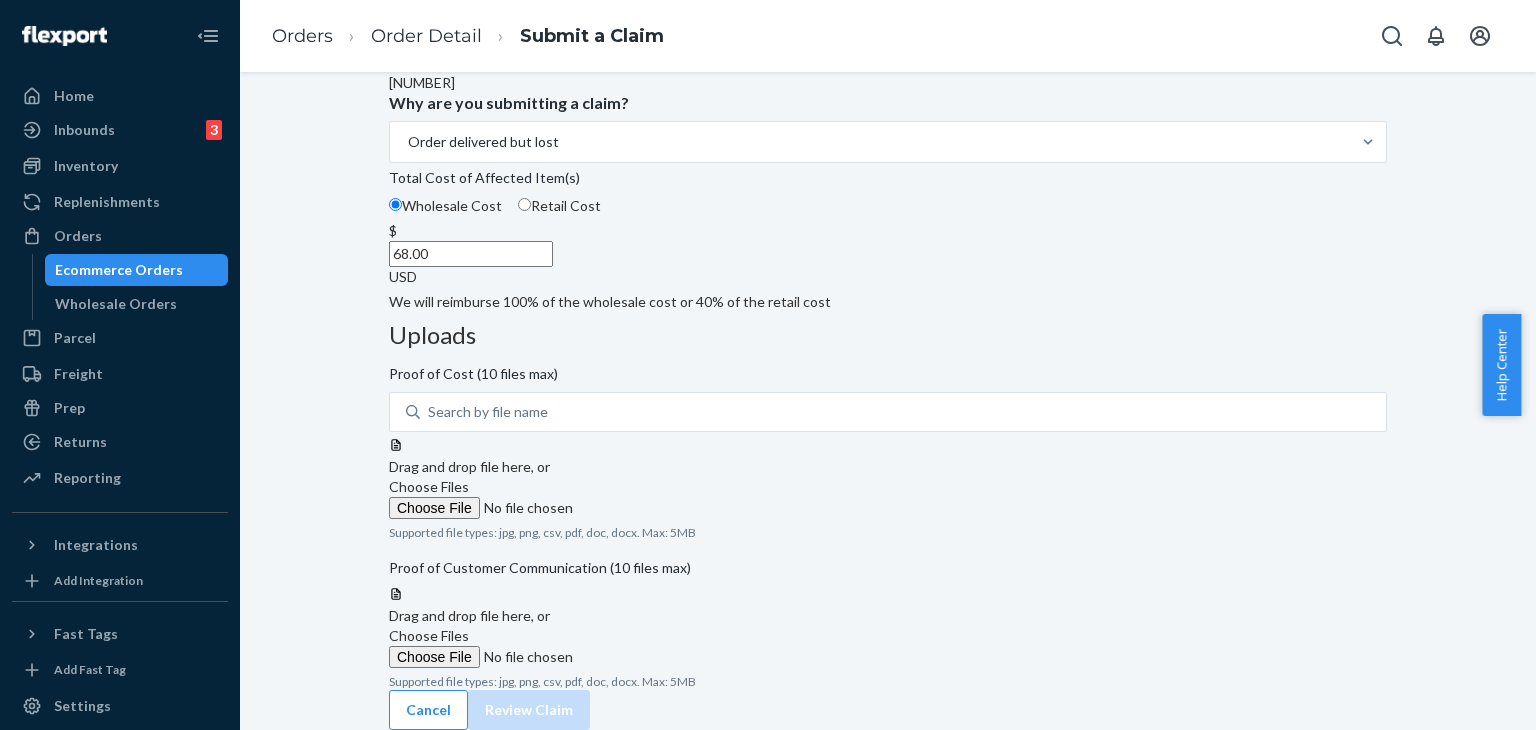 click on "Choose Files" at bounding box center [429, 486] 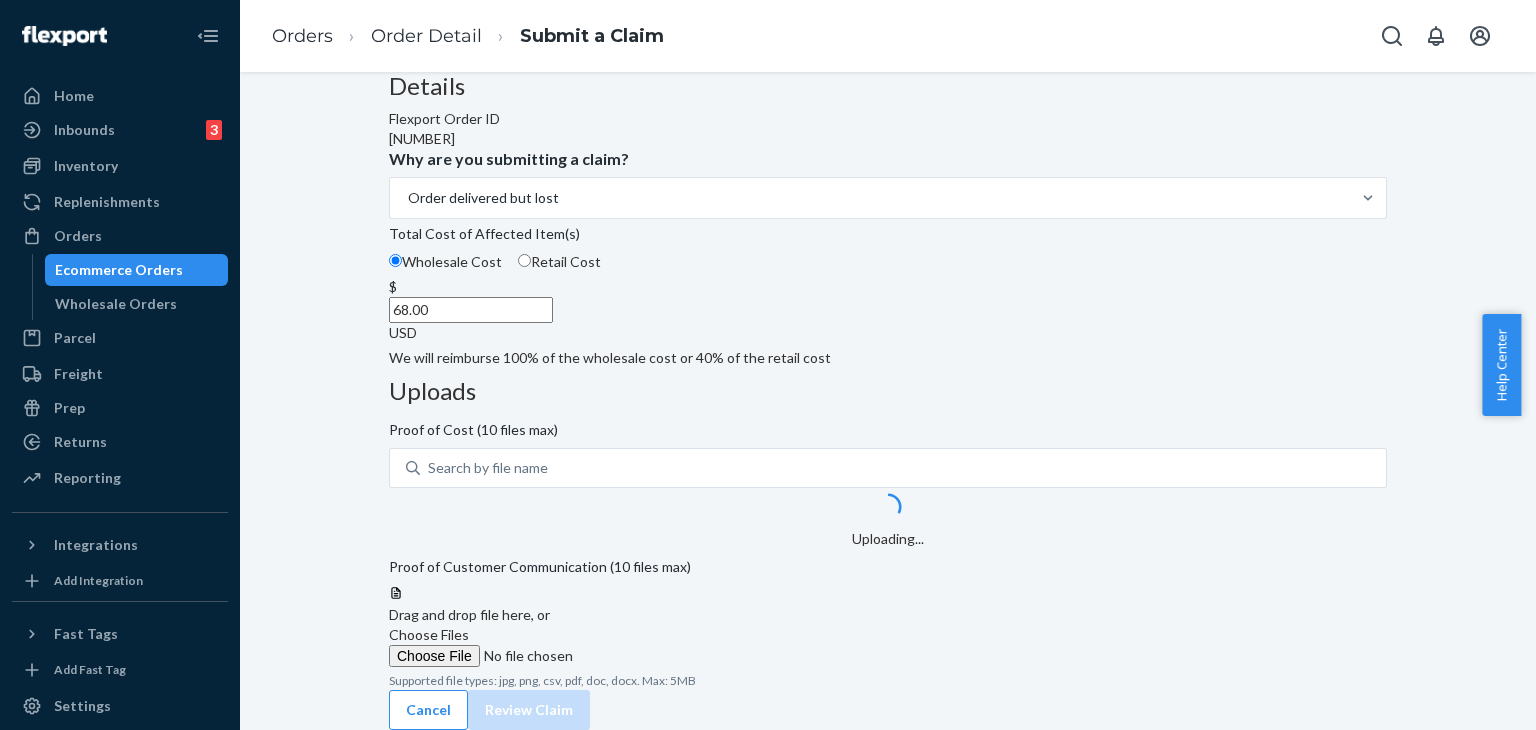 drag, startPoint x: 1154, startPoint y: 531, endPoint x: 1135, endPoint y: 531, distance: 19 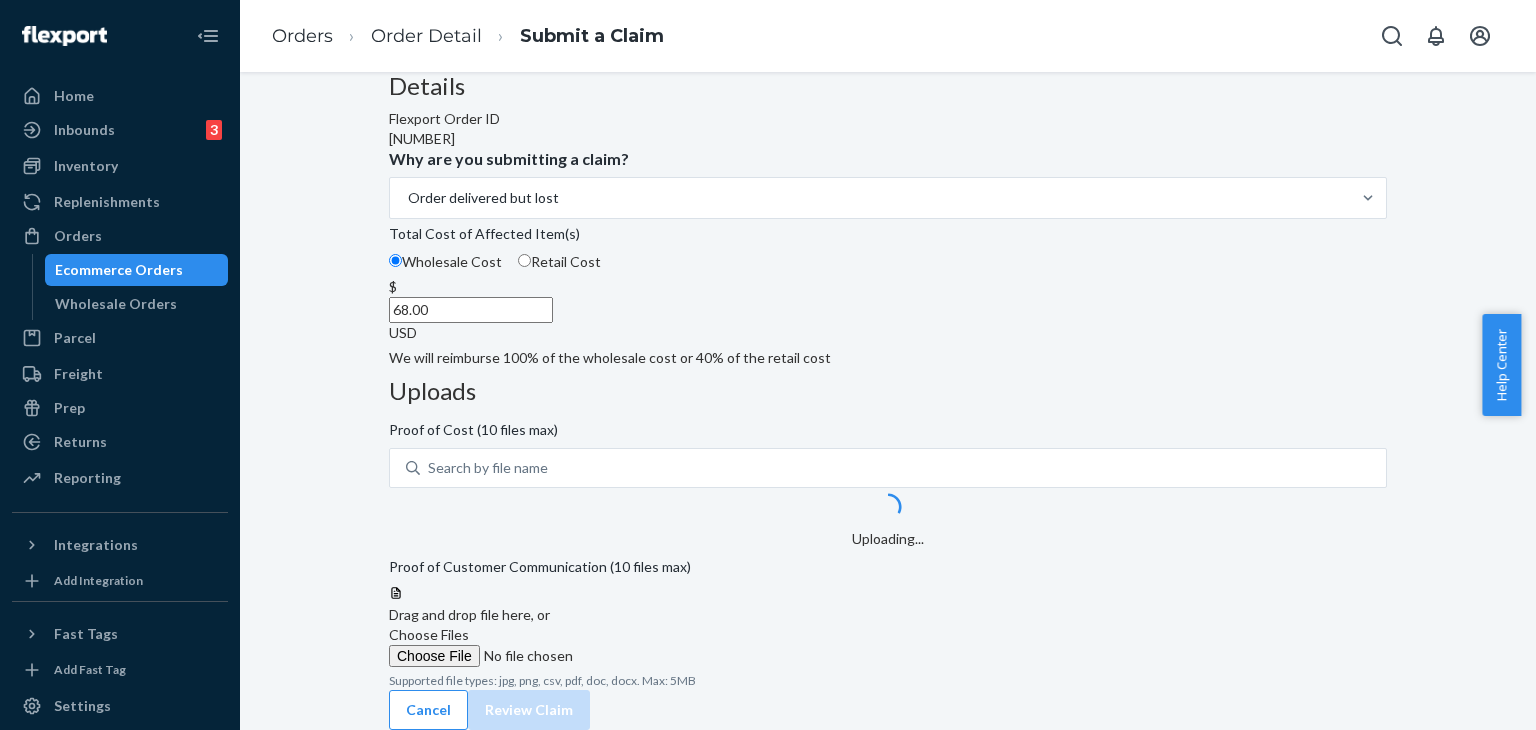 click on "Choose Files" at bounding box center (525, 646) 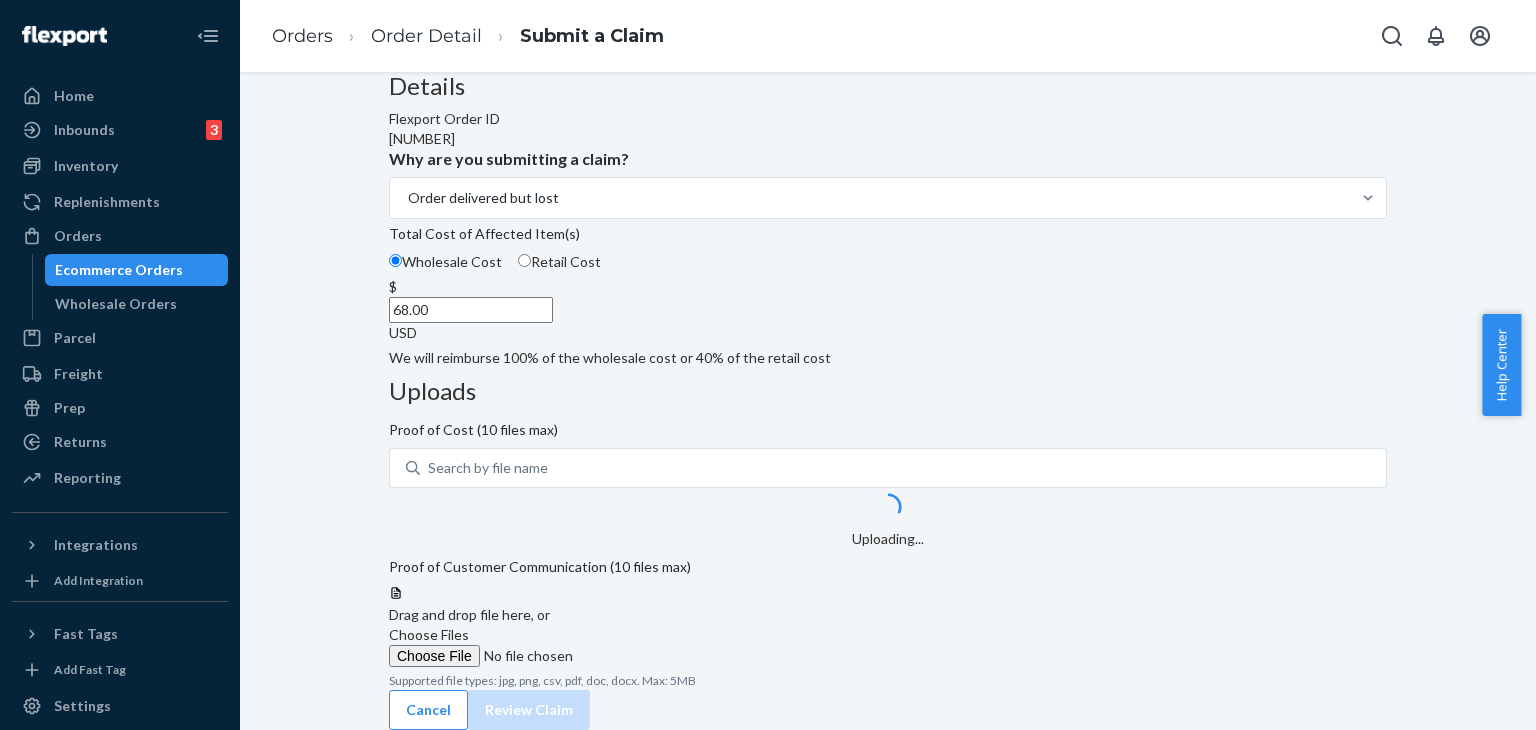 click on "Choose Files" at bounding box center [525, 656] 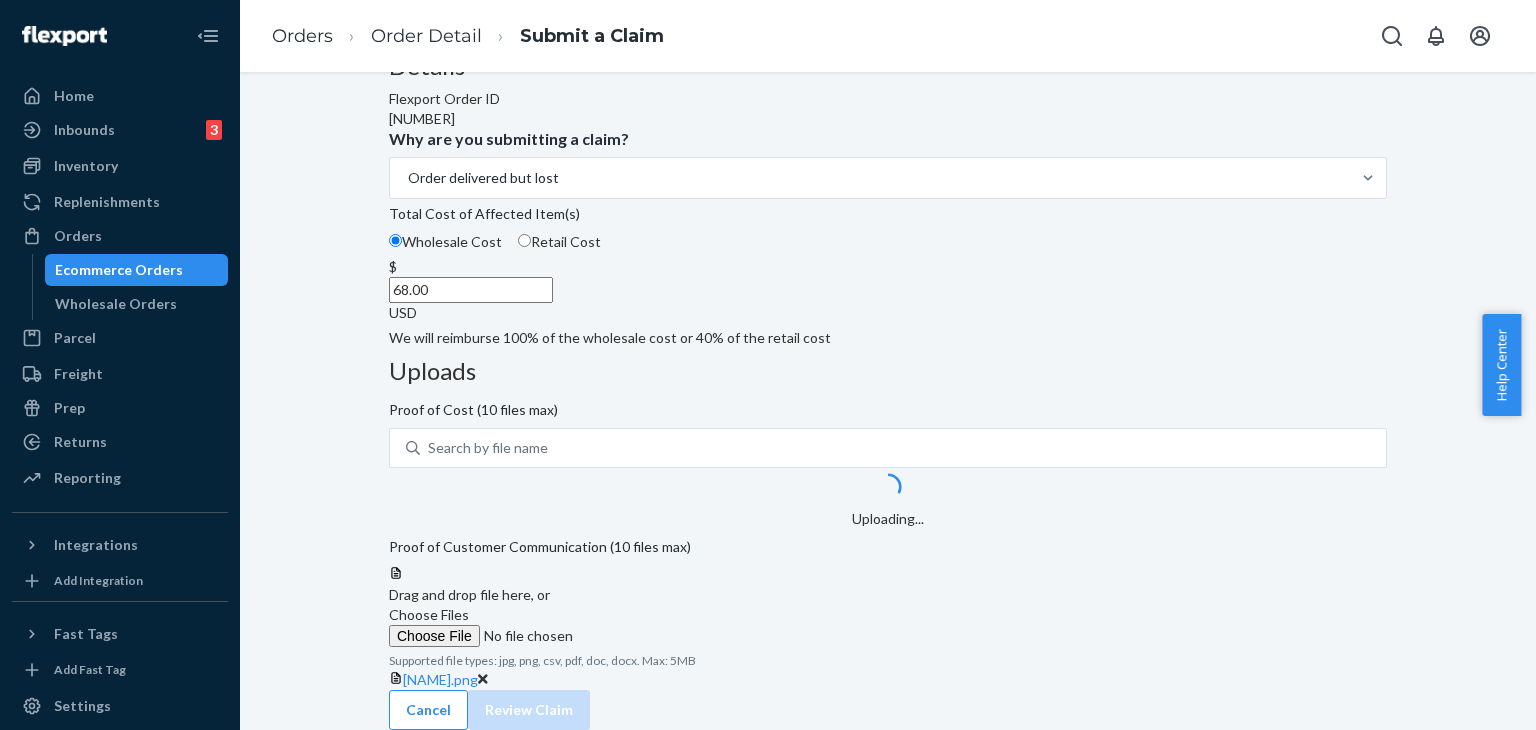 click on "Choose Files" at bounding box center [429, 614] 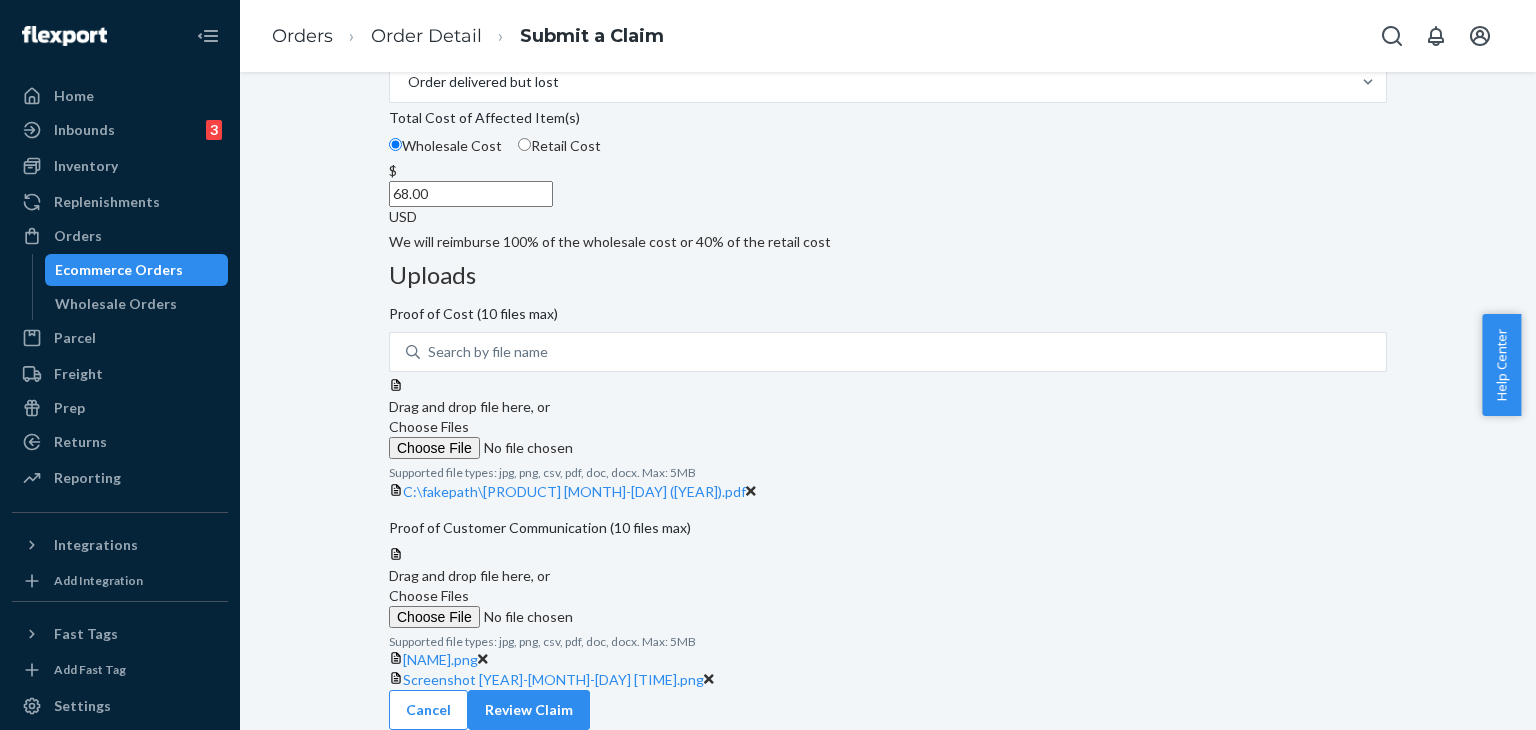 scroll, scrollTop: 528, scrollLeft: 0, axis: vertical 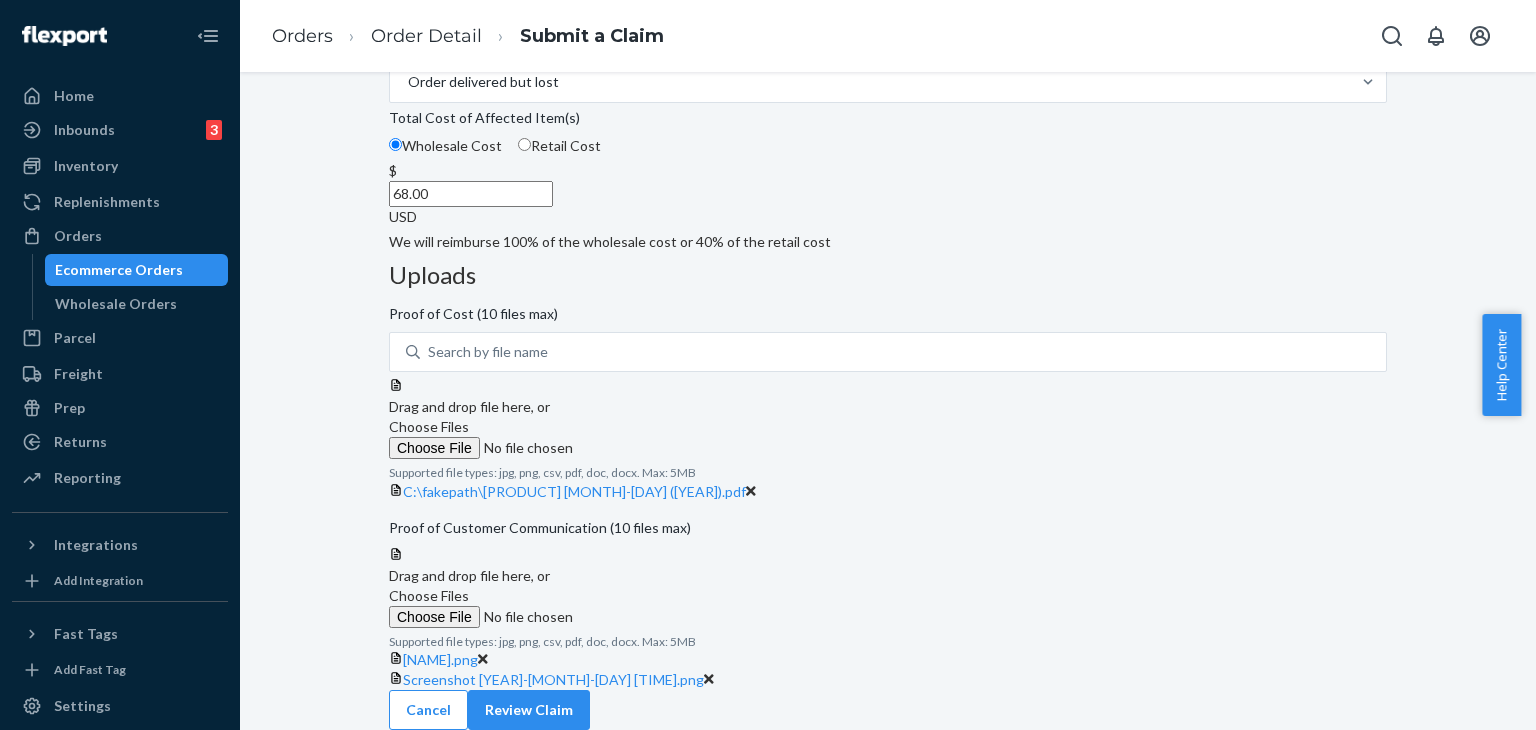 click on "Choose Files" at bounding box center (525, 617) 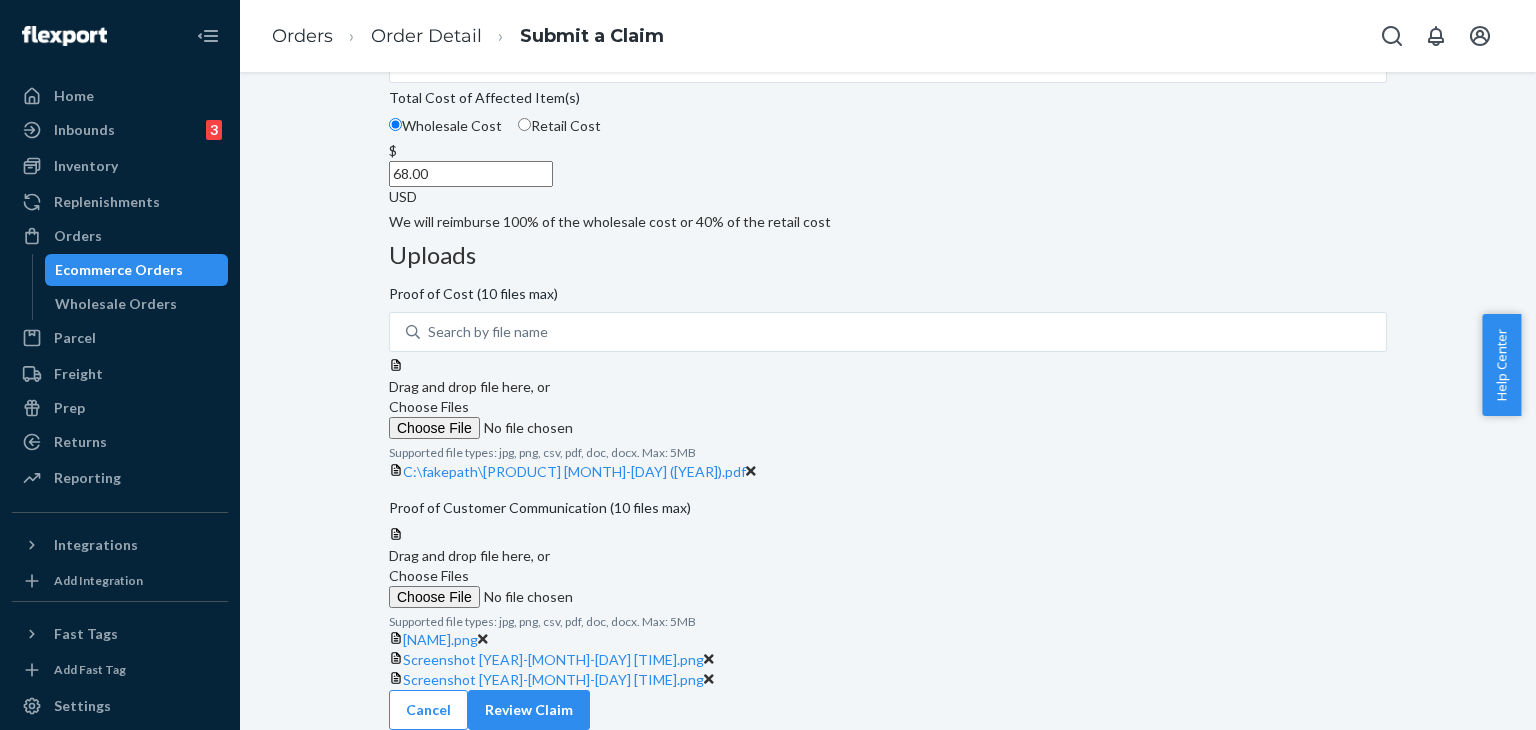 click on "Choose Files" at bounding box center (429, 575) 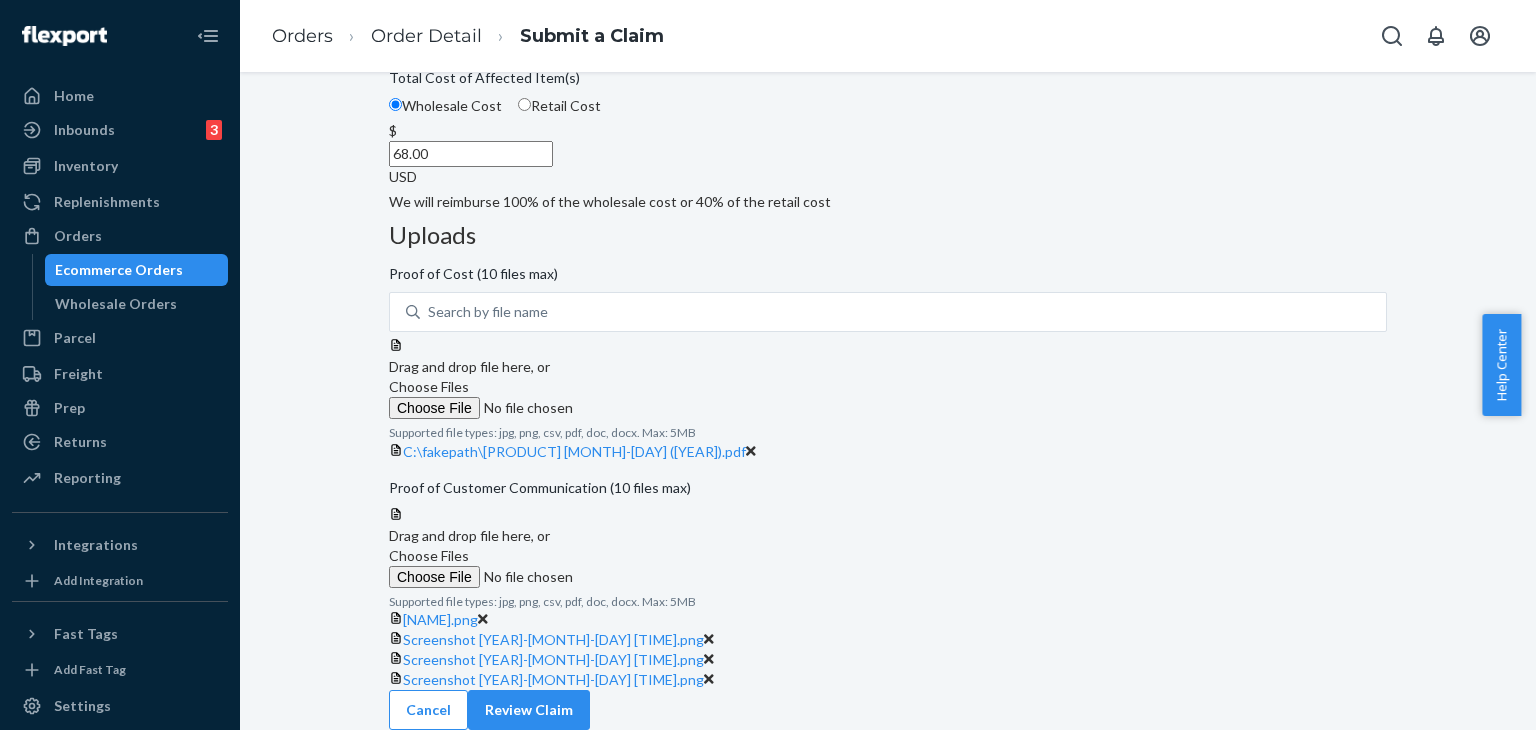 scroll, scrollTop: 683, scrollLeft: 0, axis: vertical 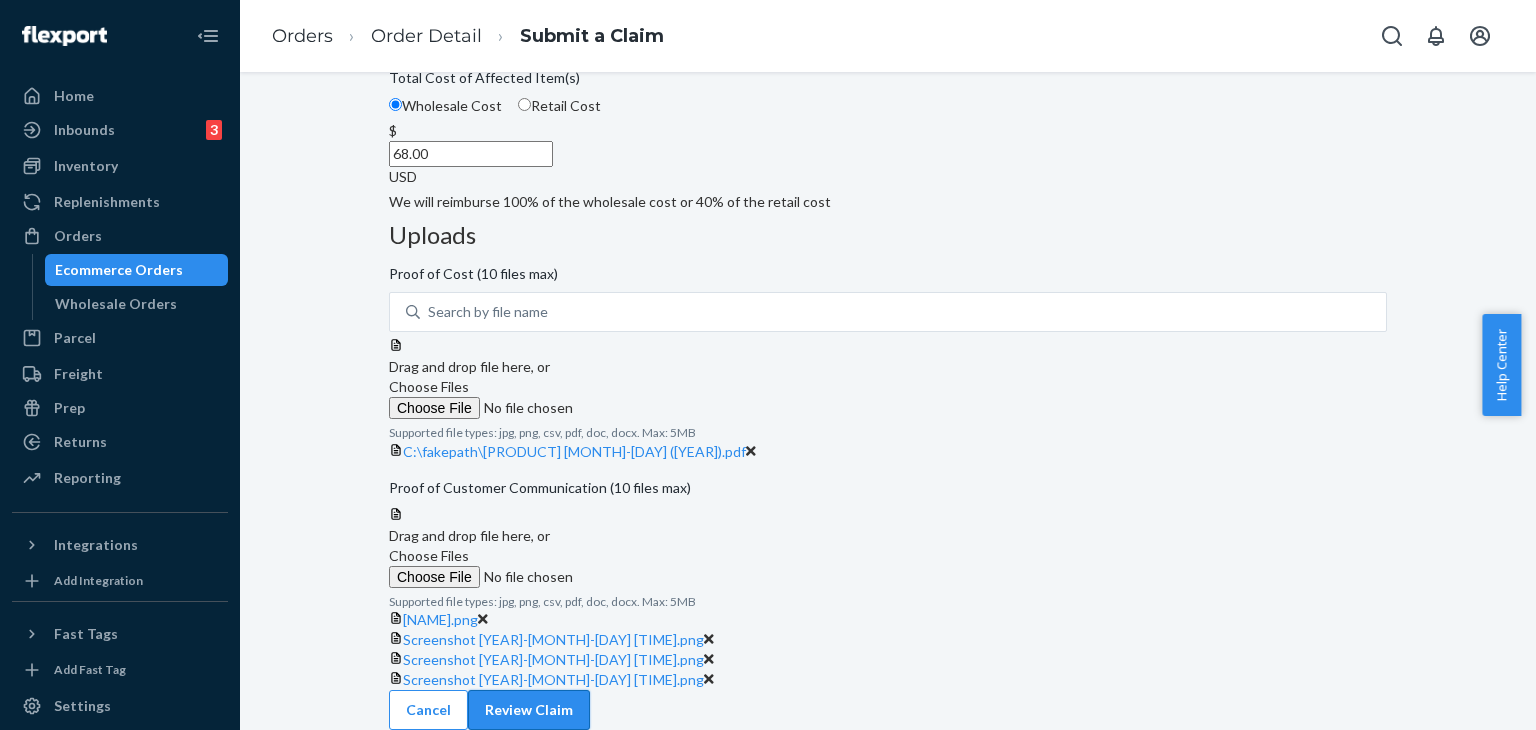 click on "Review Claim" at bounding box center (529, 710) 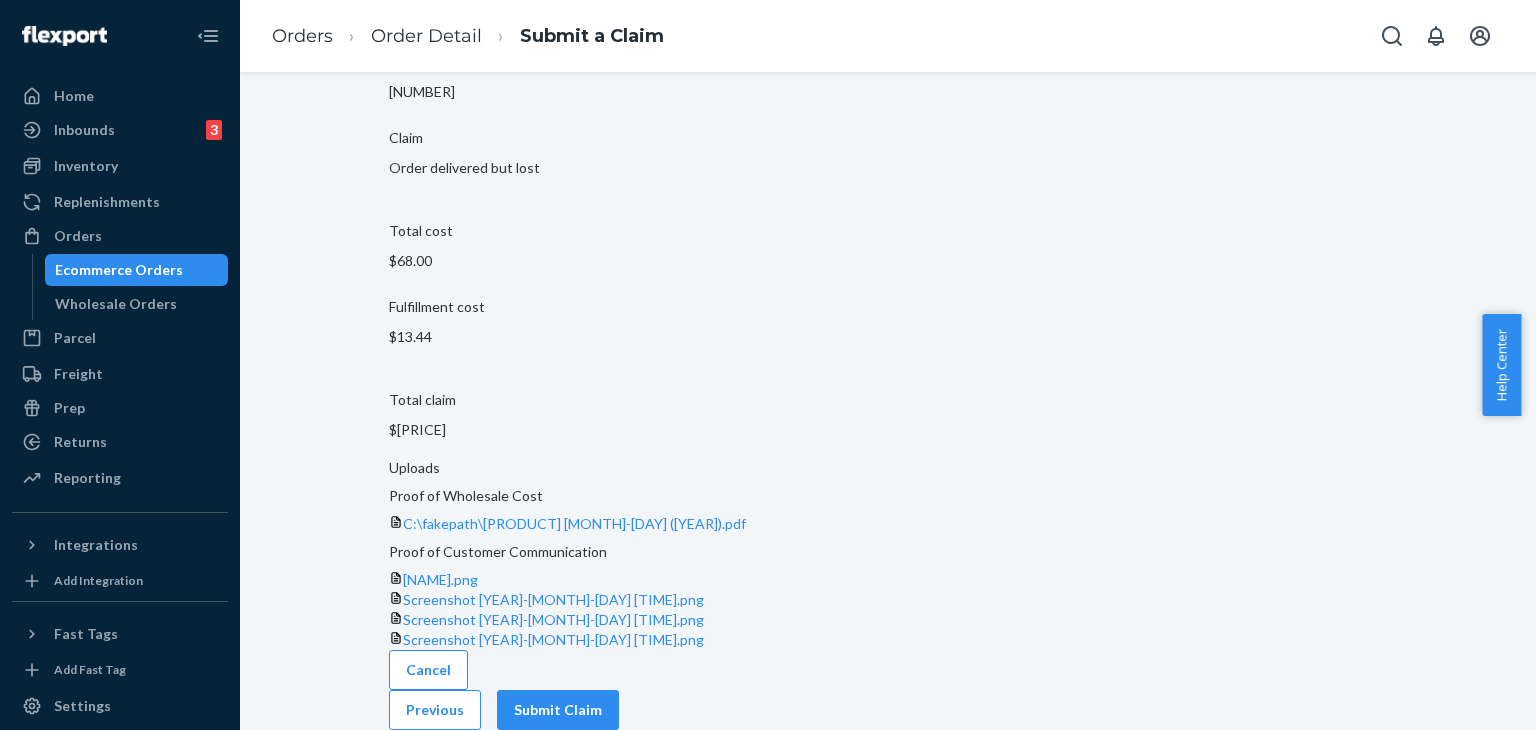 scroll, scrollTop: 264, scrollLeft: 0, axis: vertical 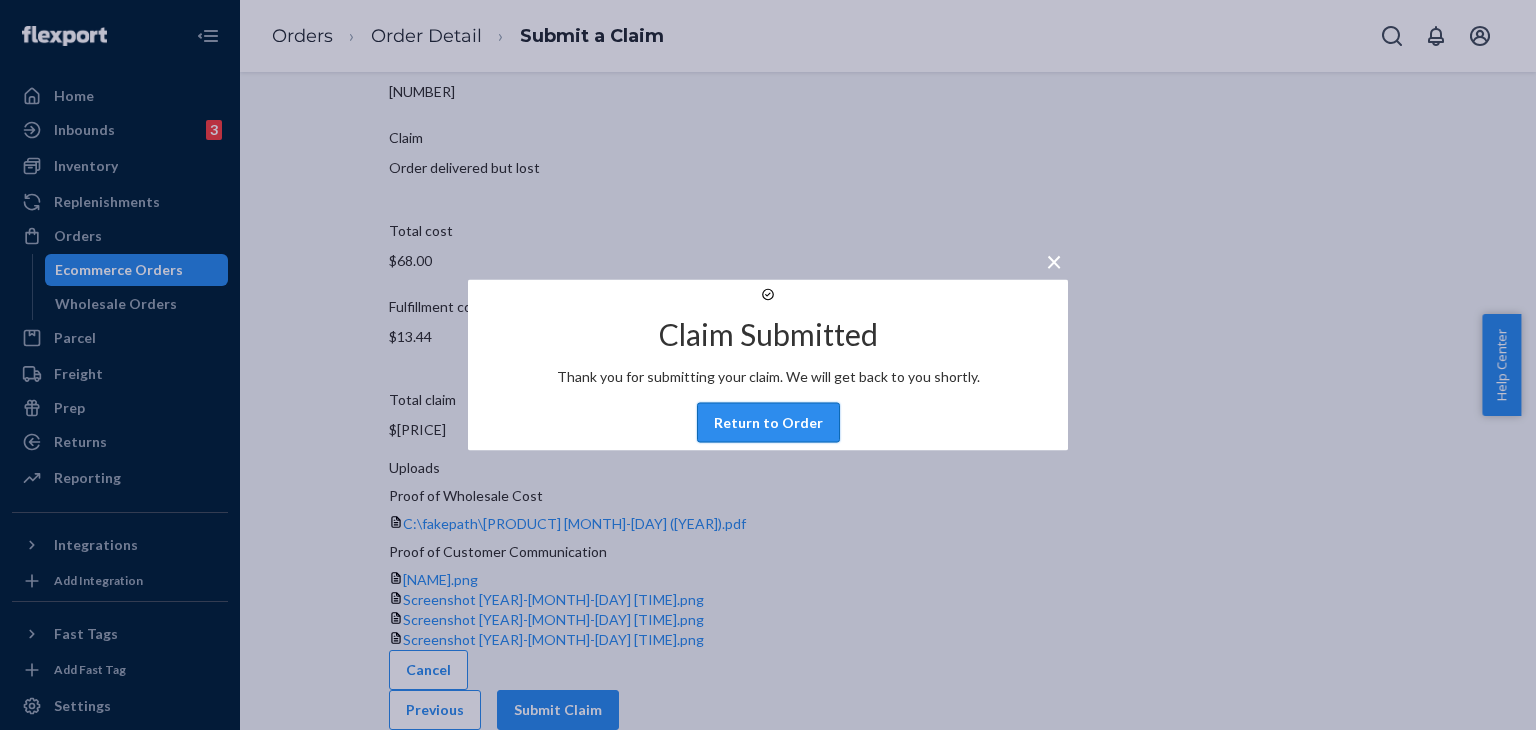 click on "Return to Order" at bounding box center [768, 423] 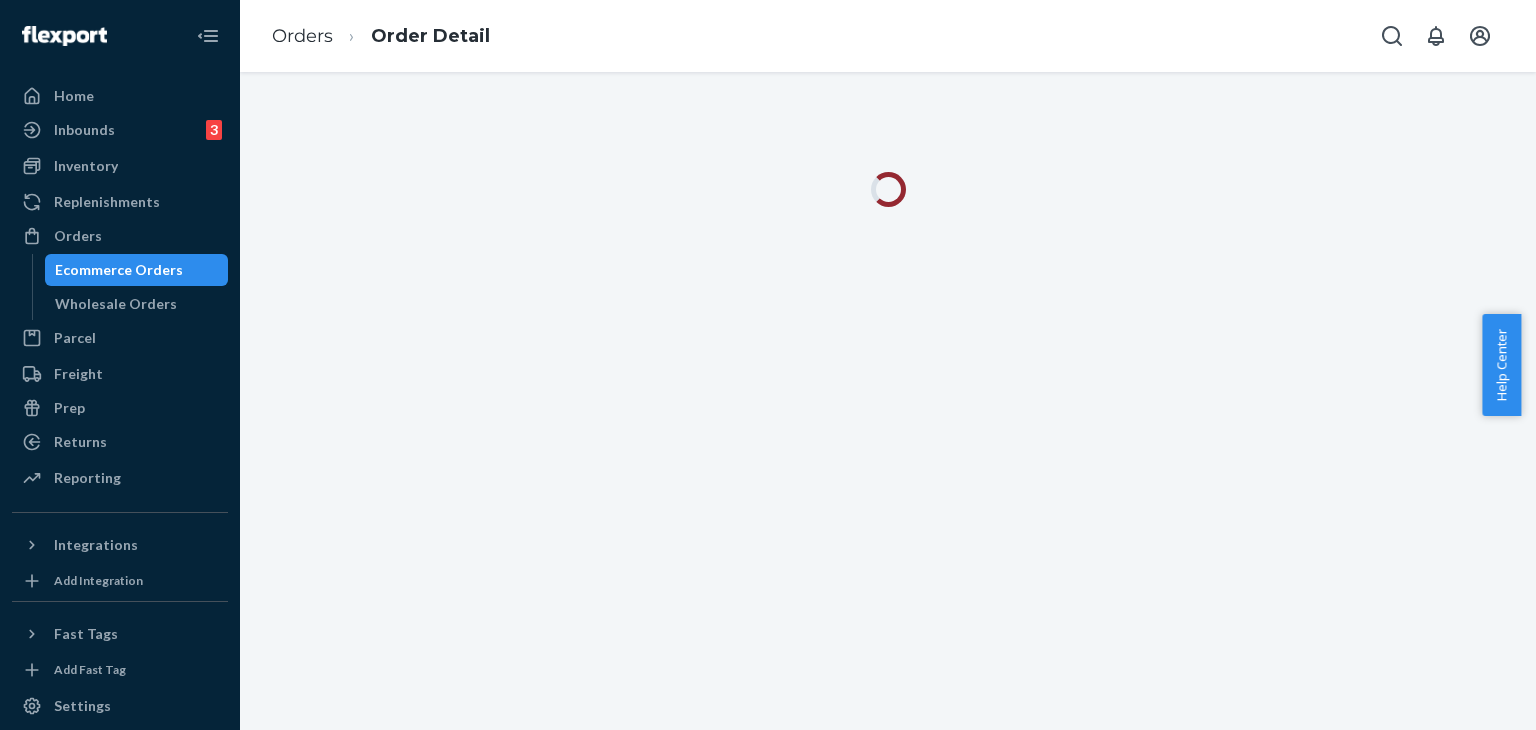 scroll, scrollTop: 0, scrollLeft: 0, axis: both 